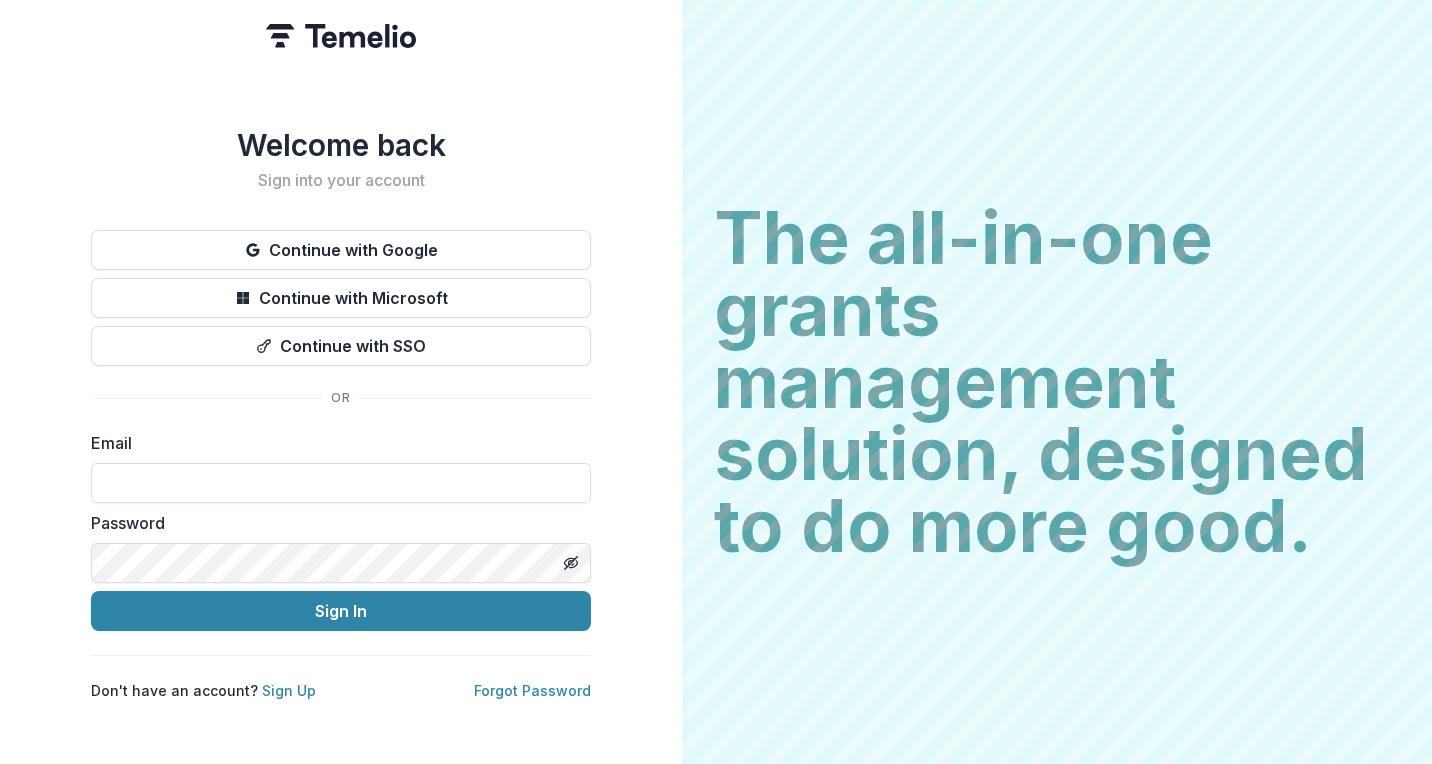 scroll, scrollTop: 0, scrollLeft: 0, axis: both 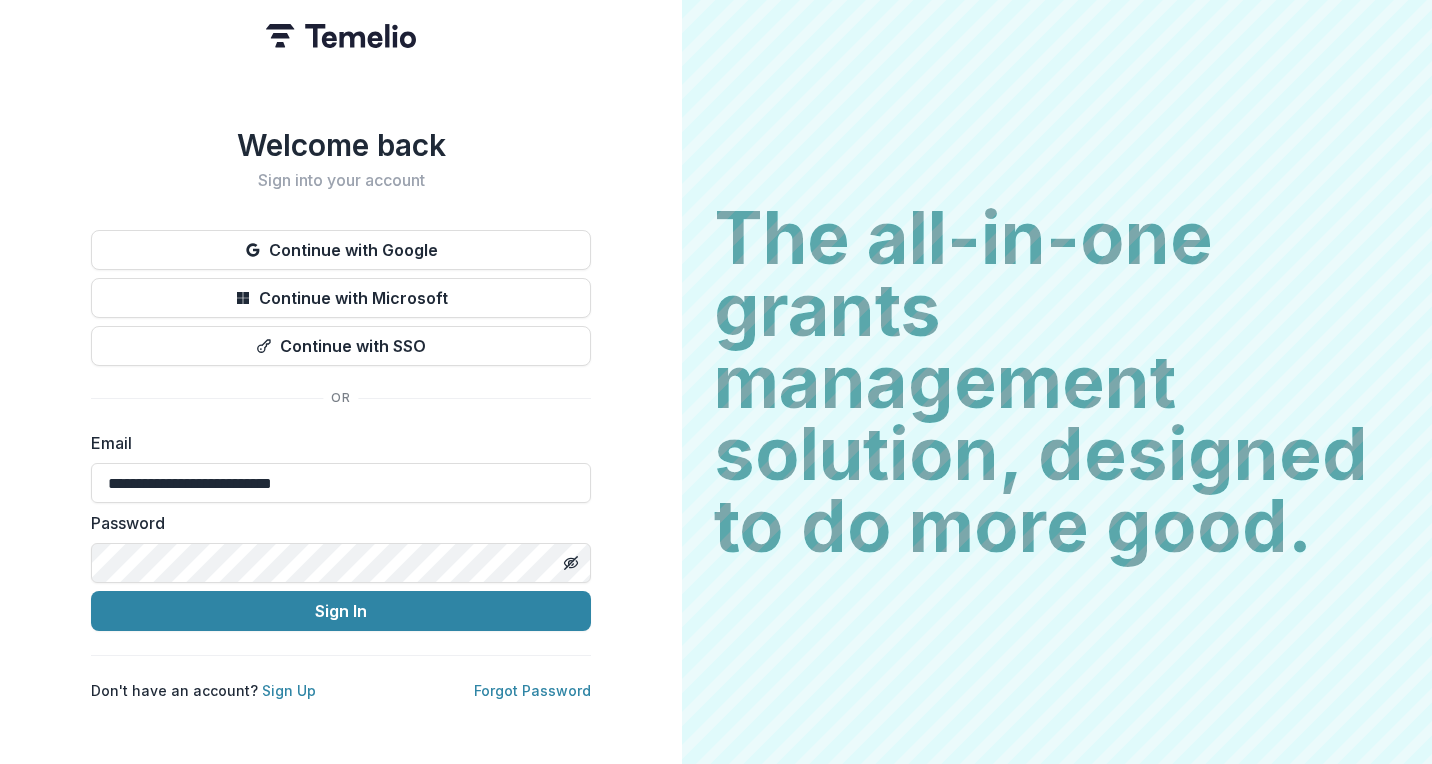 type on "**********" 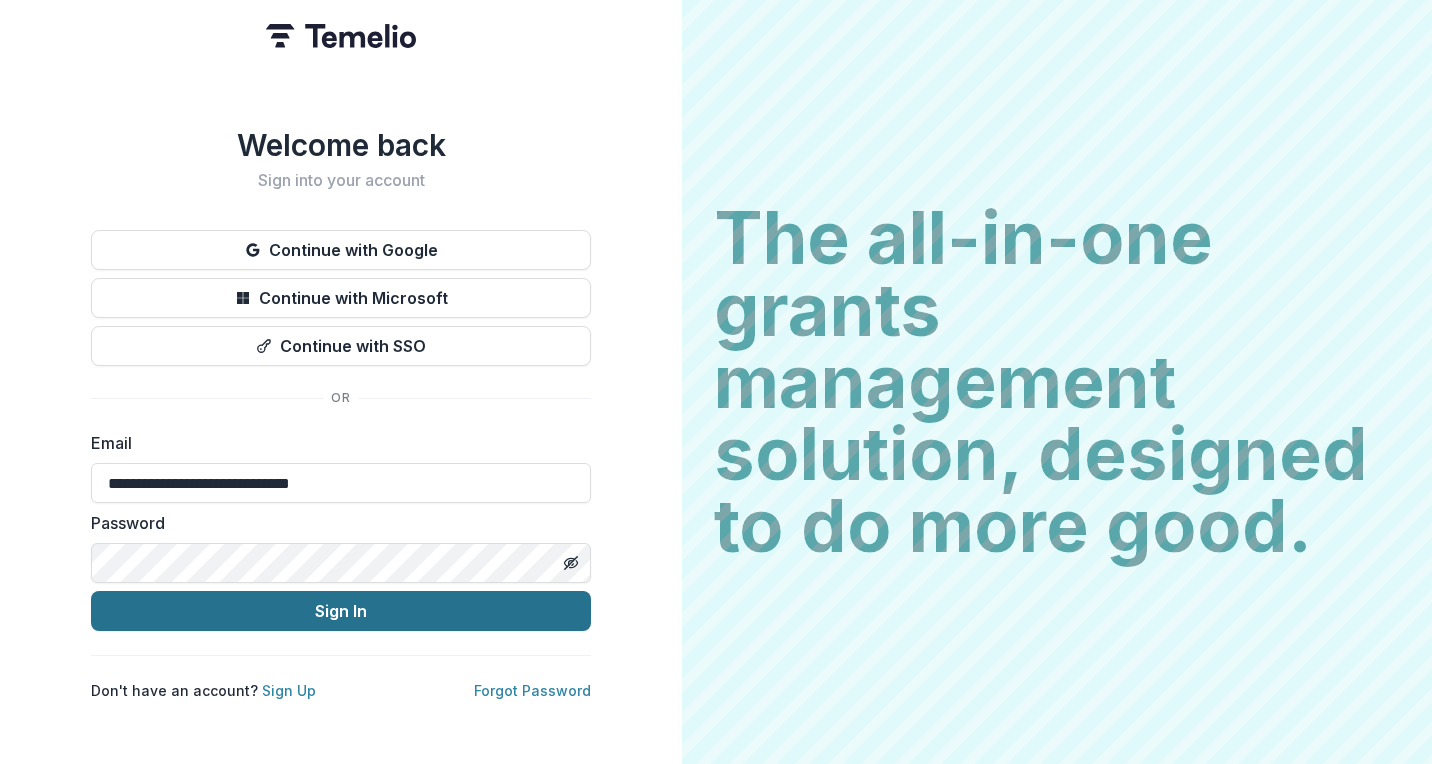 click on "Sign In" at bounding box center (341, 611) 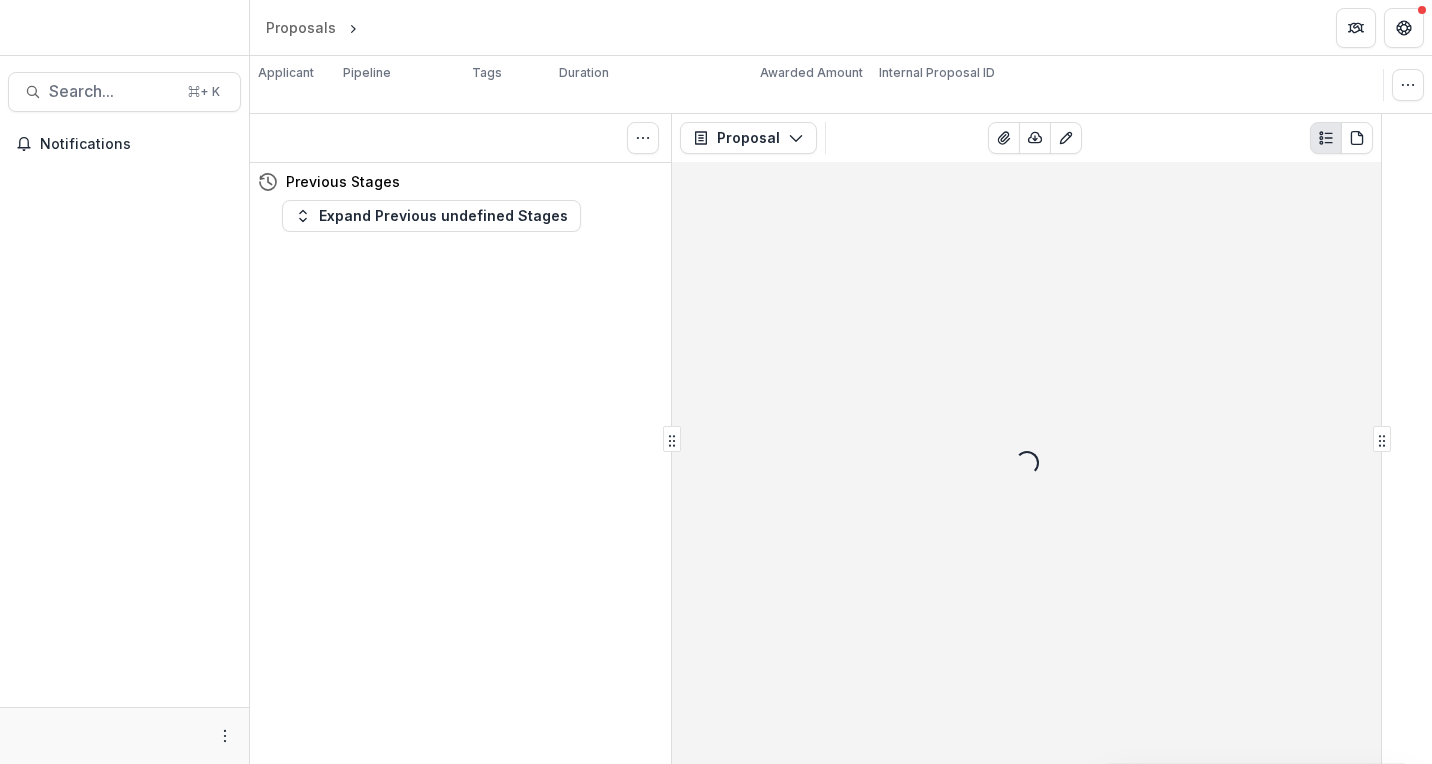 scroll, scrollTop: 0, scrollLeft: 0, axis: both 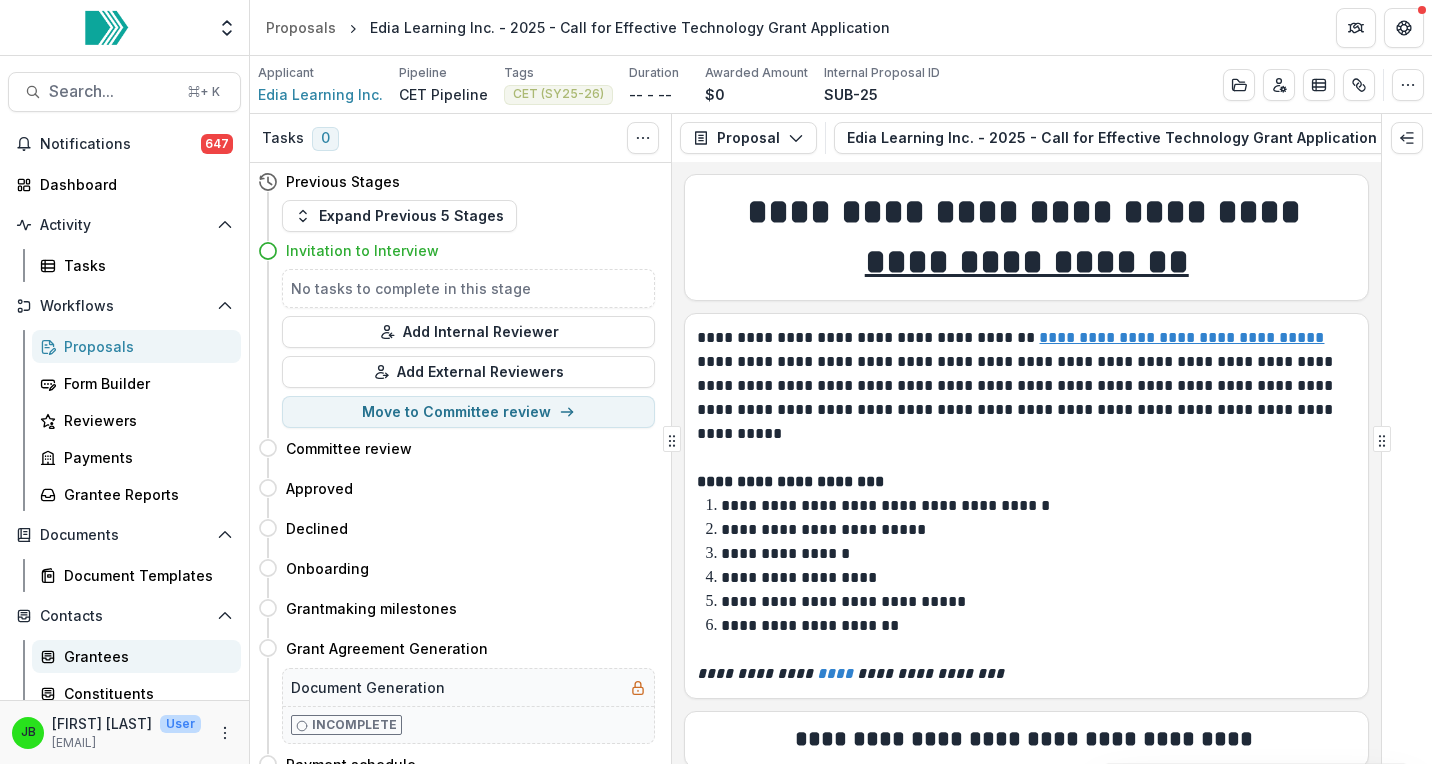 click on "Grantees" at bounding box center [144, 656] 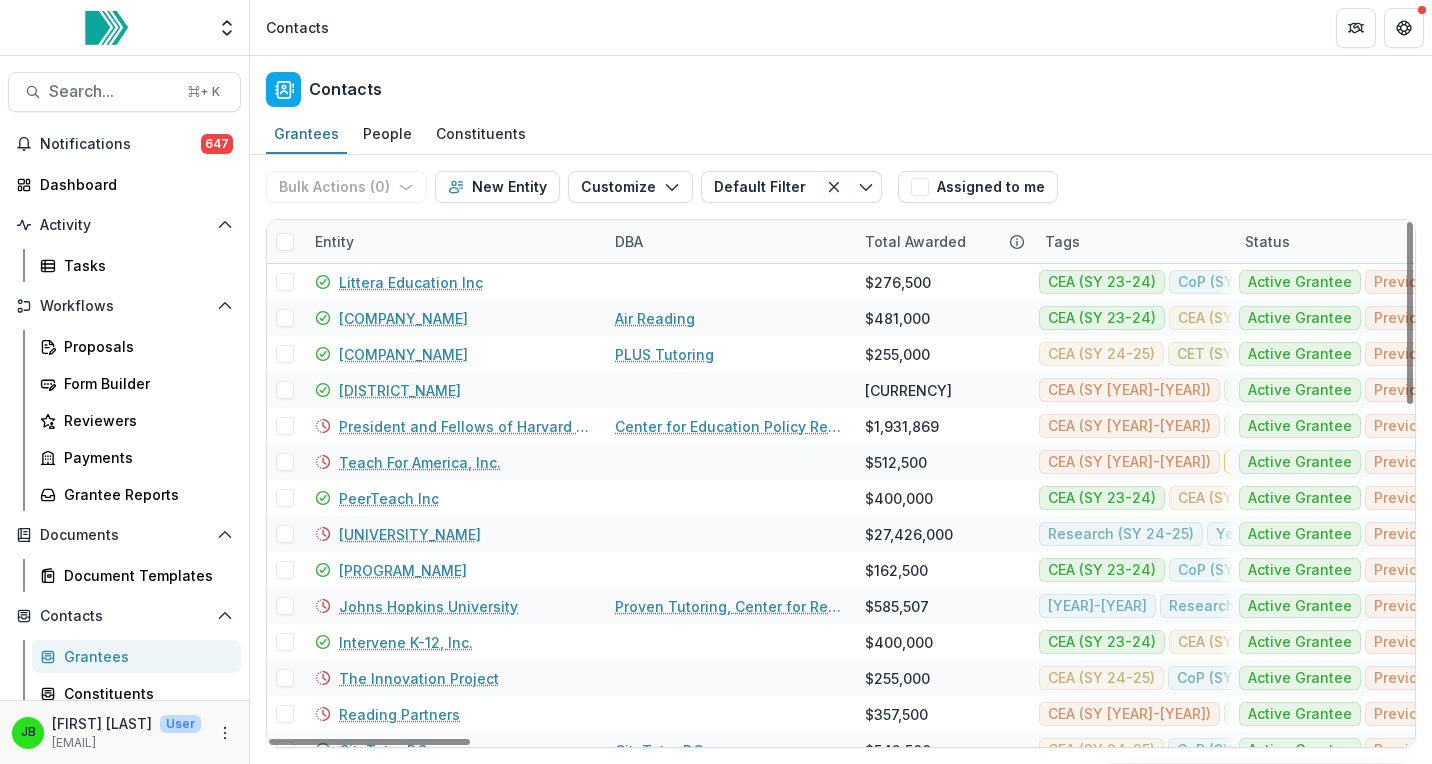 click on "Entity" at bounding box center (334, 241) 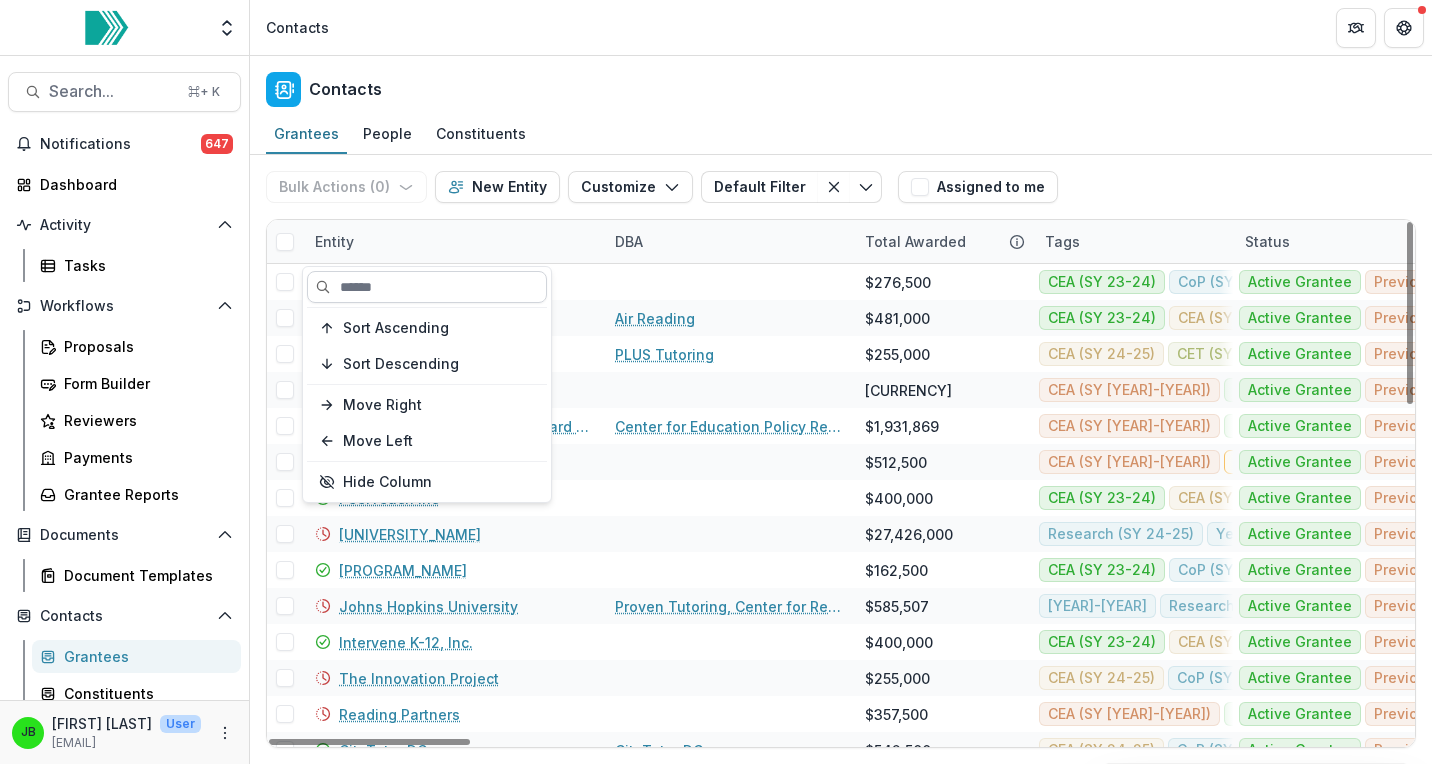 click at bounding box center (427, 287) 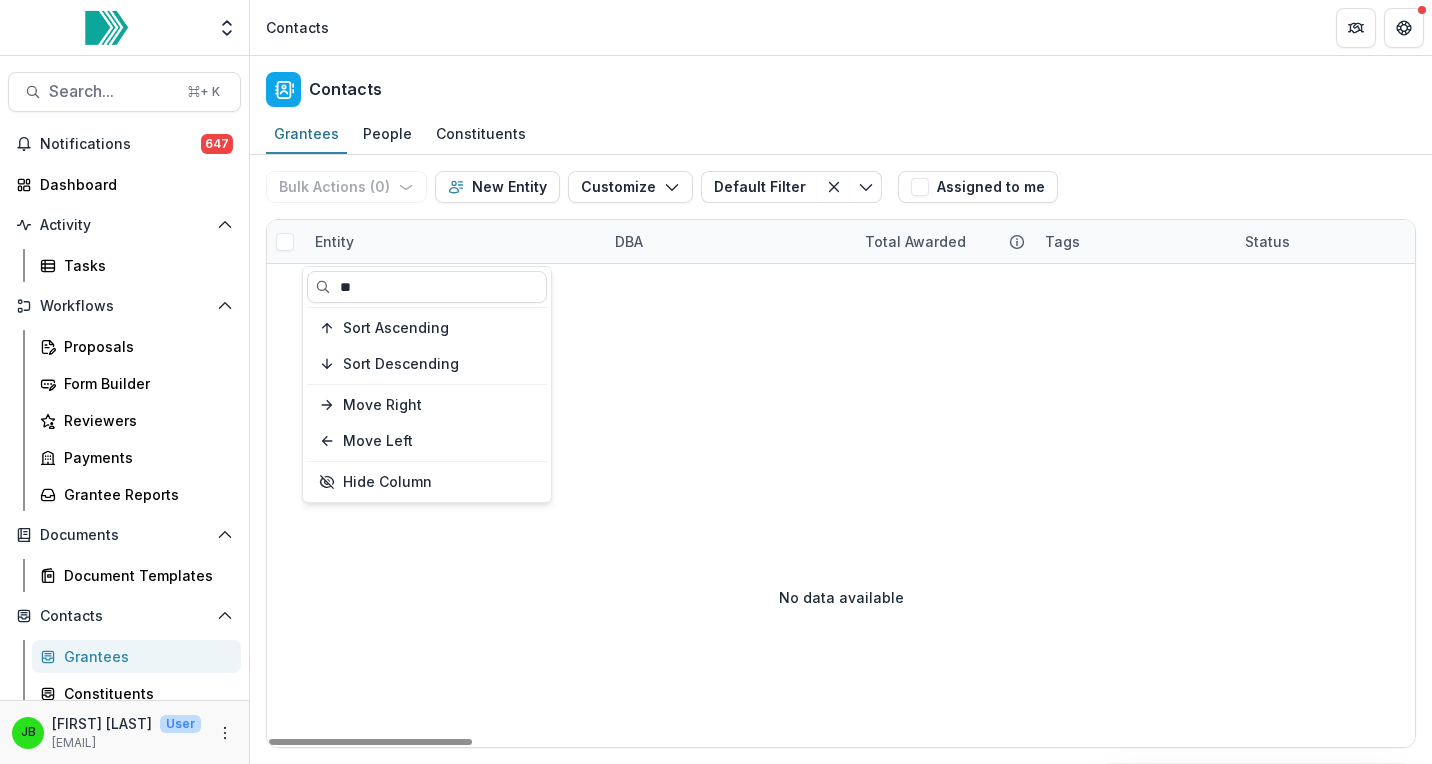 type on "*" 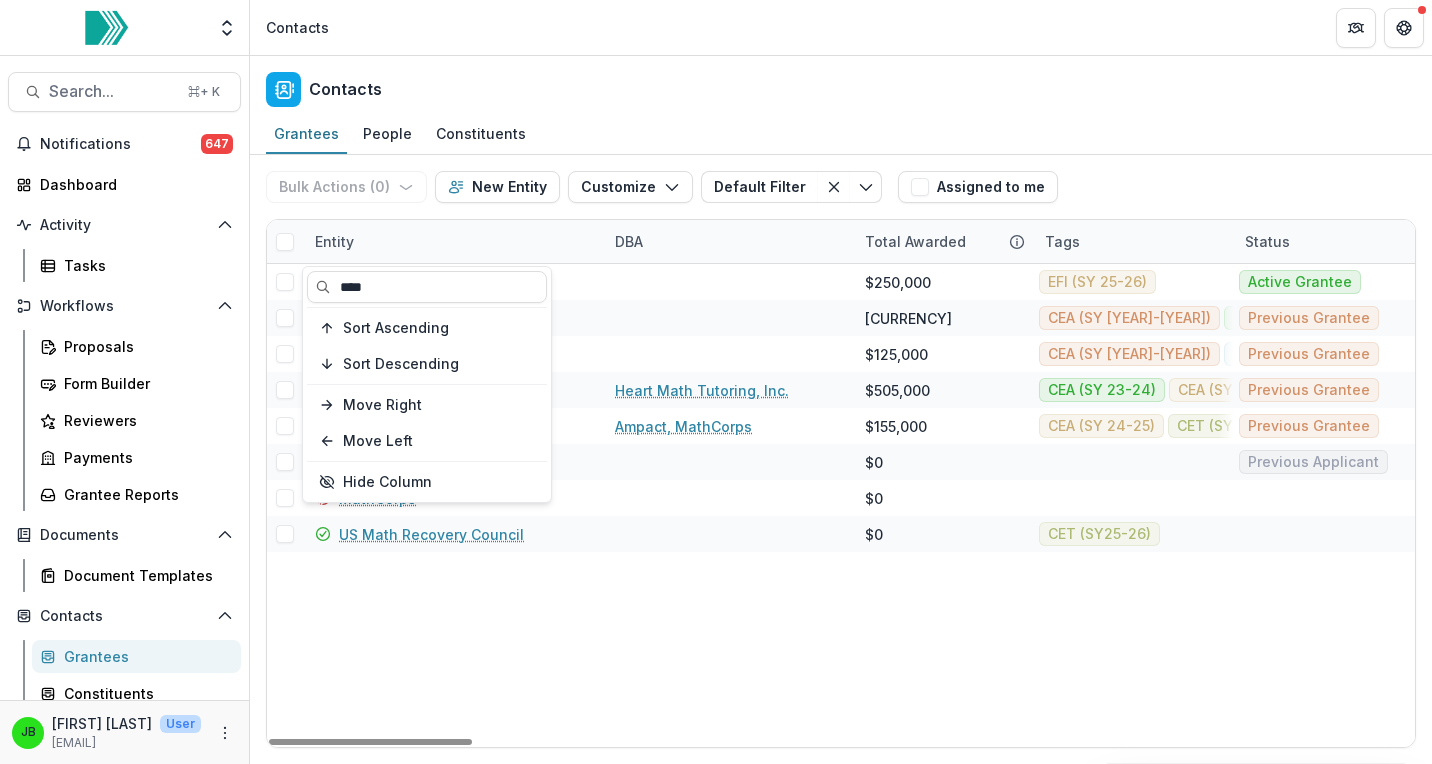 type on "****" 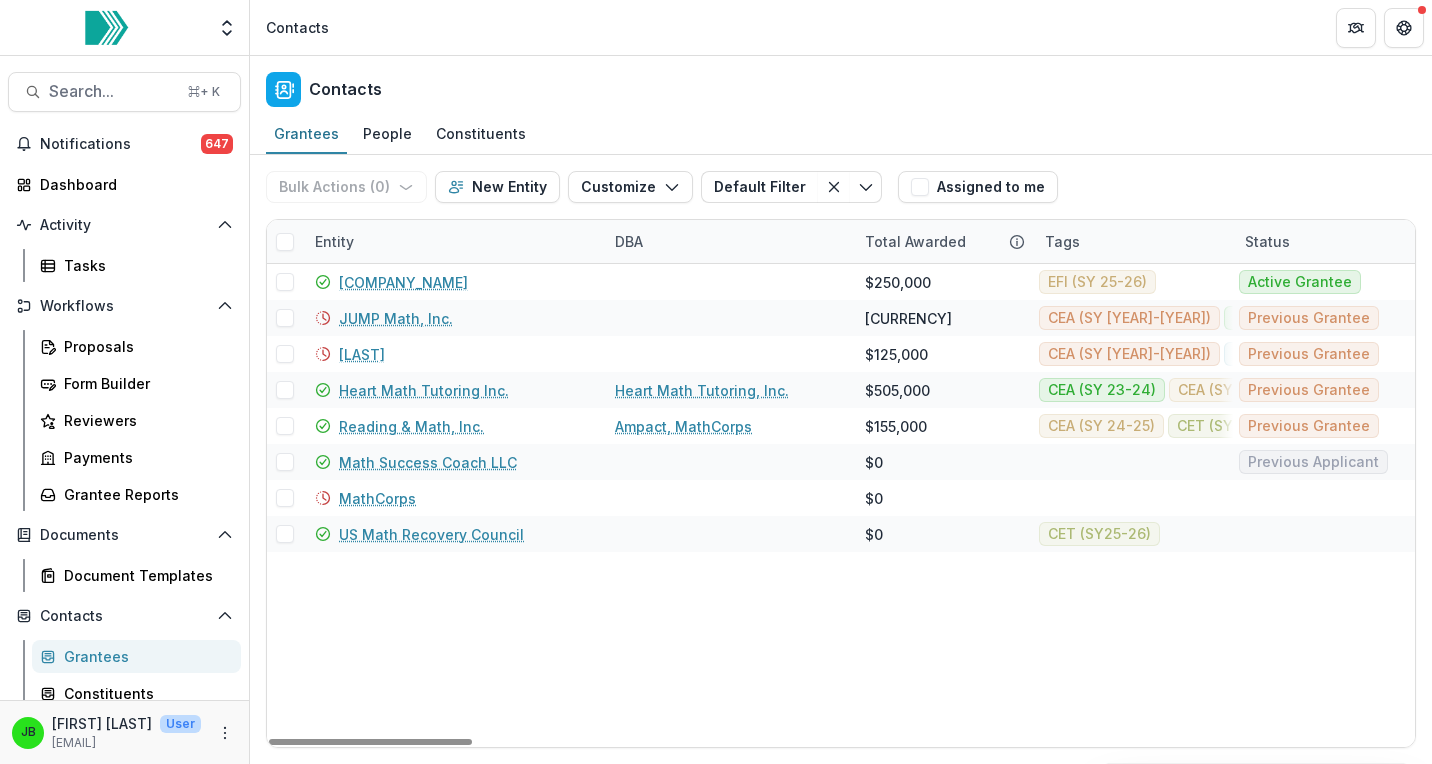 click on "Math Success Coach LLC [CURRENCY] EFI (SY [YEAR]-[YEAR]) Active Grantee -- [NUMBER] [FIRST] [LAST] [NUMBER] [STREET] [NUMBER] [CITY] [STATE] [POSTAL_CODE] Organization JUMP Math, Inc. [CURRENCY] CEA (SY [YEAR]-[YEAR]) CEA (SY [YEAR]-[YEAR]) CoP (SY [YEAR]-[YEAR]) CoP (SY [YEAR]-[YEAR]) CoP (SY [YEAR]-[YEAR]) Previous Grantee [LAST] [NUMBER] -- [NUMBER] [STREET], Suite B co Clearly Compliant [CITY] [STATE] [POSTAL_CODE] Organization Matheka [CURRENCY] CEA (SY [YEAR]-[YEAR]) CoP (SY [YEAR]-[YEAR]) Previous Grantee [LAST] -- Organization Heart Math Tutoring Inc. Heart Math Tutoring, Inc. [CURRENCY] CEA (SY [YEAR]-[YEAR]) CEA (SY [YEAR]-[YEAR]) CoP (SY [YEAR]-[YEAR]) CoP (SY [YEAR]-[YEAR]) CoP (SY [YEAR]-[YEAR]) Previous Grantee [LAST] [NUMBER] [FIRST] [NUMBER] [STREET] Suite [NUMBER] [CITY] [STATE] [POSTAL_CODE] Organization Reading & Math, Inc. Ampact, MathCorps [CURRENCY] CEA (SY [YEAR]-[YEAR]) CET (SY[YEAR]-[YEAR]) CoP (SY [YEAR]-[YEAR]) CoP (SY [YEAR]-[YEAR]) Previous Grantee [LAST] [NUMBER] [FIRST] [NUMBER] [STREET] [NUMBER] Organization Math Success Coach LLC [CURRENCY] Previous Applicant -- [NUMBER] [LAST] [FIRST] MathCorps" at bounding box center [3500, 505] 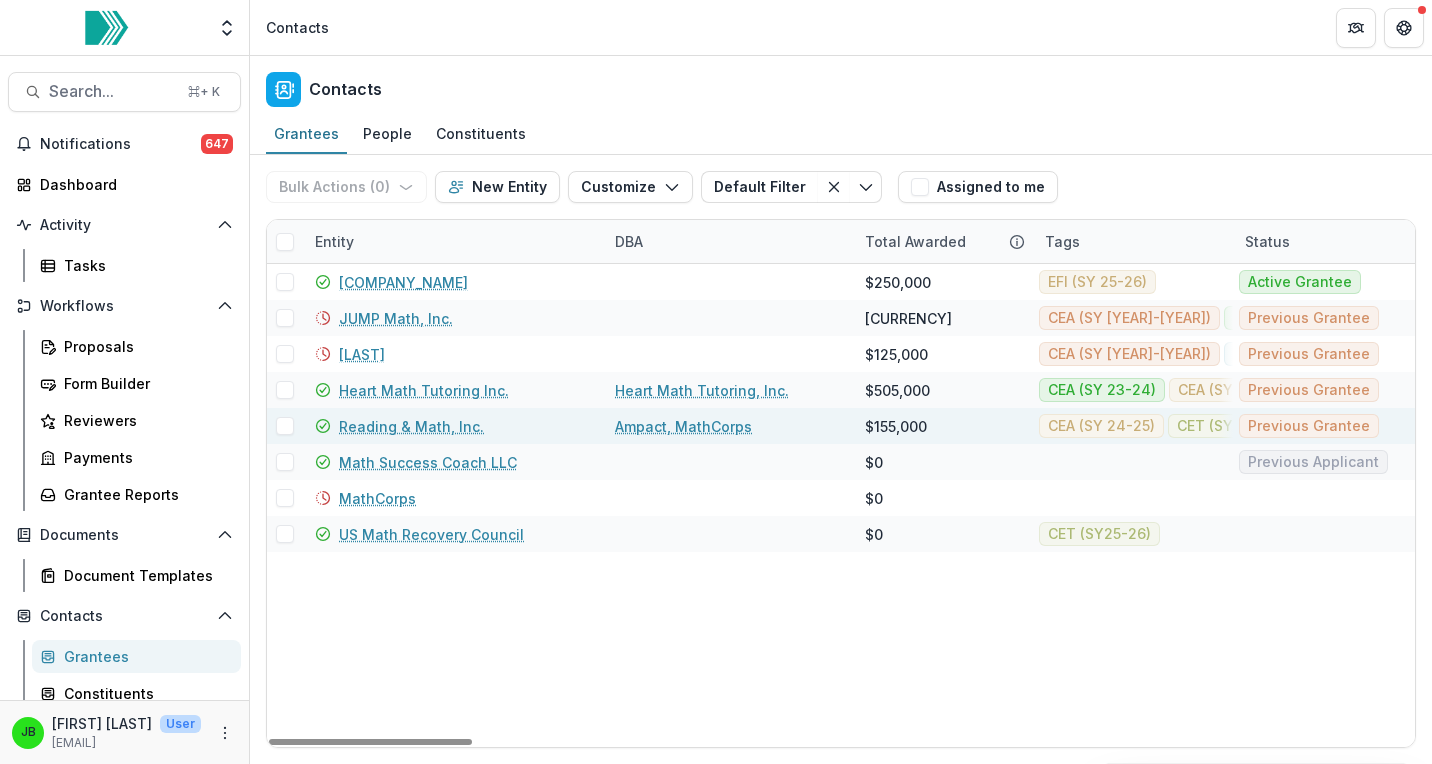 click on "Reading & Math, Inc." at bounding box center [411, 426] 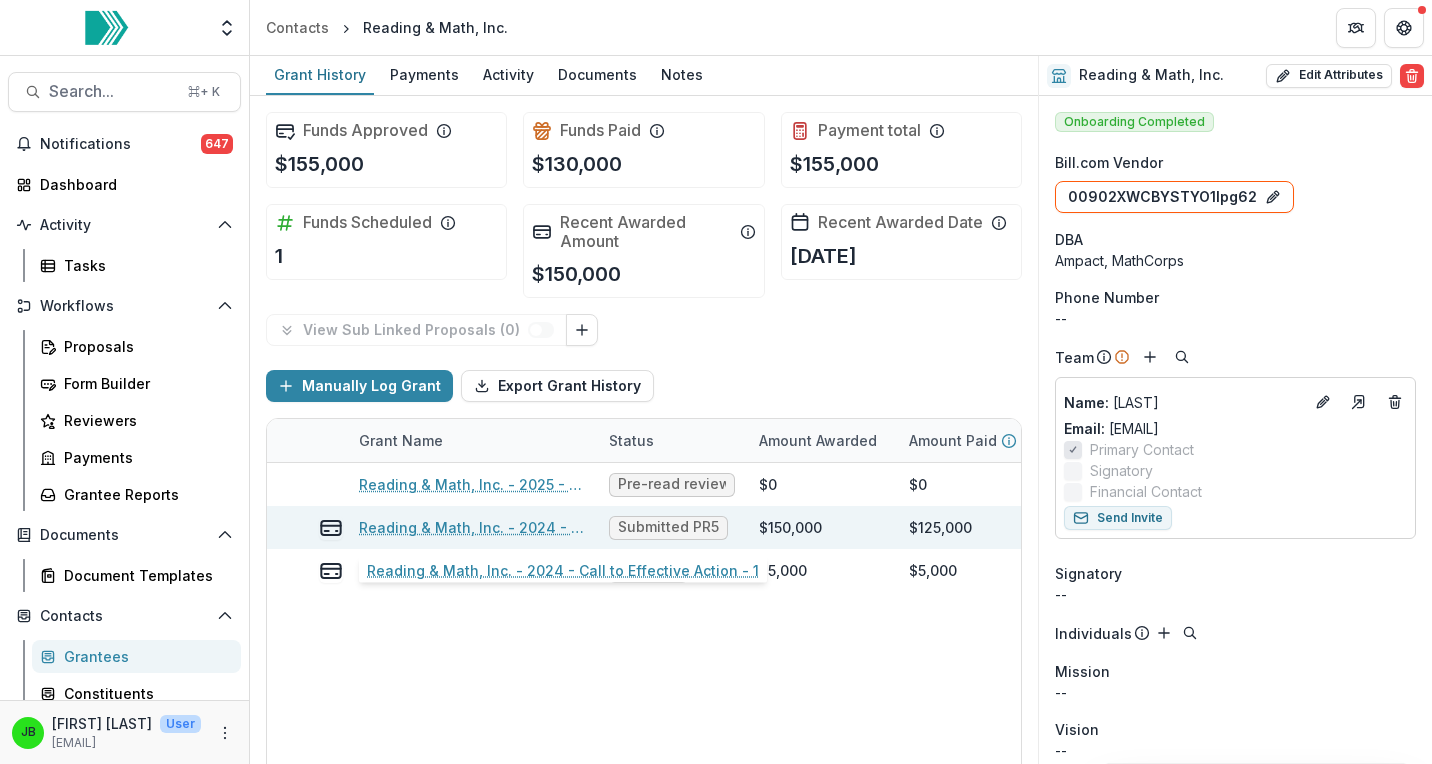 click on "Reading & Math, Inc. - 2024 - Call to Effective Action - 1" at bounding box center [472, 527] 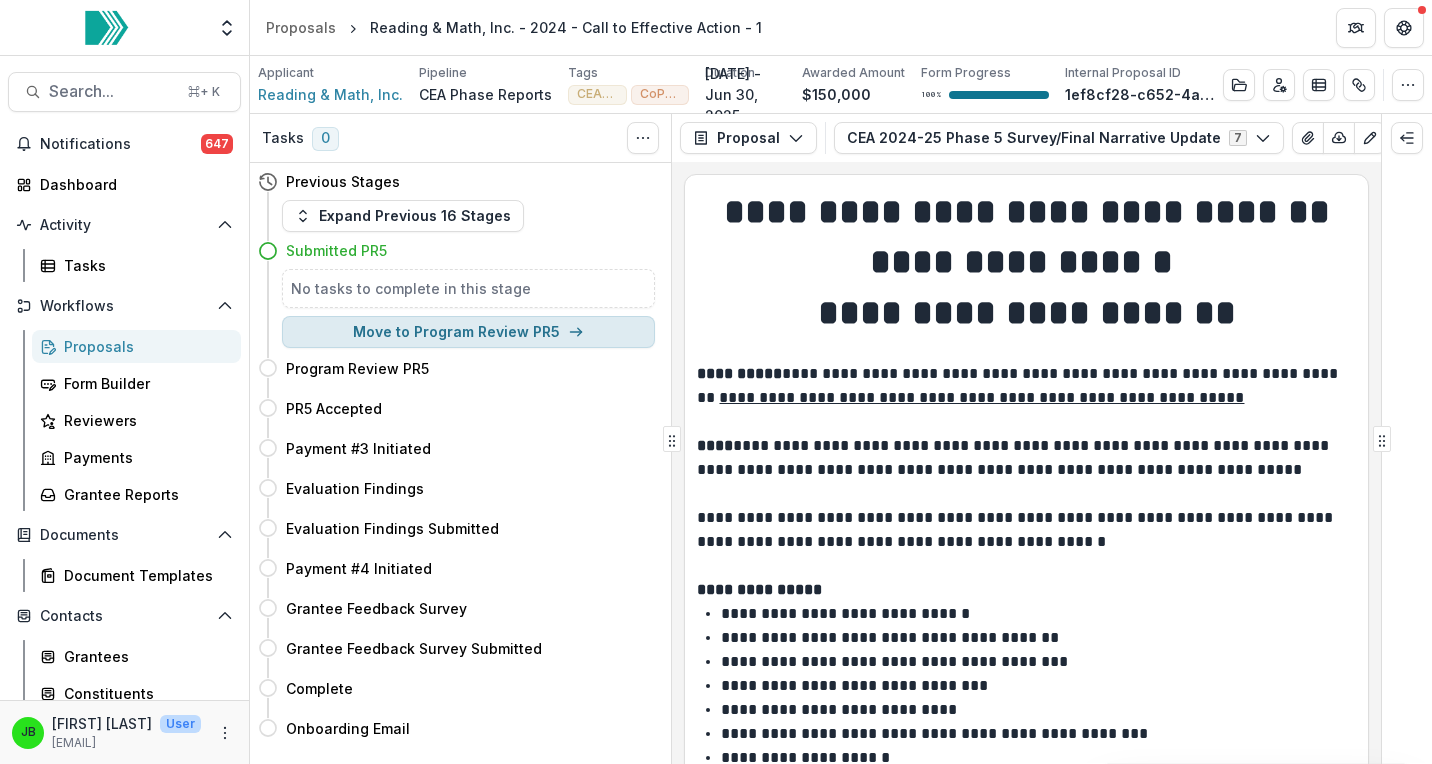 click on "Move to Program Review PR5" at bounding box center (468, 332) 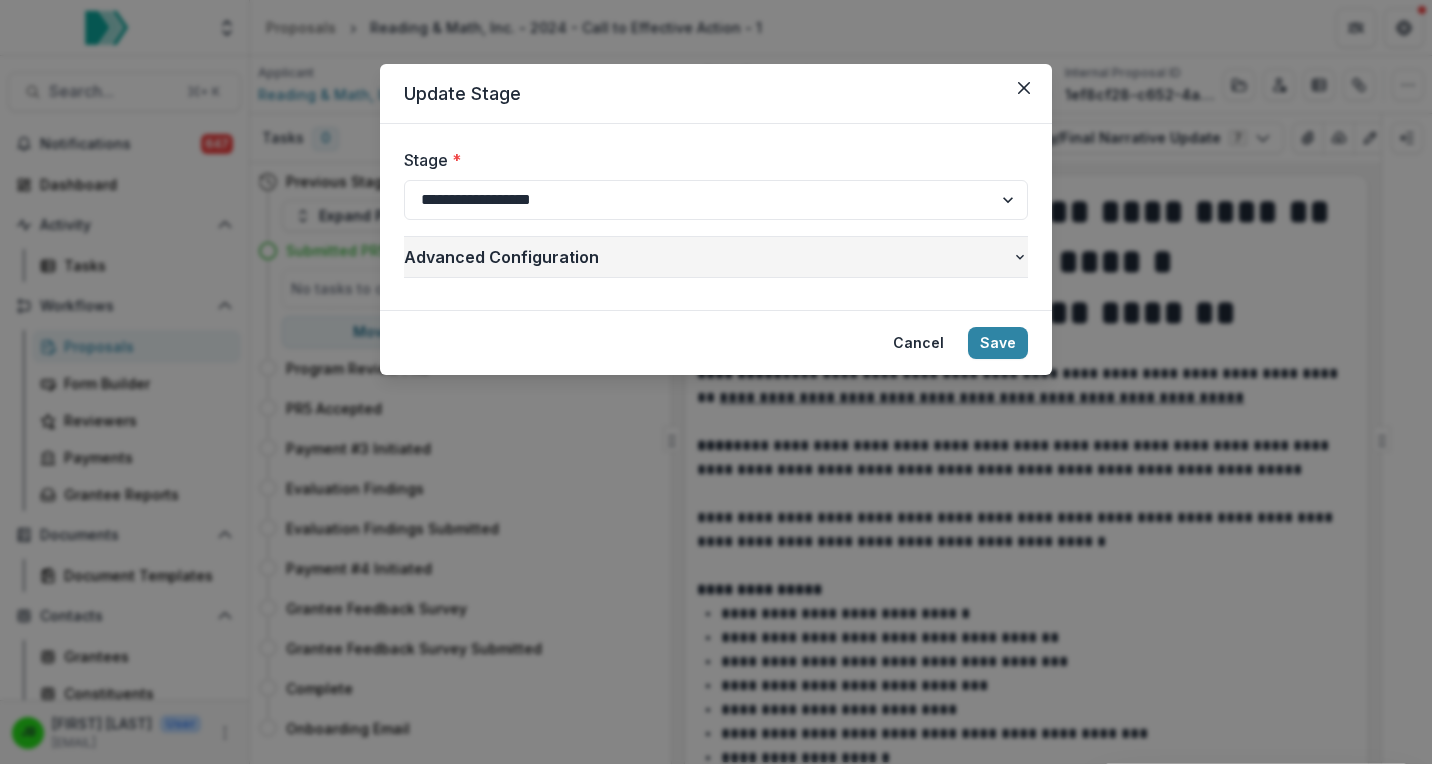 click on "Advanced Configuration" at bounding box center (708, 257) 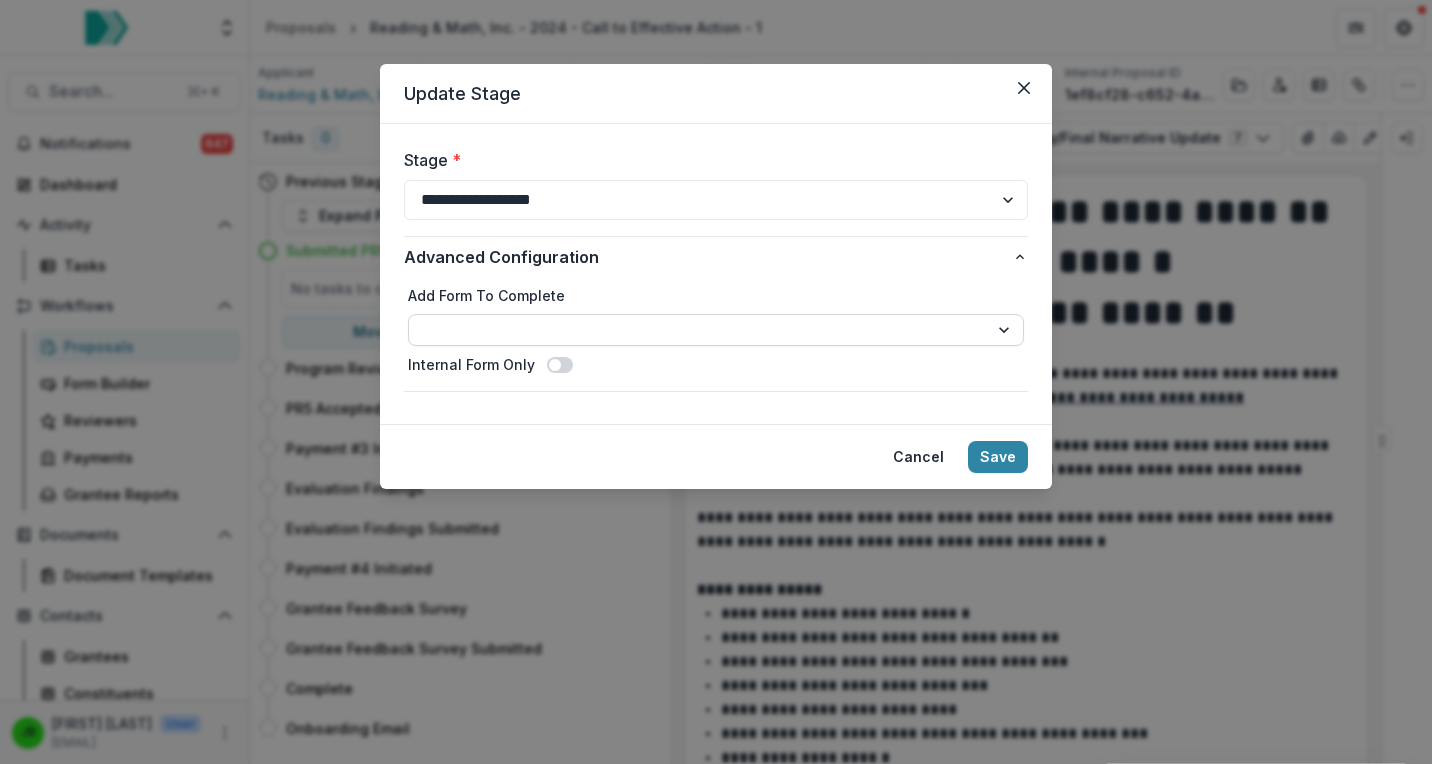 click on "**********" at bounding box center (716, 330) 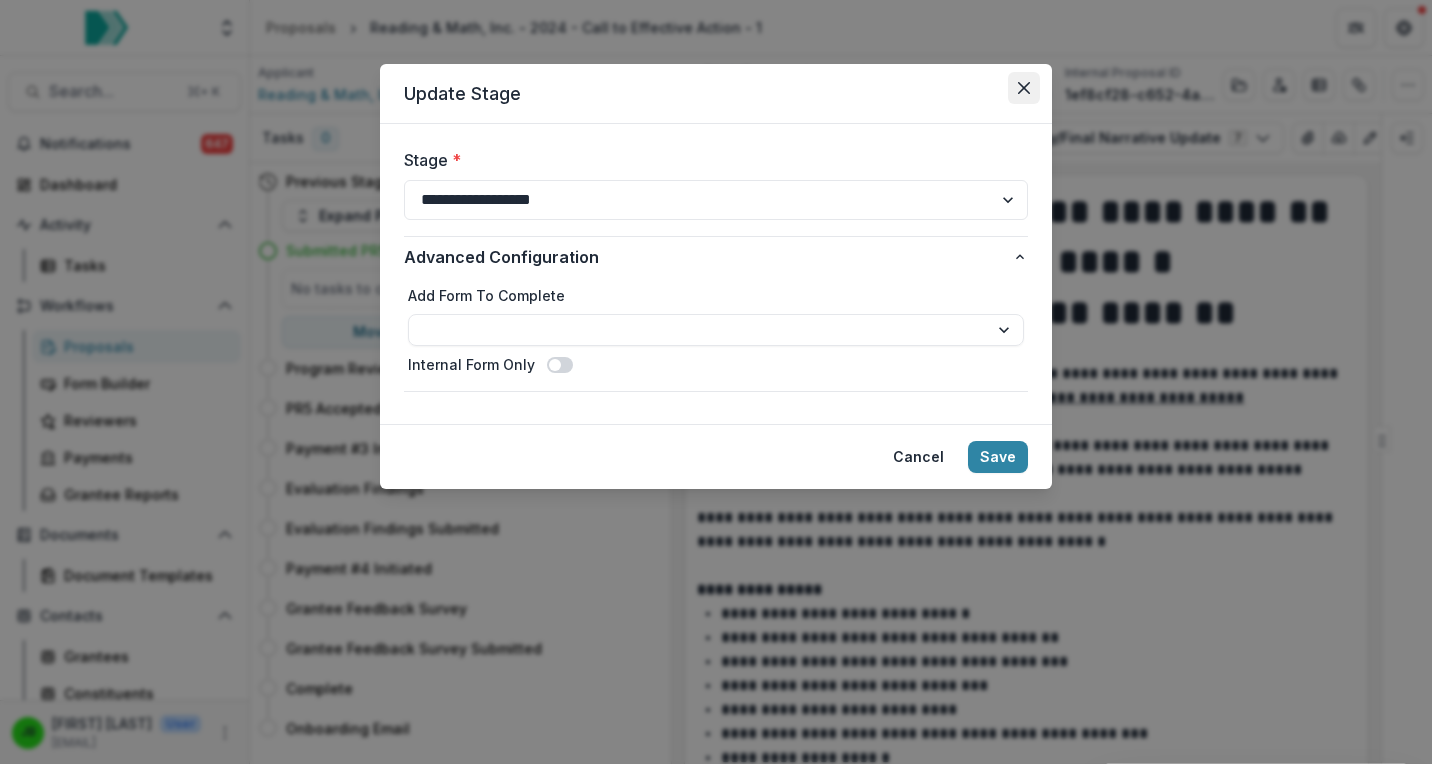 click at bounding box center [1024, 88] 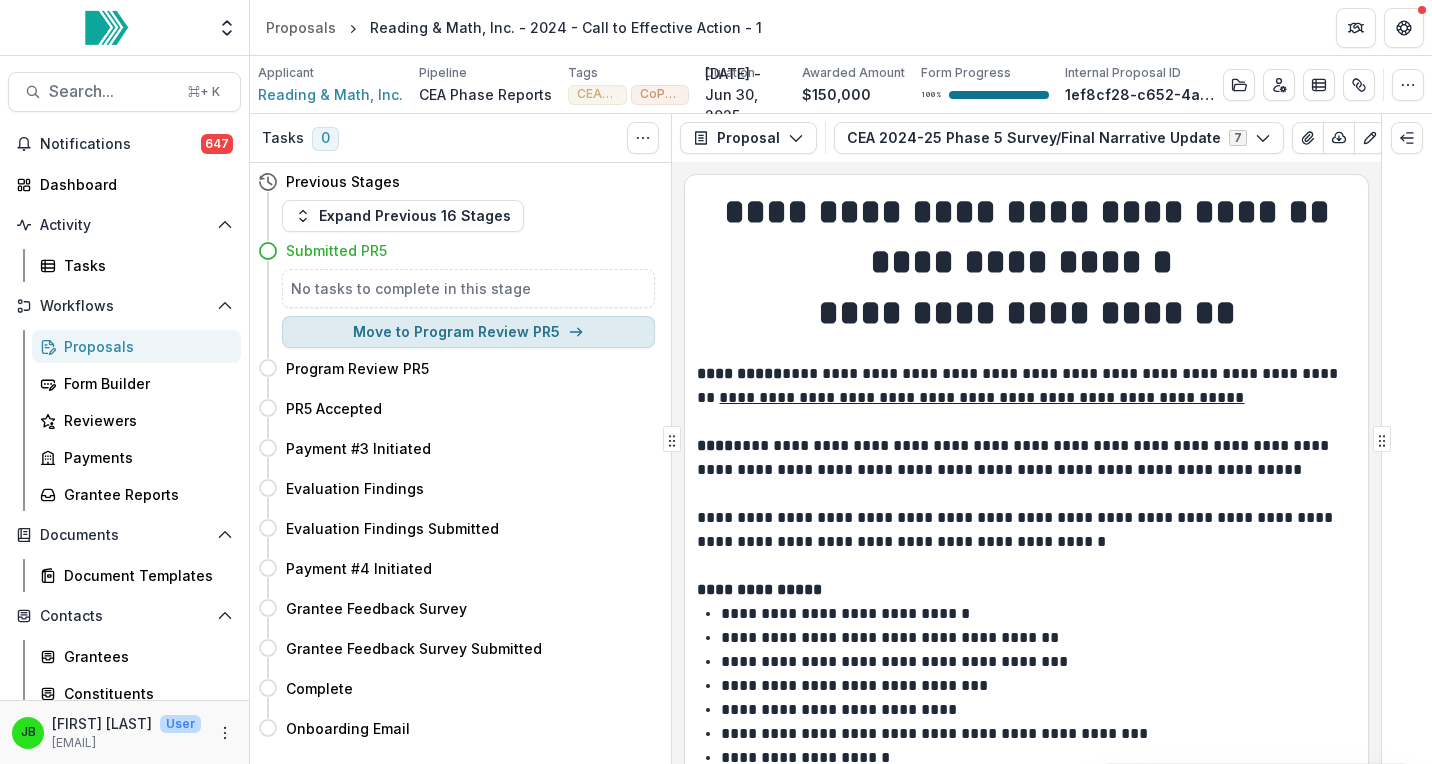 click on "Move to Program Review PR5" at bounding box center [468, 332] 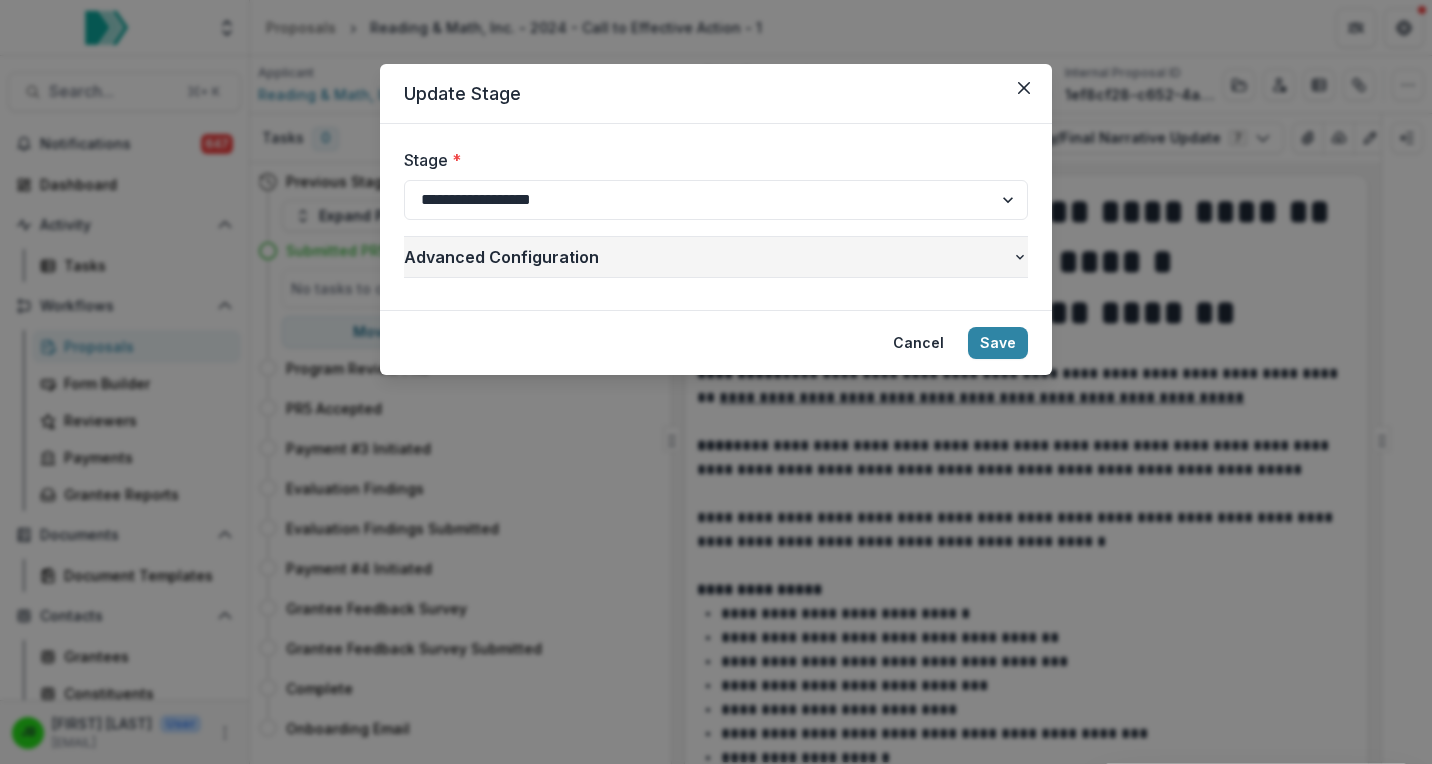 click on "Advanced Configuration" at bounding box center [716, 257] 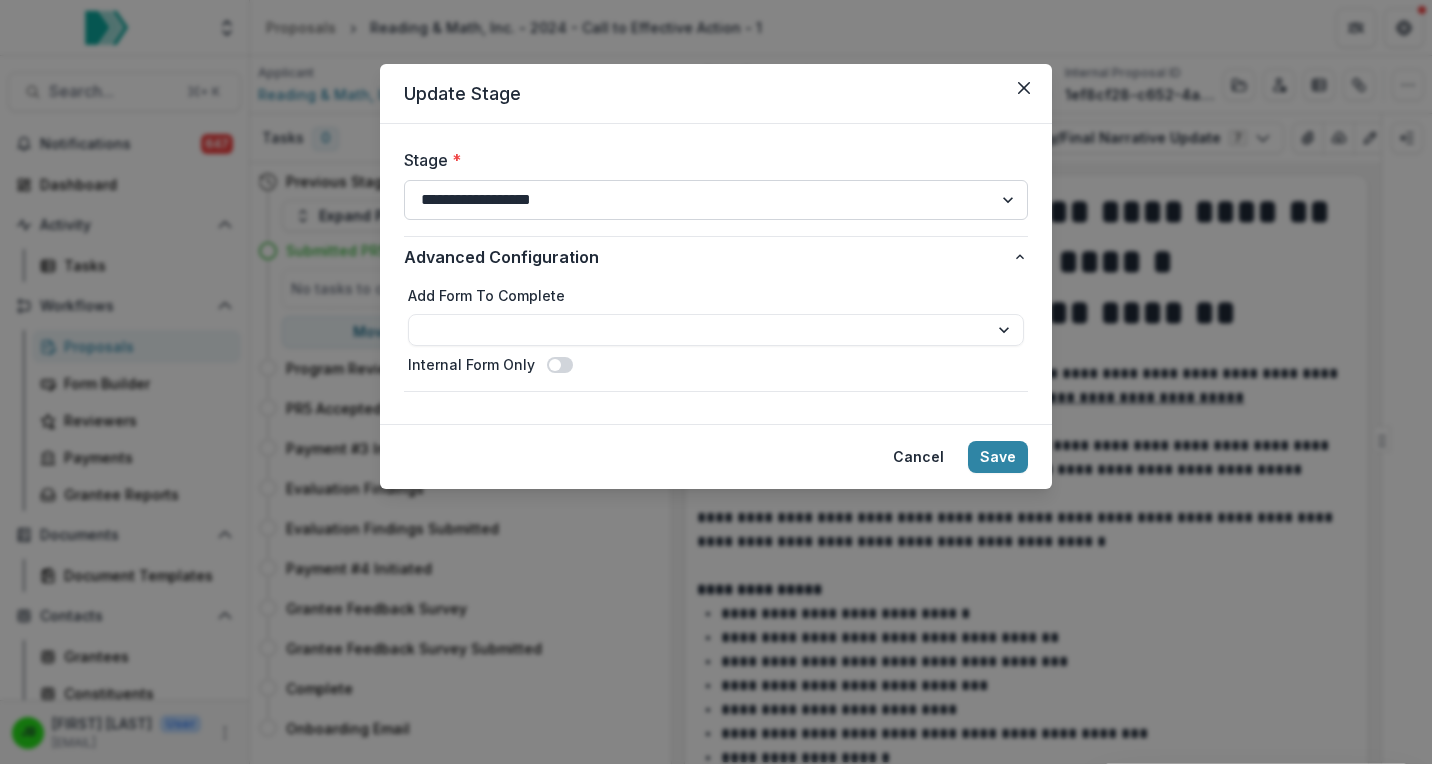 click on "**********" at bounding box center [716, 200] 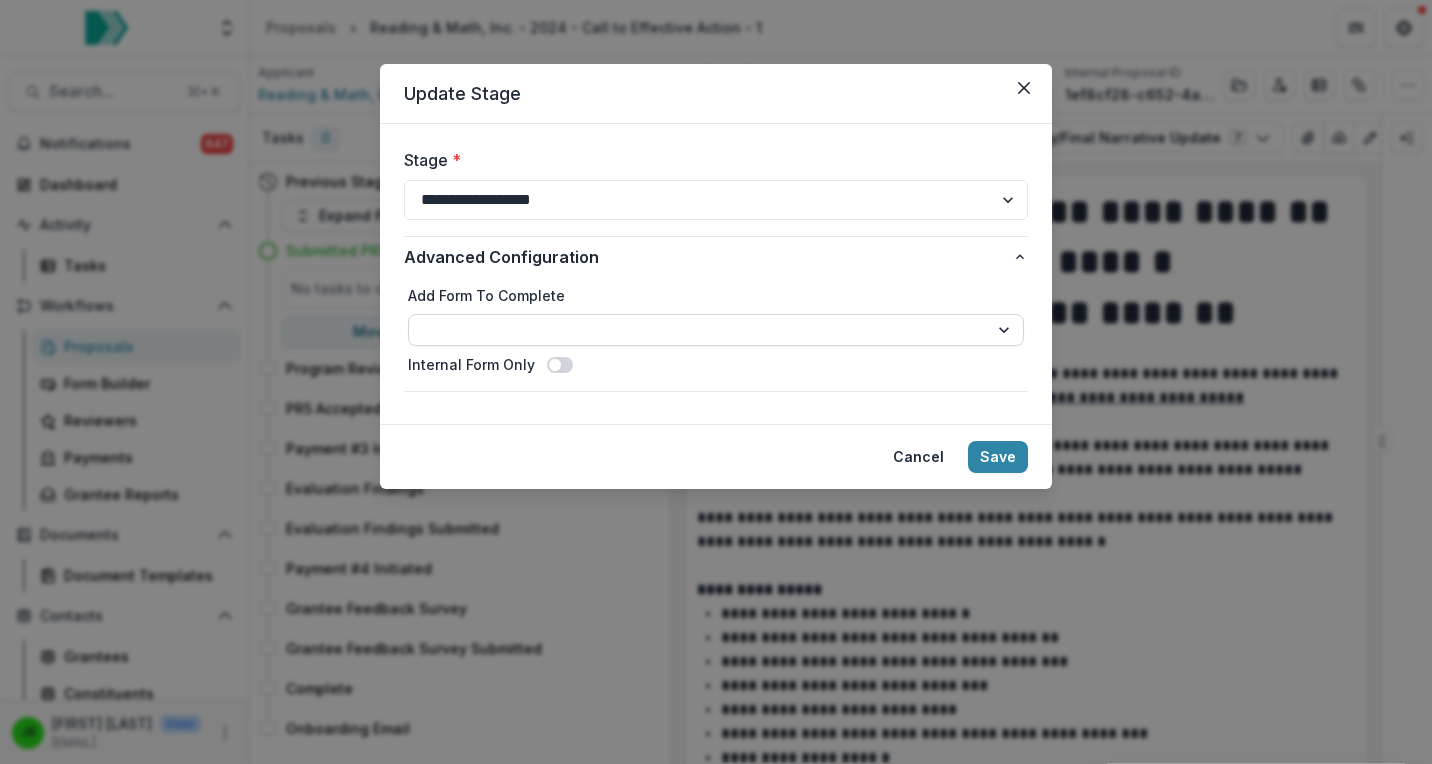 click on "**********" at bounding box center (716, 330) 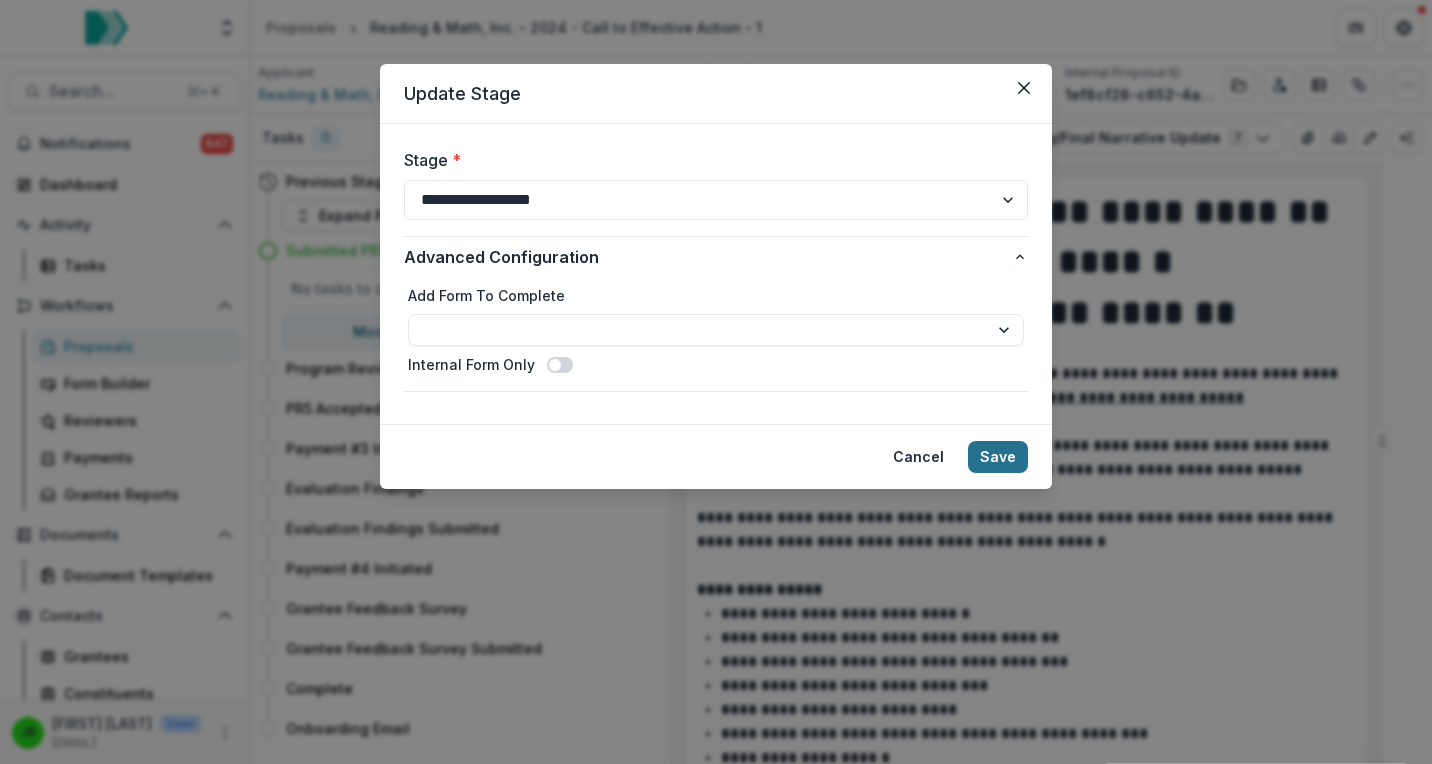 click on "Save" at bounding box center [998, 457] 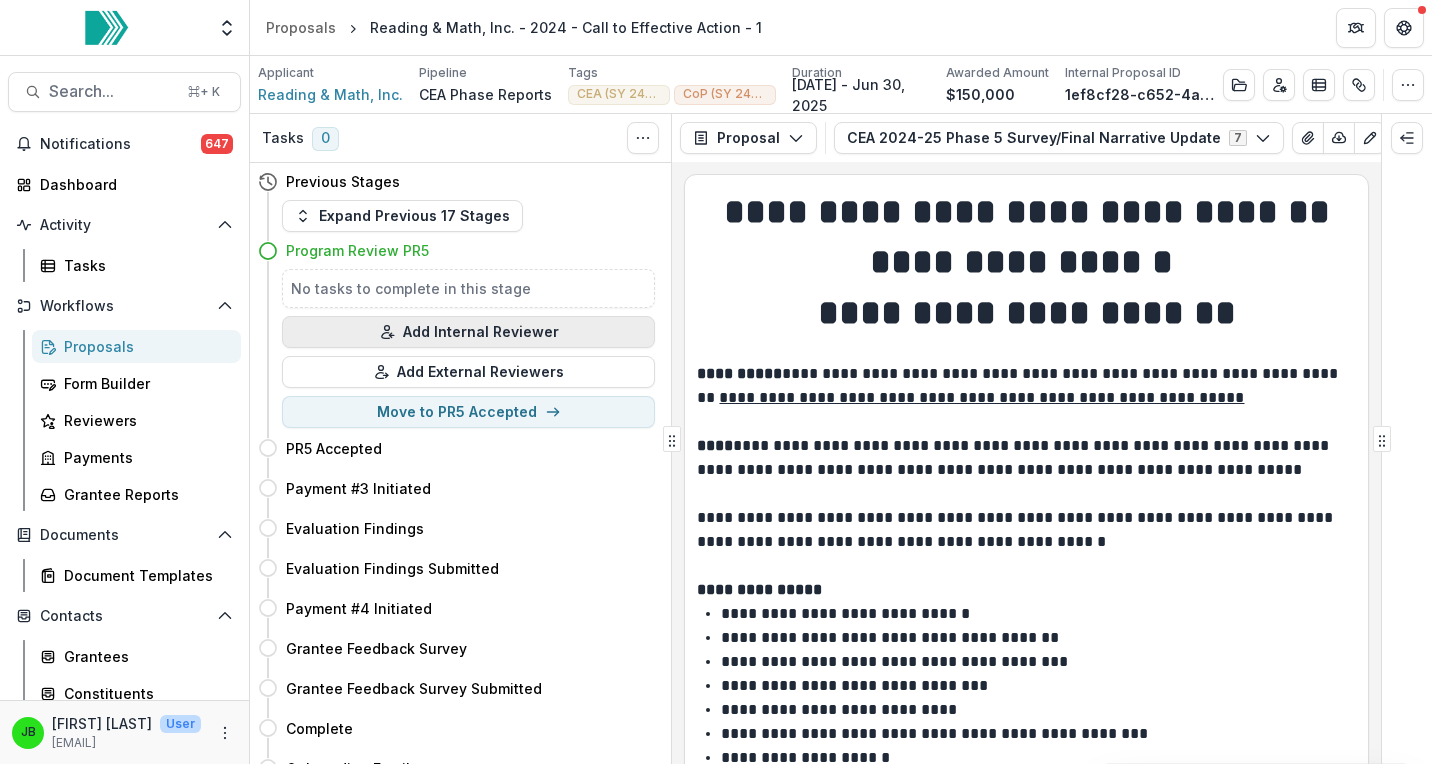 click on "Add Internal Reviewer" at bounding box center (468, 332) 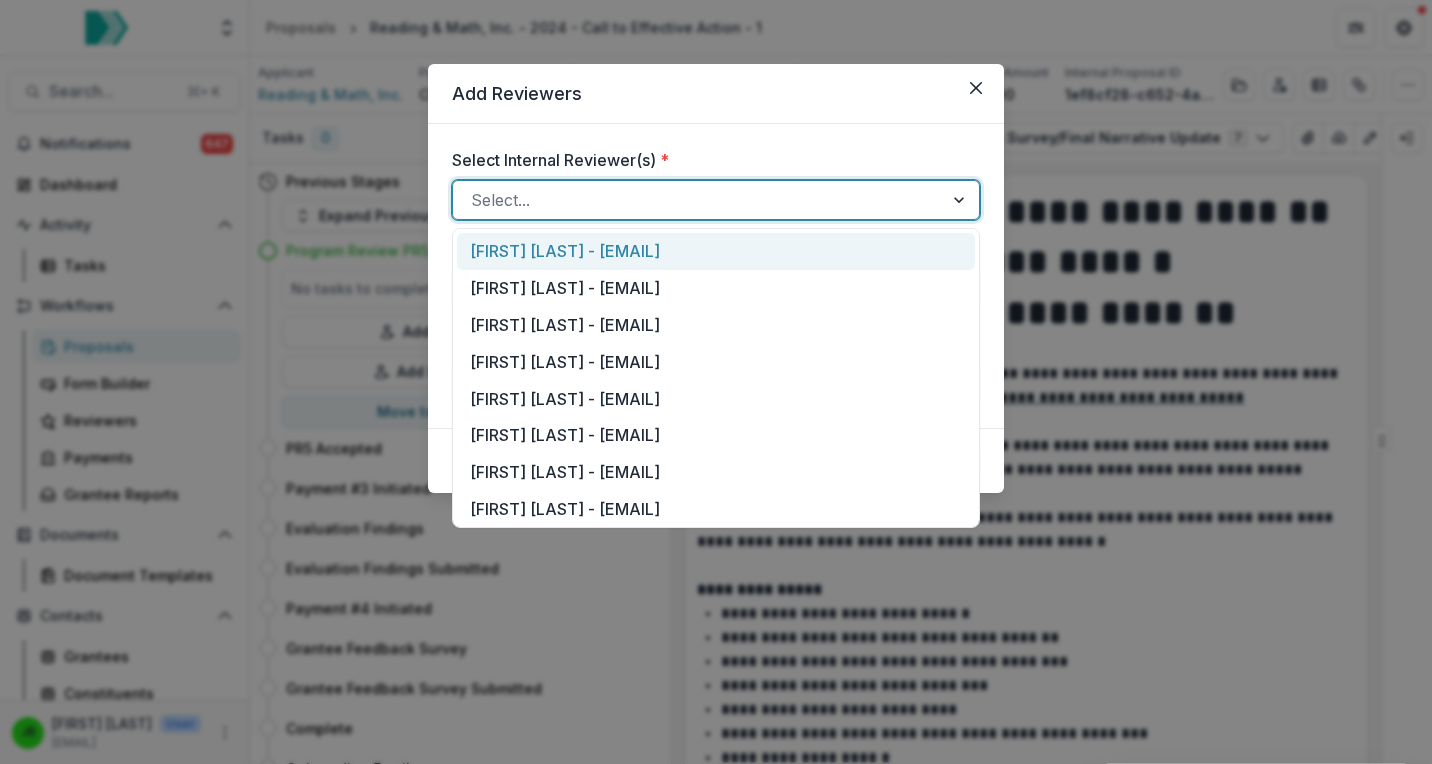 click at bounding box center (698, 200) 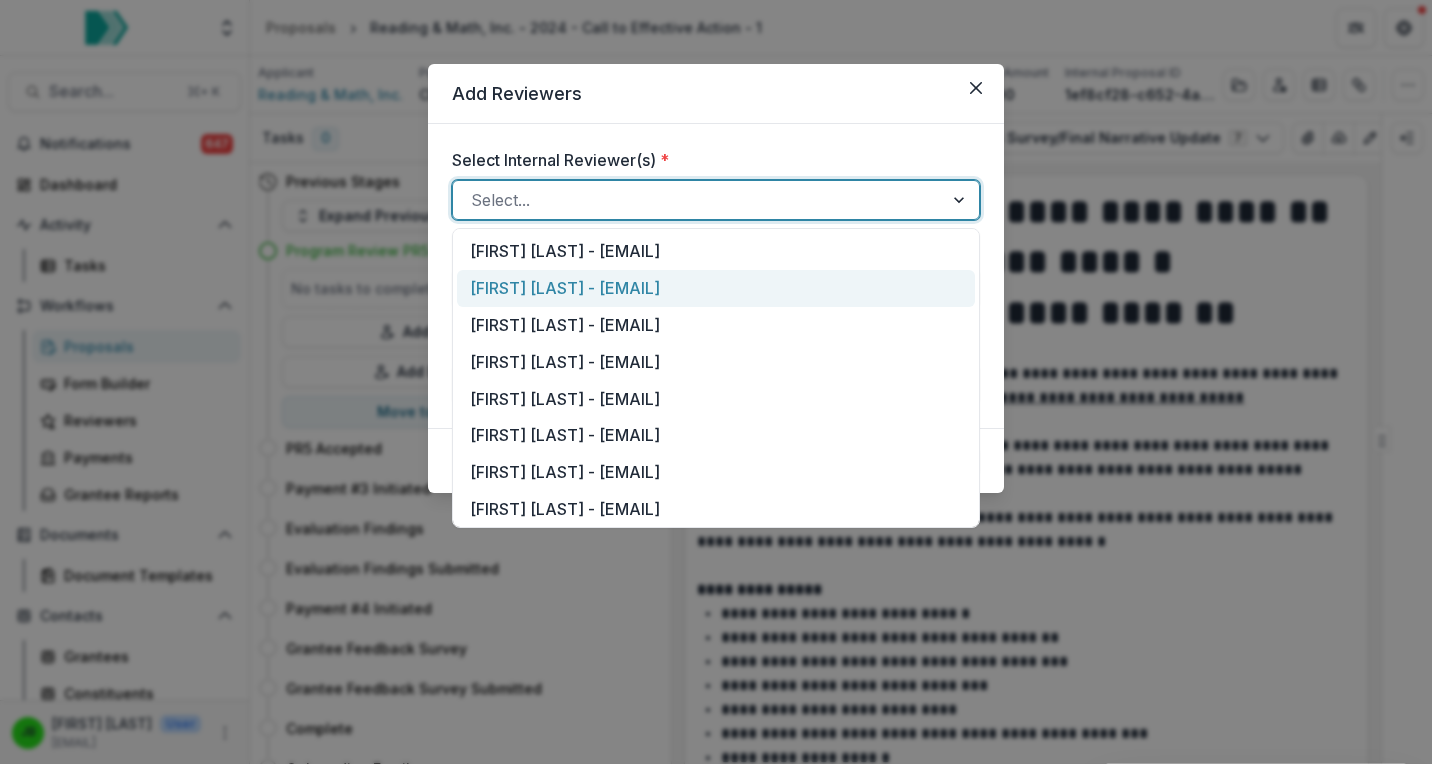 click on "[FIRST] [LAST] - [EMAIL]" at bounding box center (716, 288) 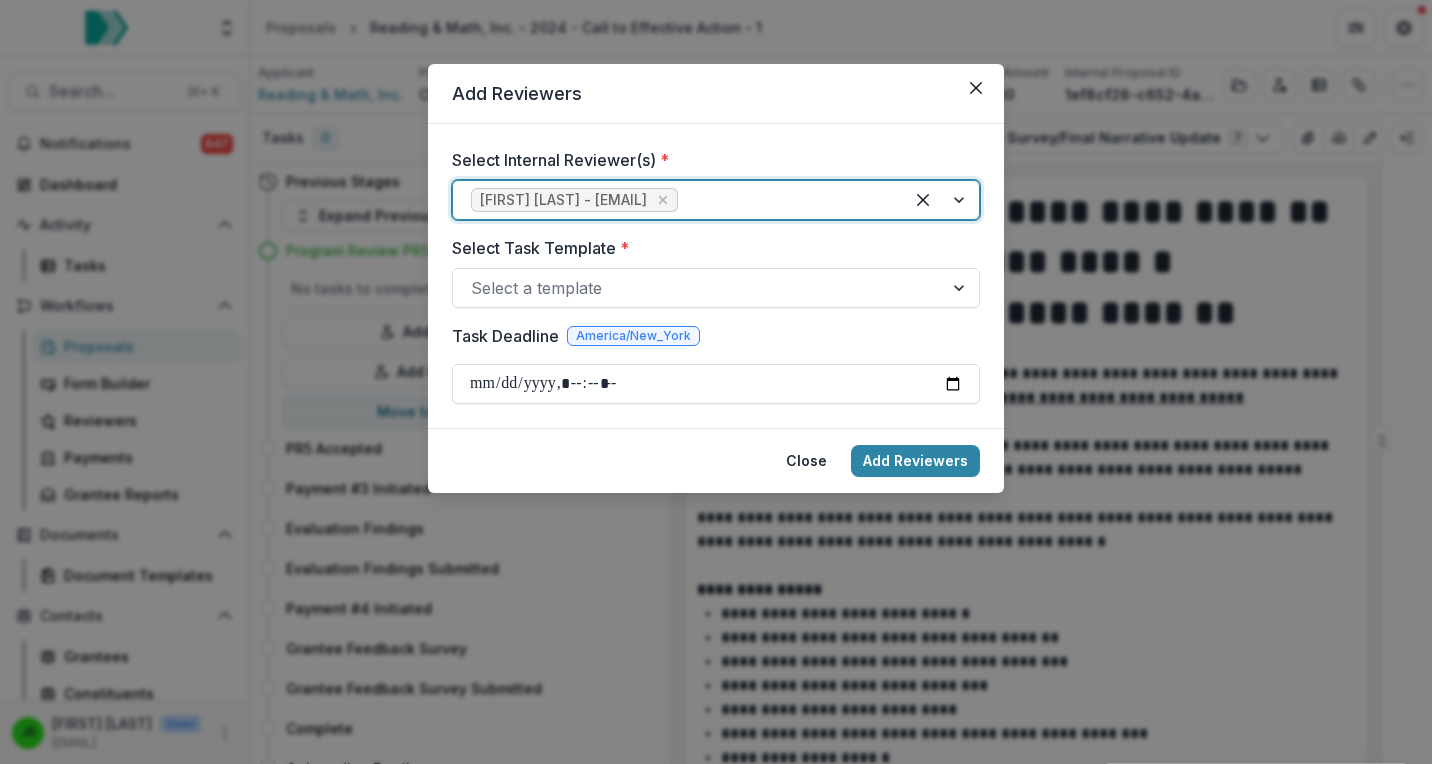 click at bounding box center [698, 288] 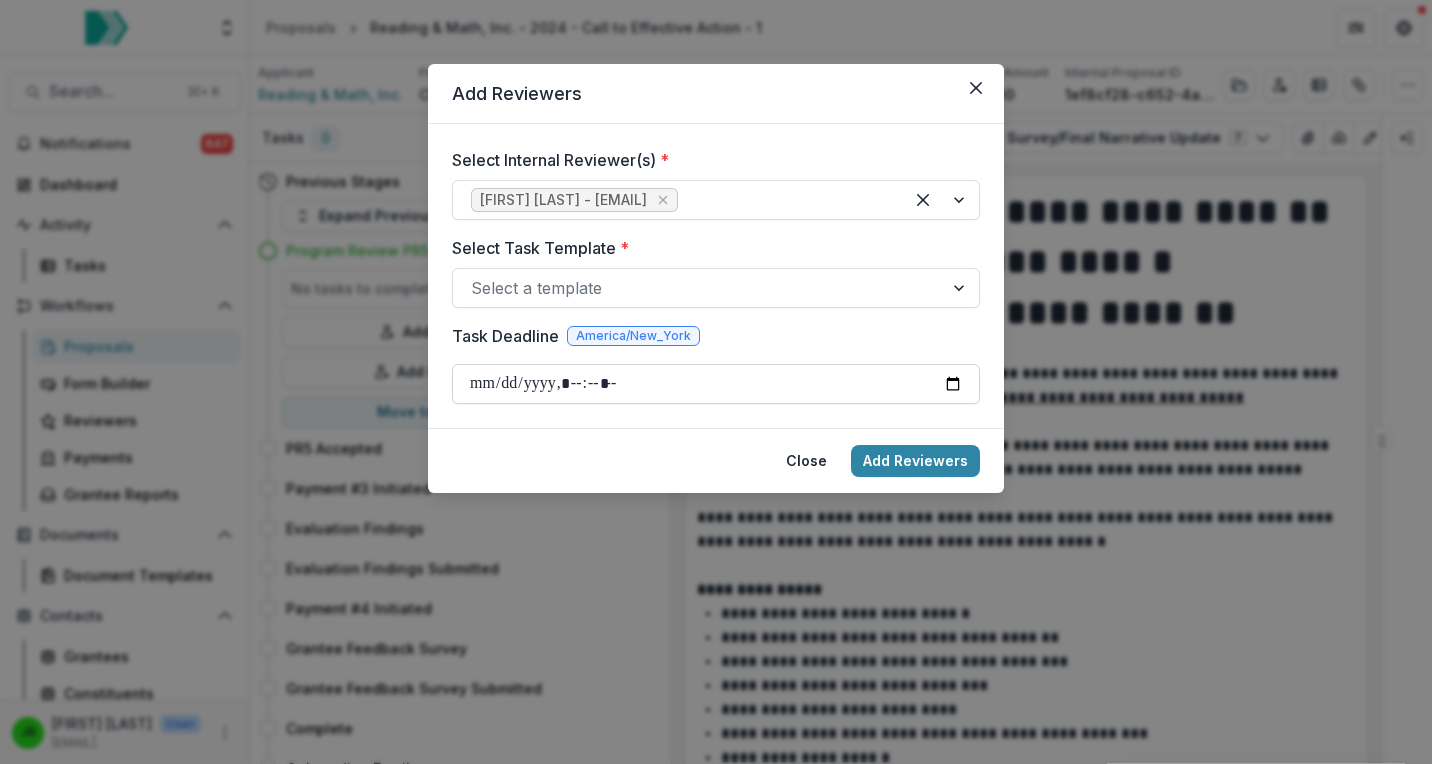 click on "Task Deadline" at bounding box center (716, 384) 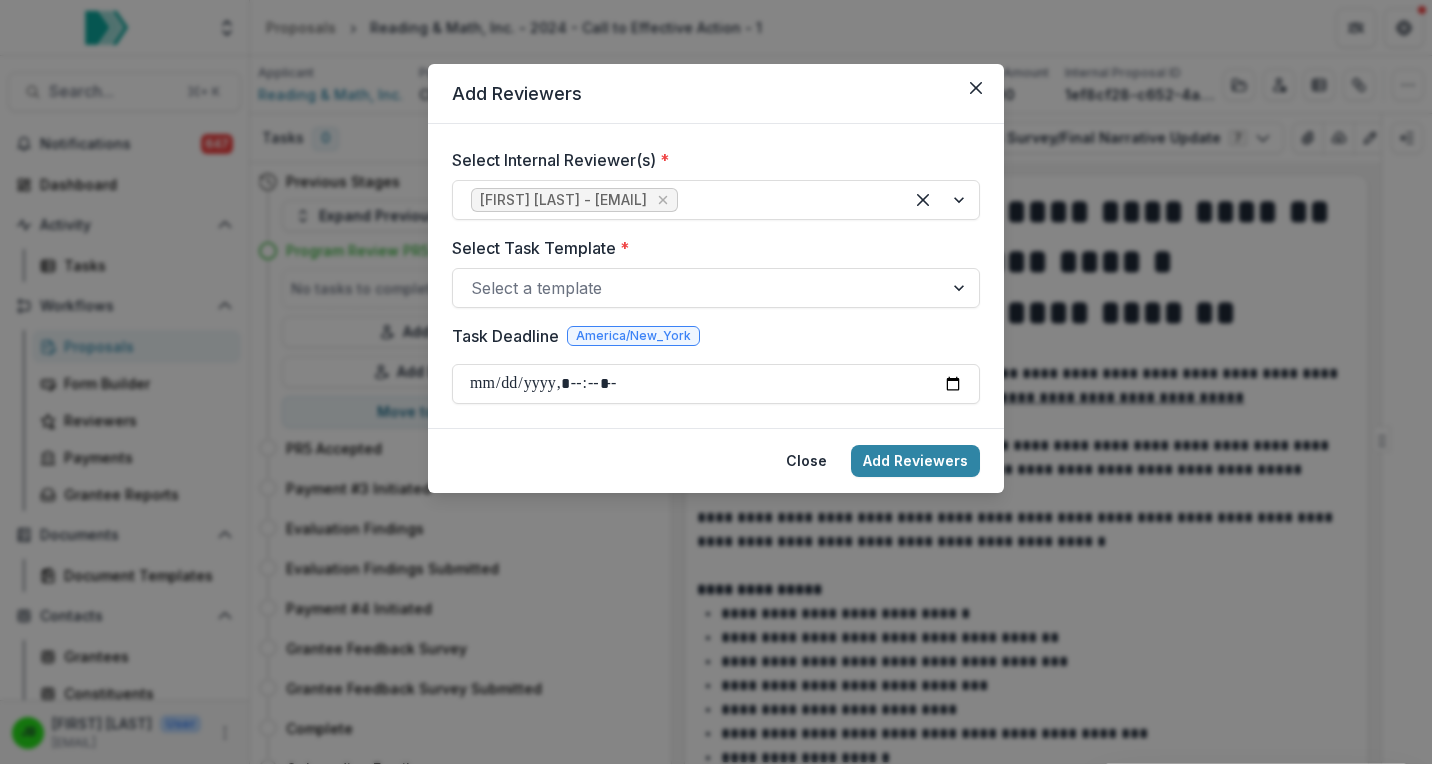 type on "**********" 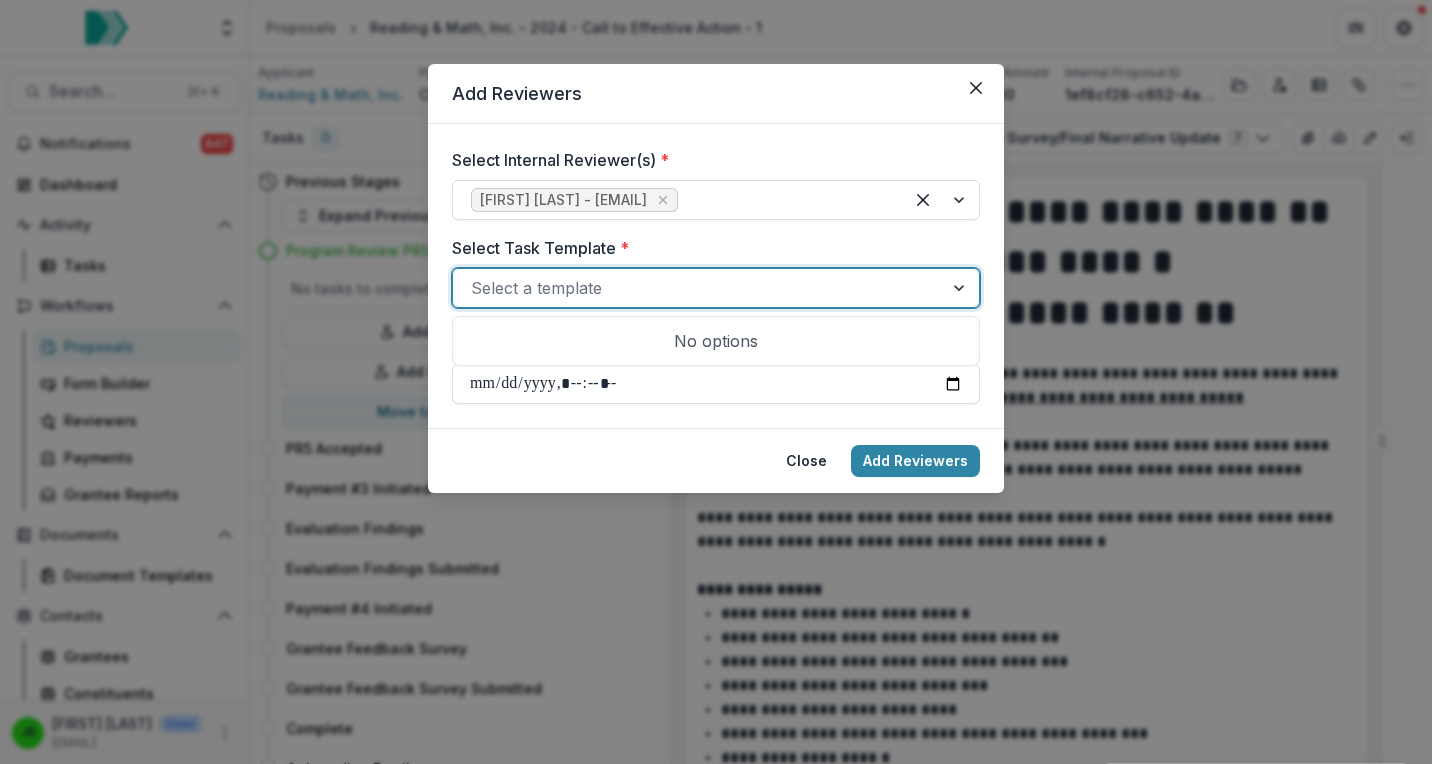 click at bounding box center (698, 288) 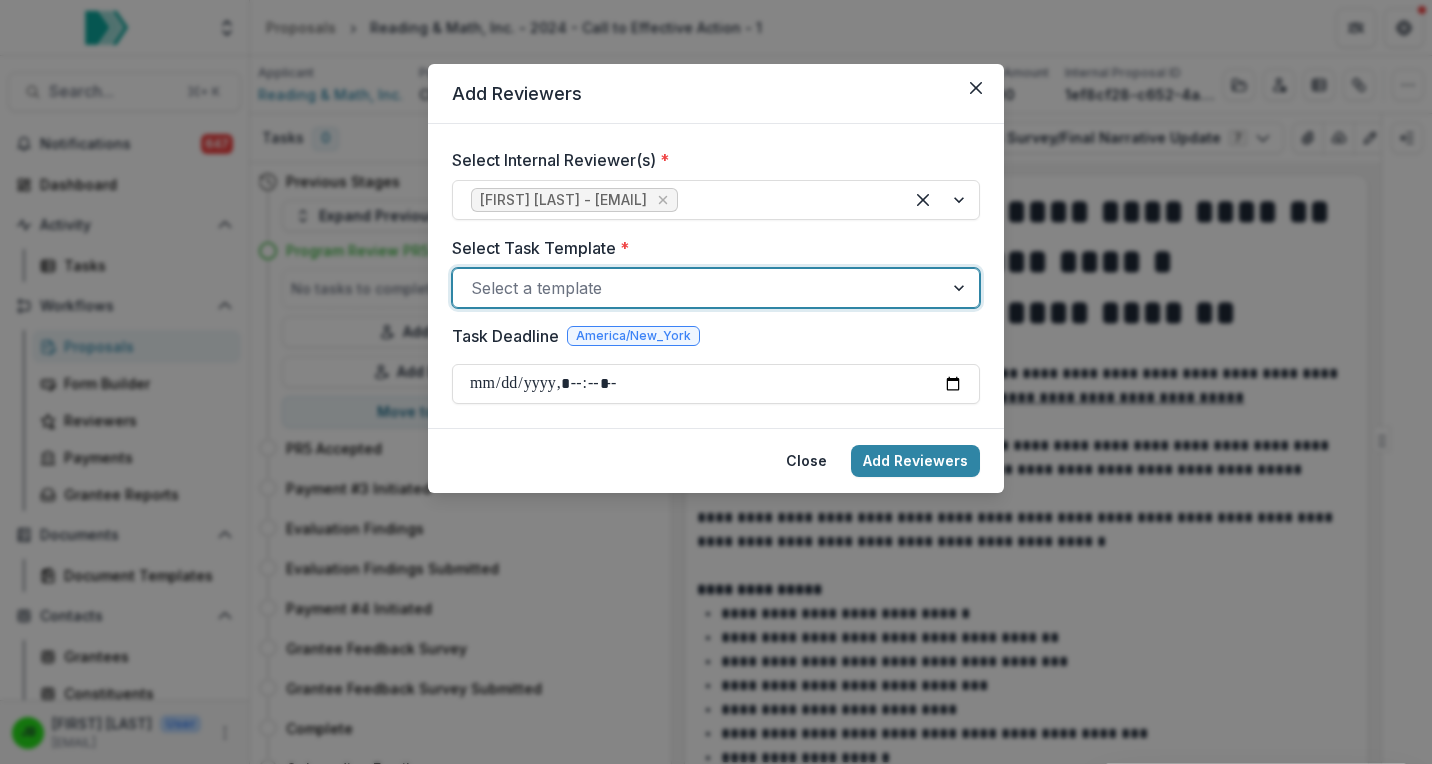click at bounding box center (698, 288) 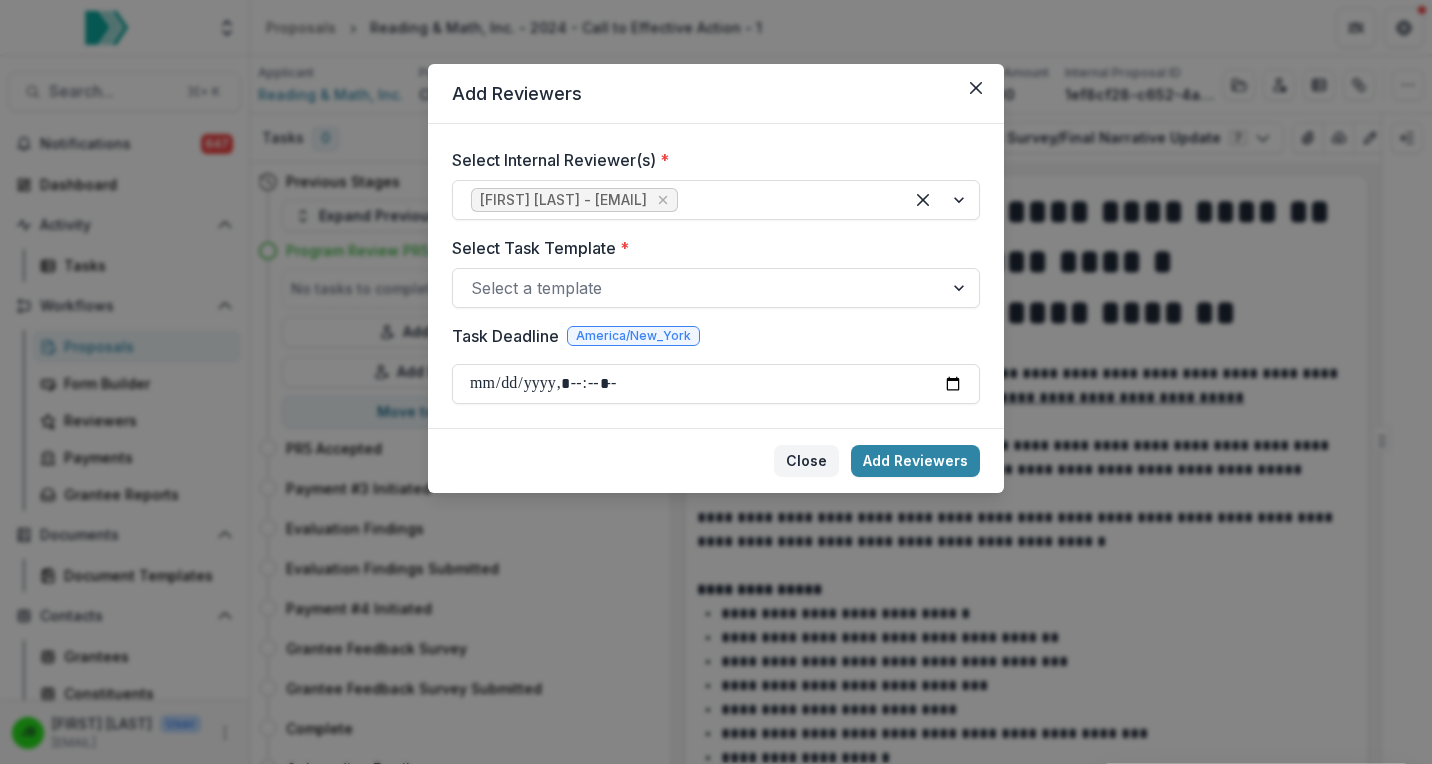 click on "Close" at bounding box center (806, 461) 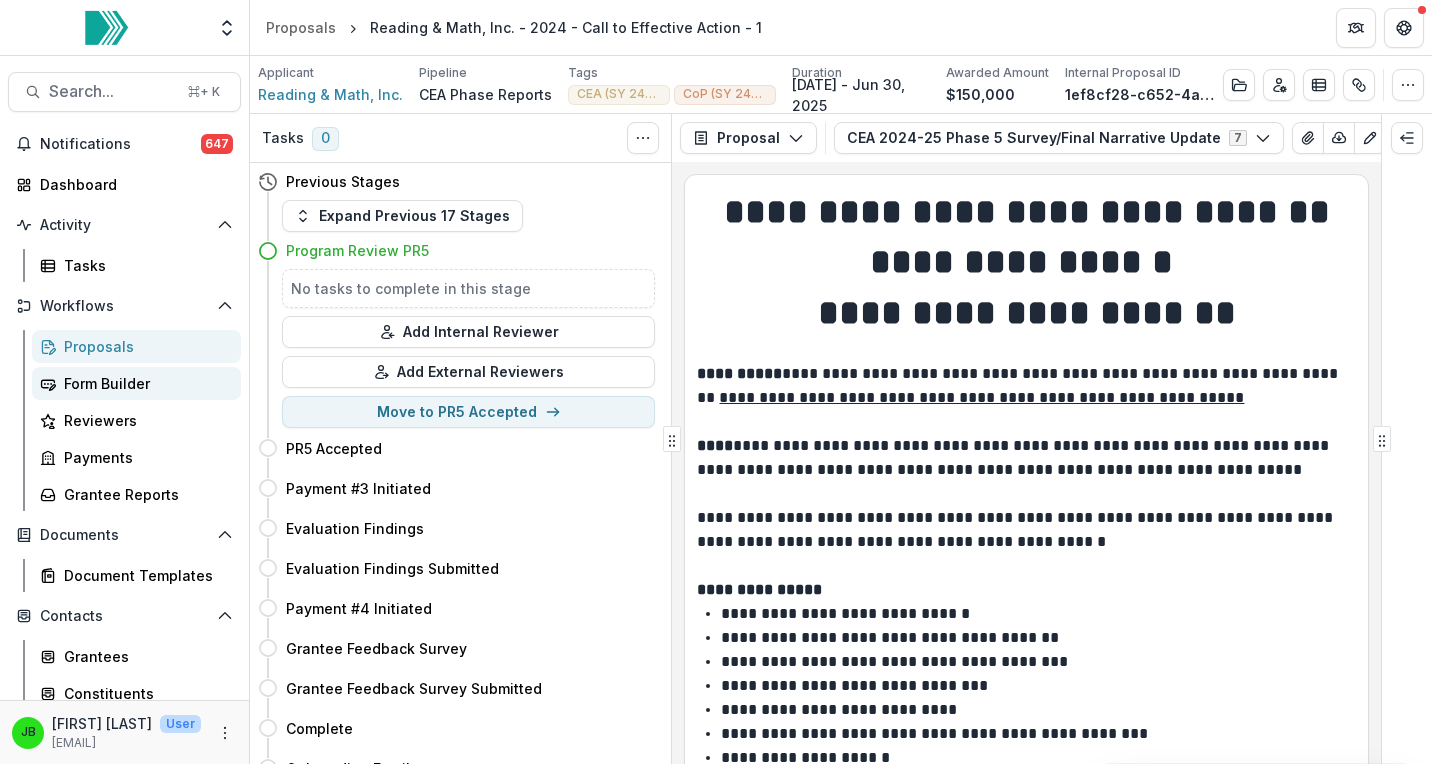 click on "Form Builder" at bounding box center (144, 383) 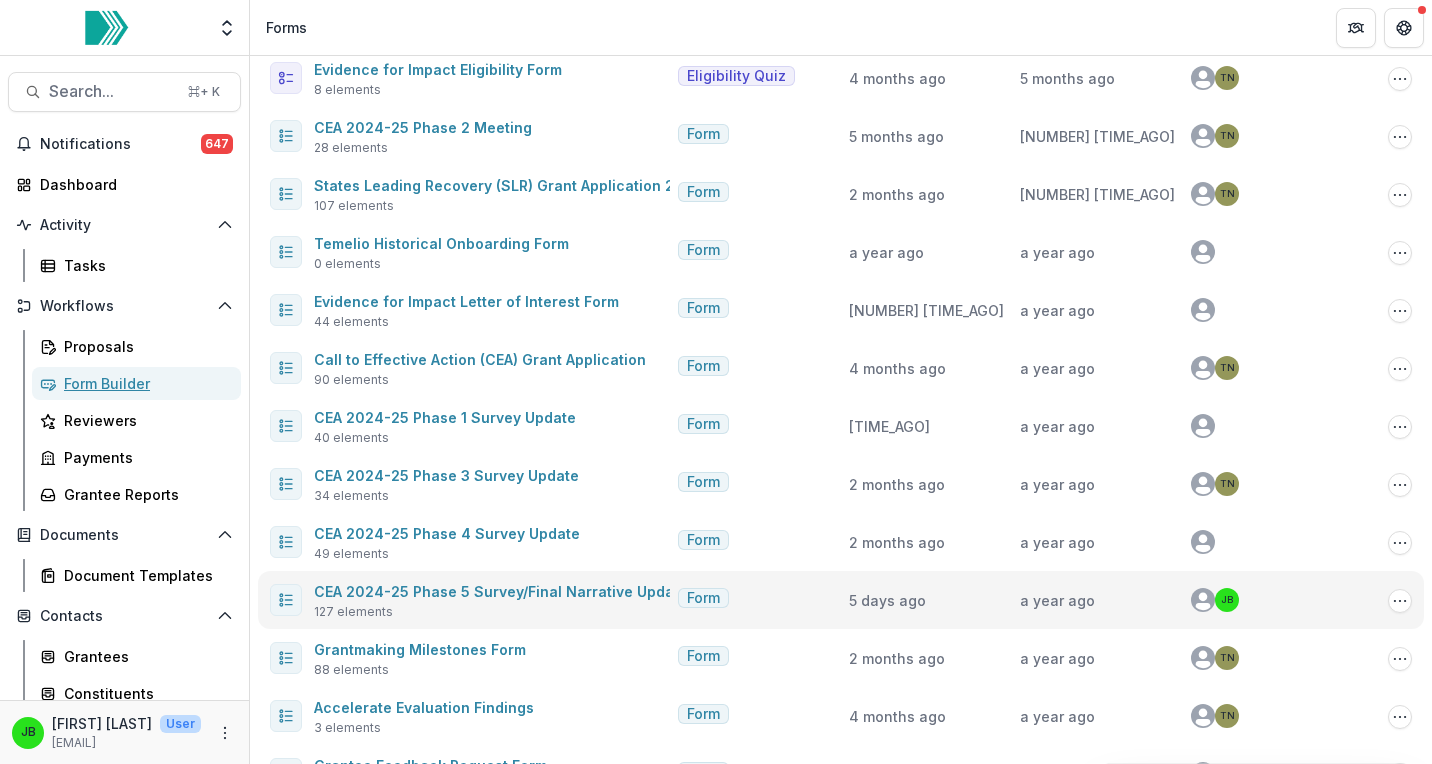 scroll, scrollTop: 445, scrollLeft: 0, axis: vertical 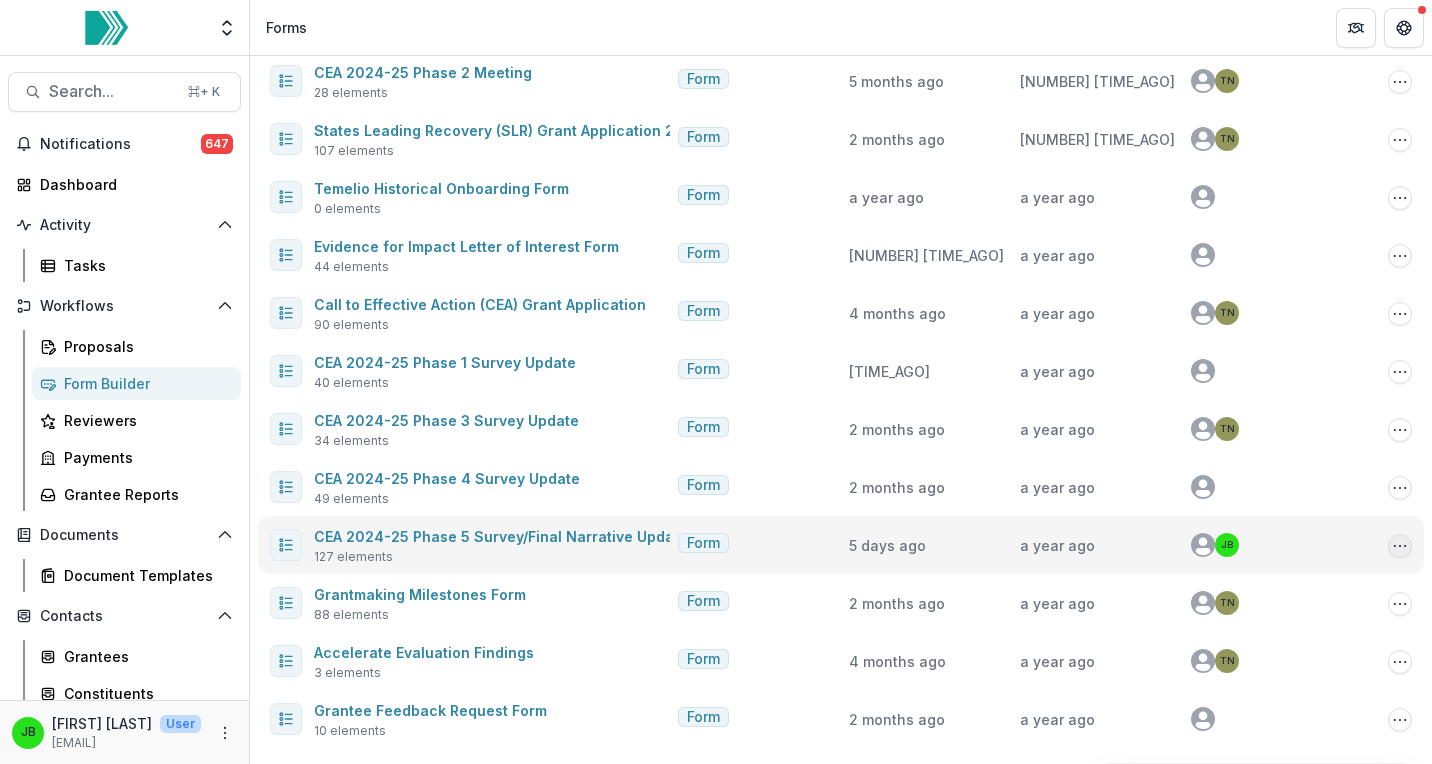 click at bounding box center (1400, 546) 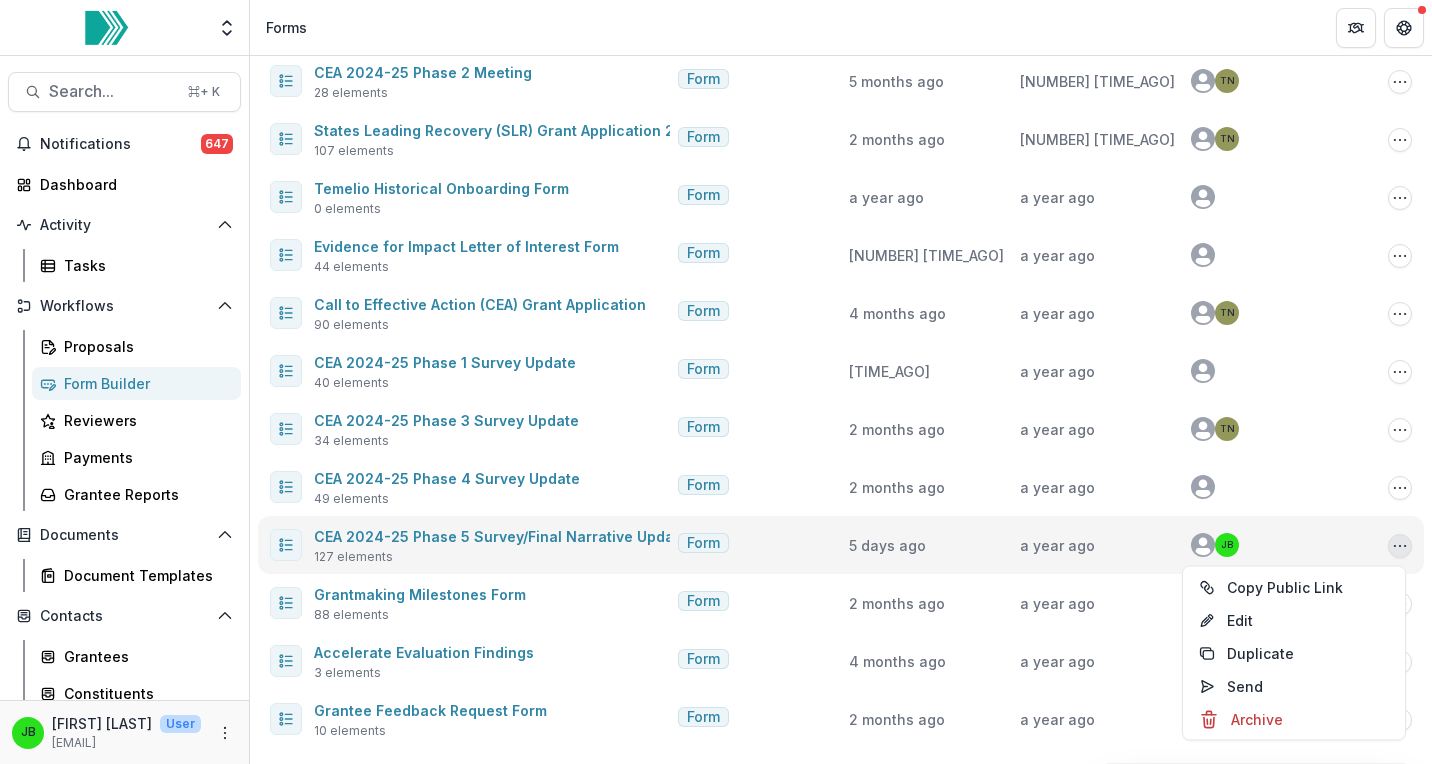 click 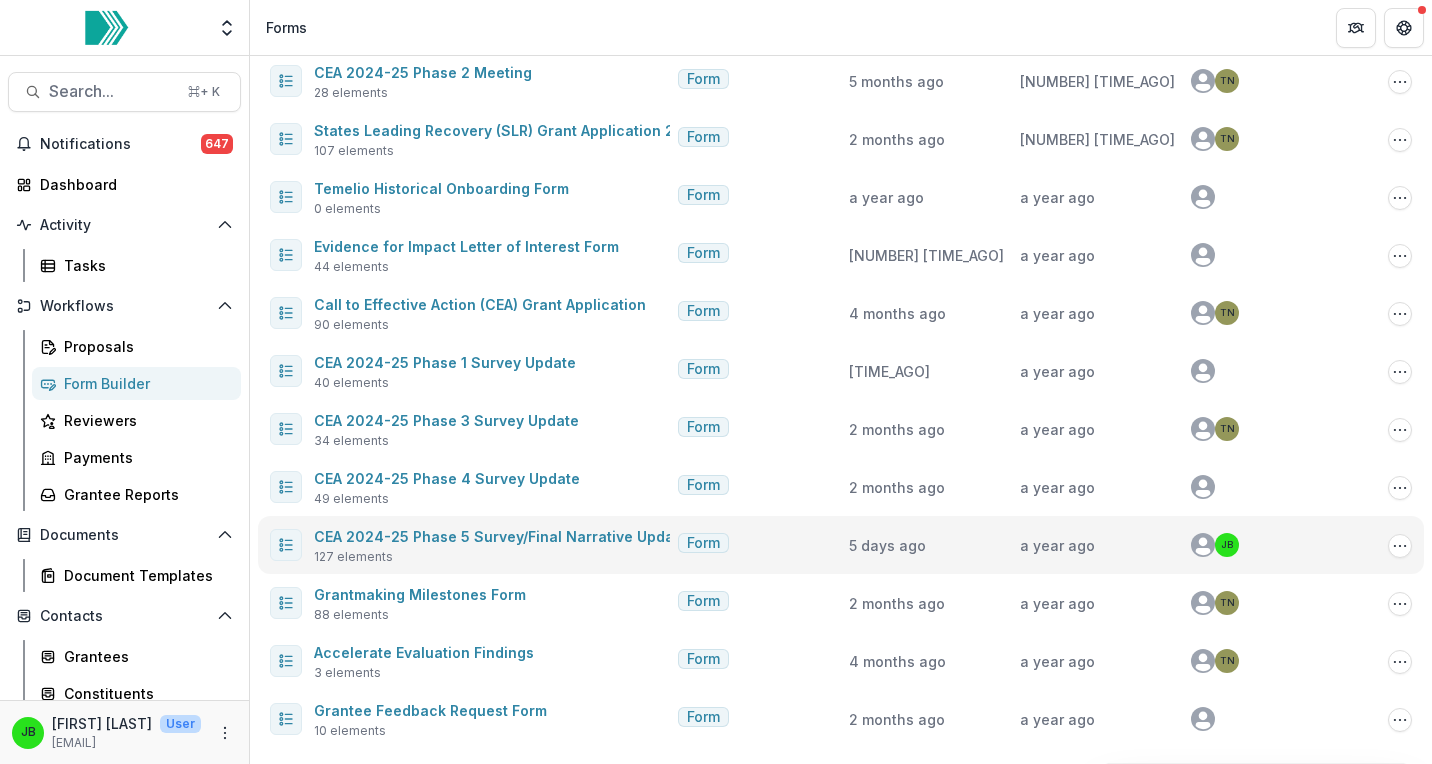 click 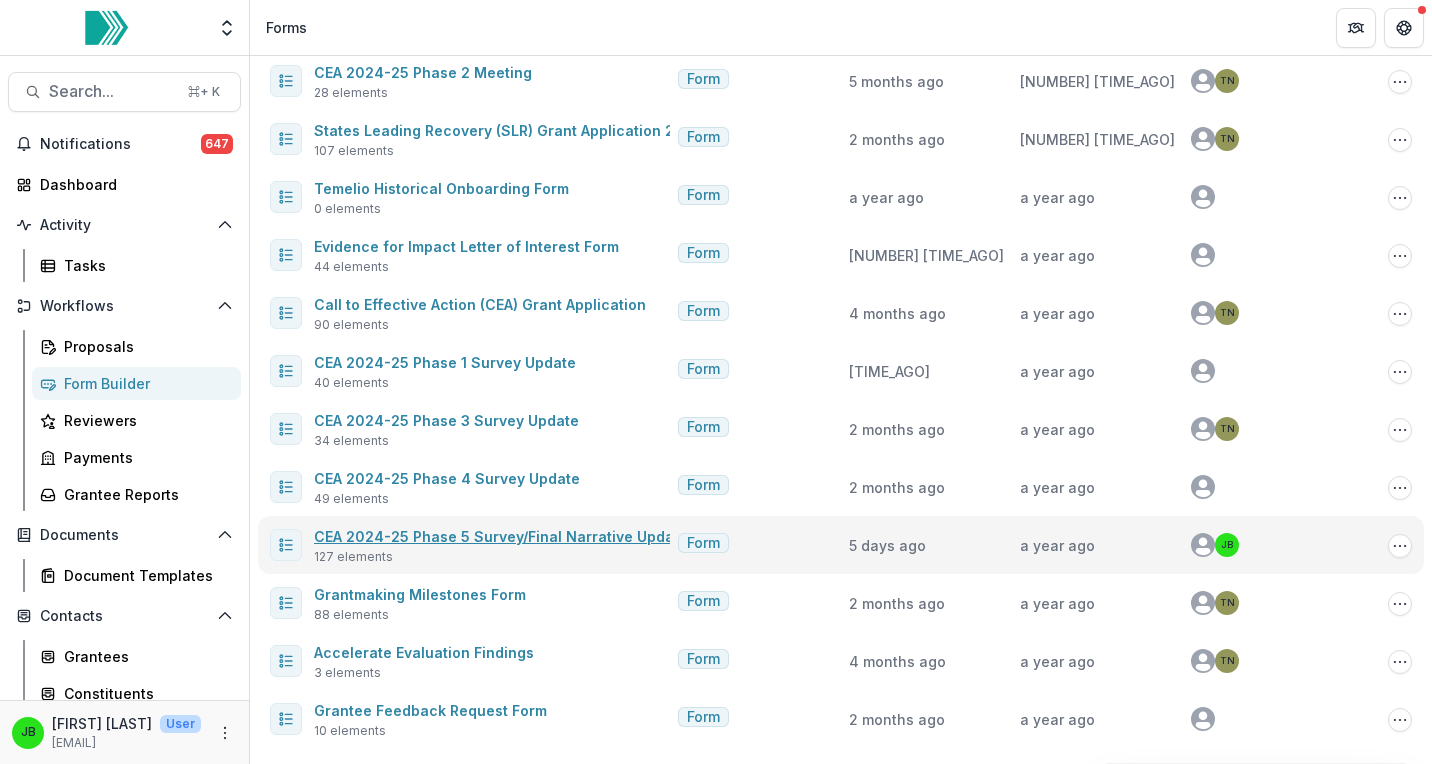 click on "CEA 2024-25 Phase 5 Survey/Final Narrative Update" at bounding box center (501, 536) 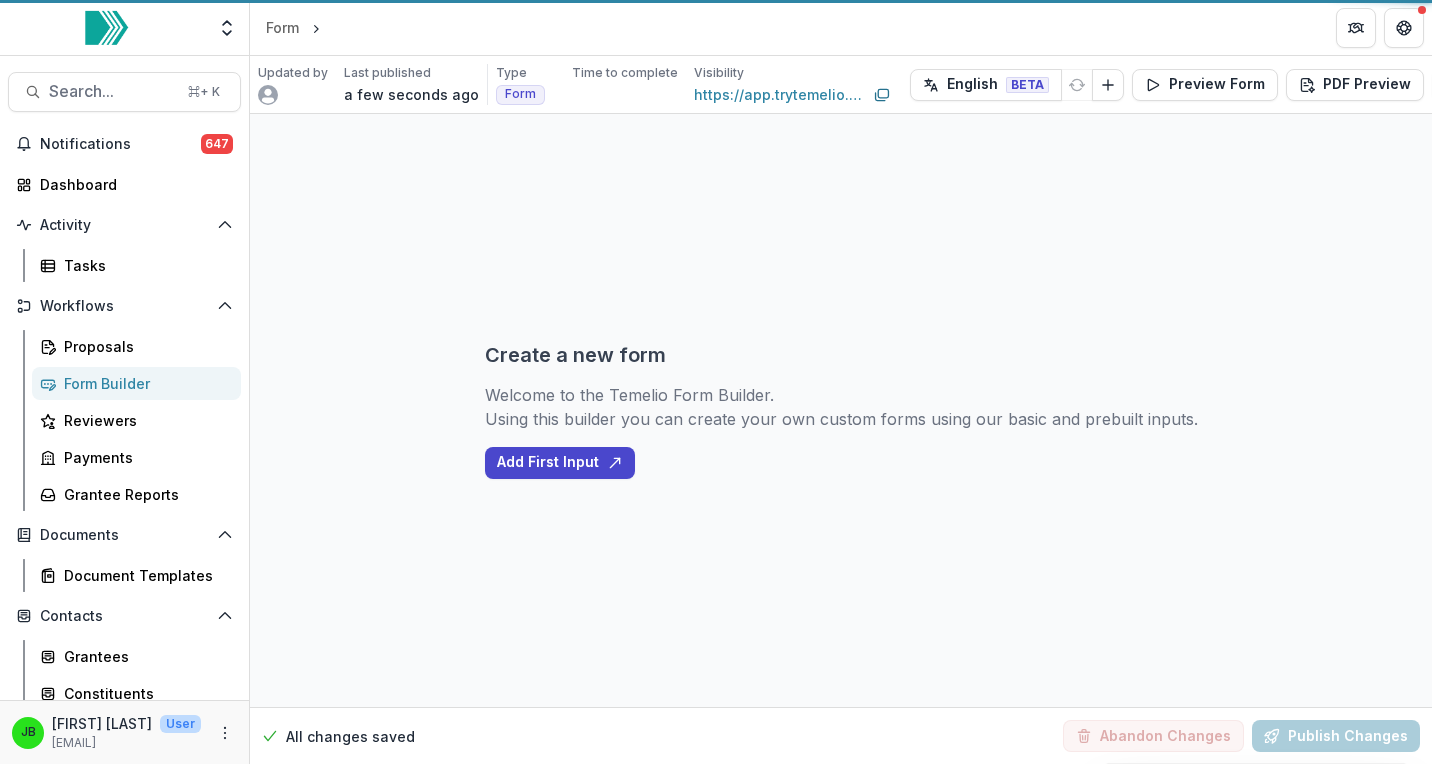 scroll, scrollTop: 0, scrollLeft: 0, axis: both 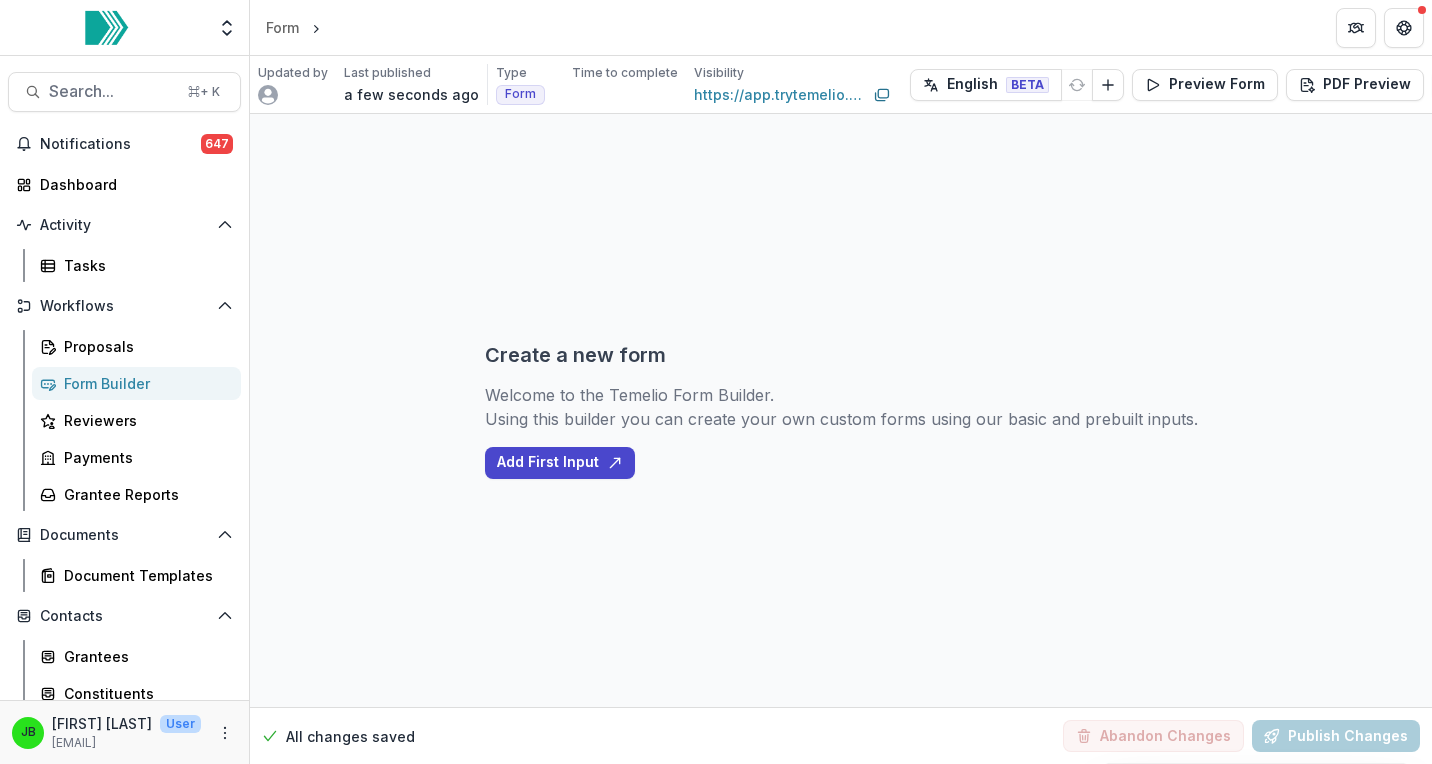 select on "********" 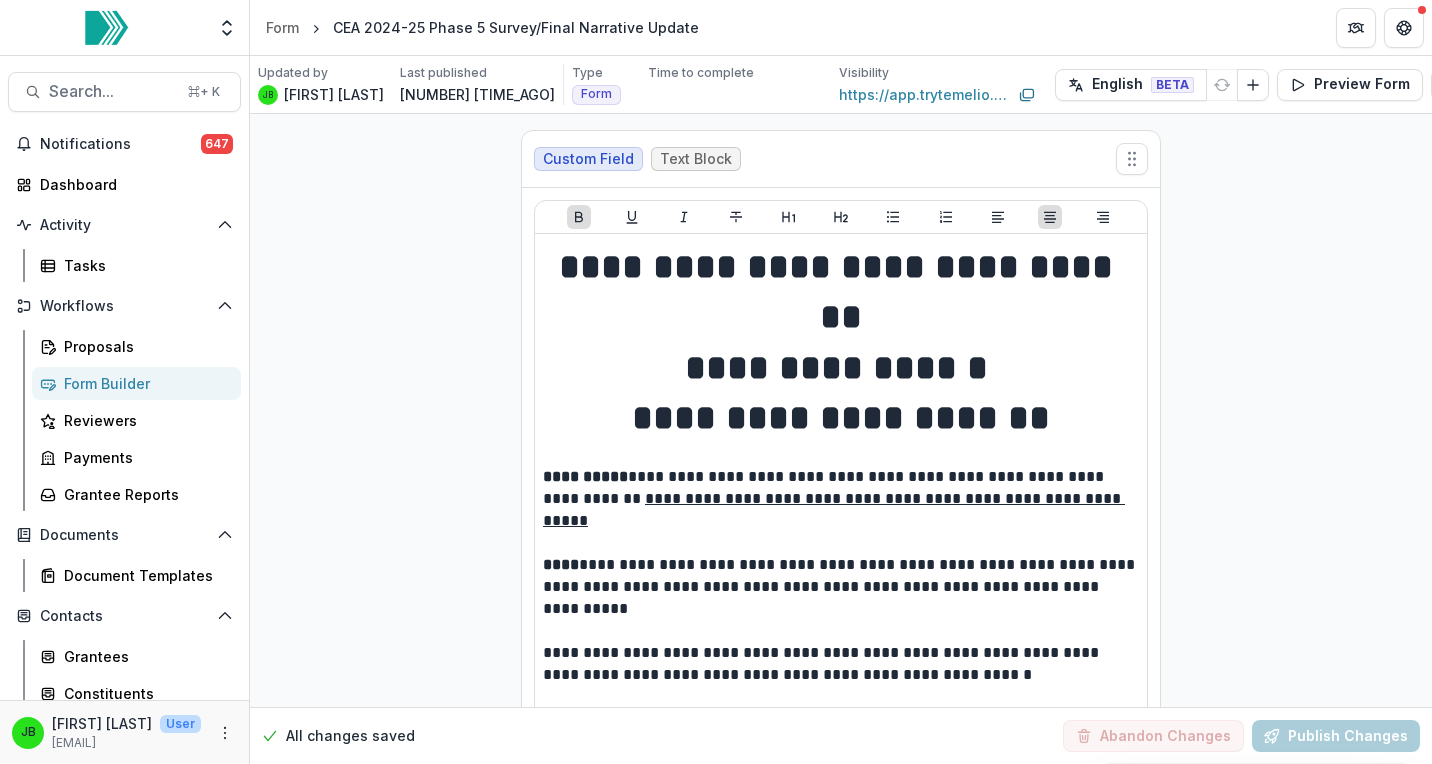 click on "Form Builder" at bounding box center (144, 383) 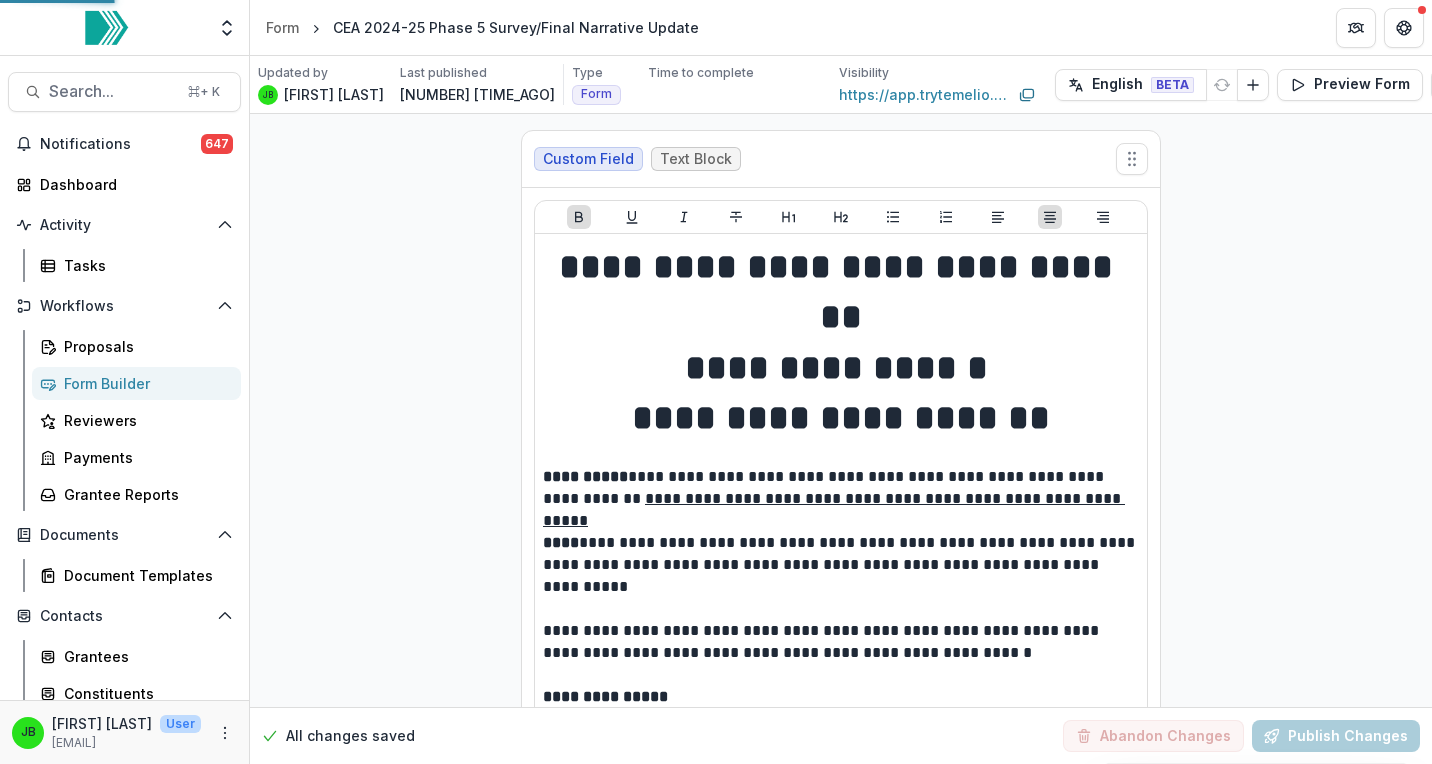 scroll, scrollTop: 65, scrollLeft: 0, axis: vertical 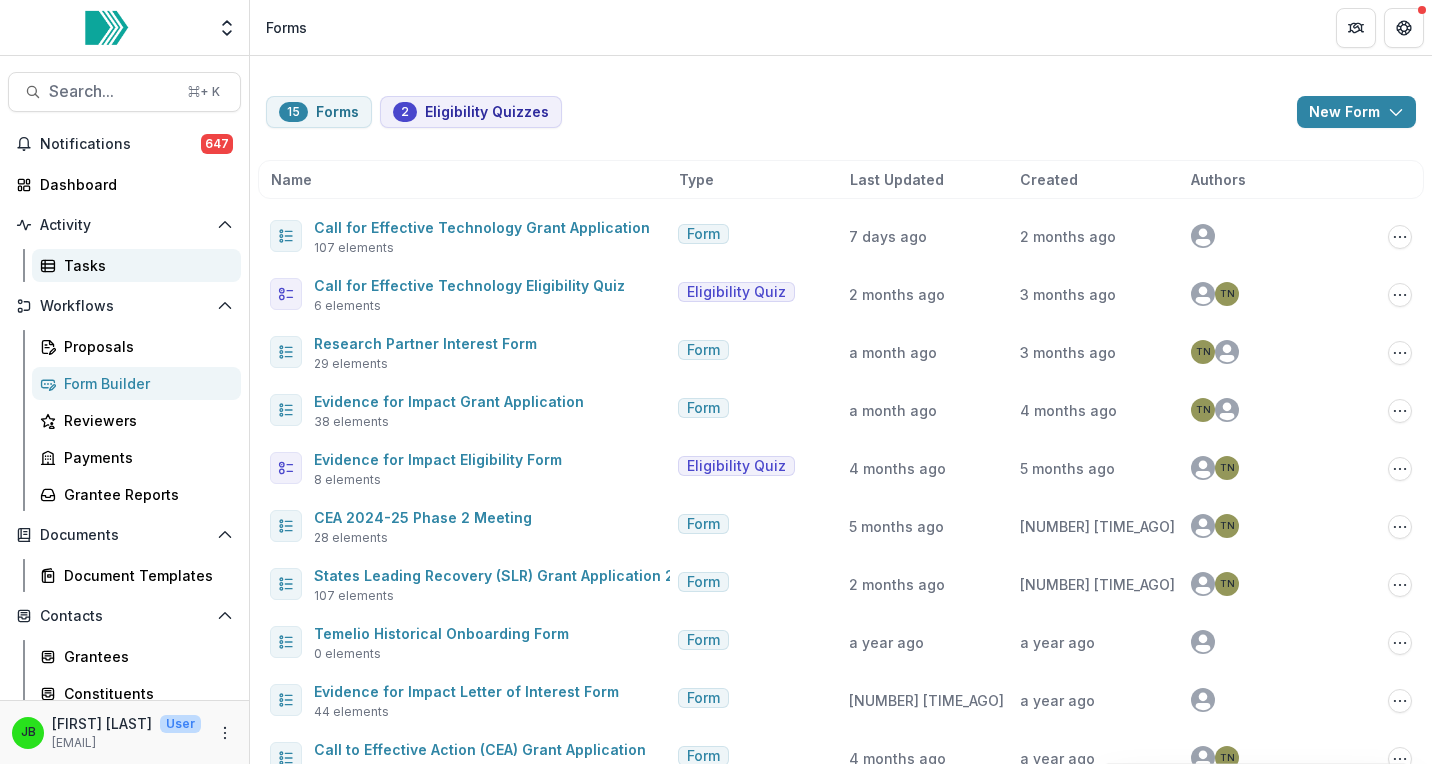 click on "Tasks" at bounding box center [136, 265] 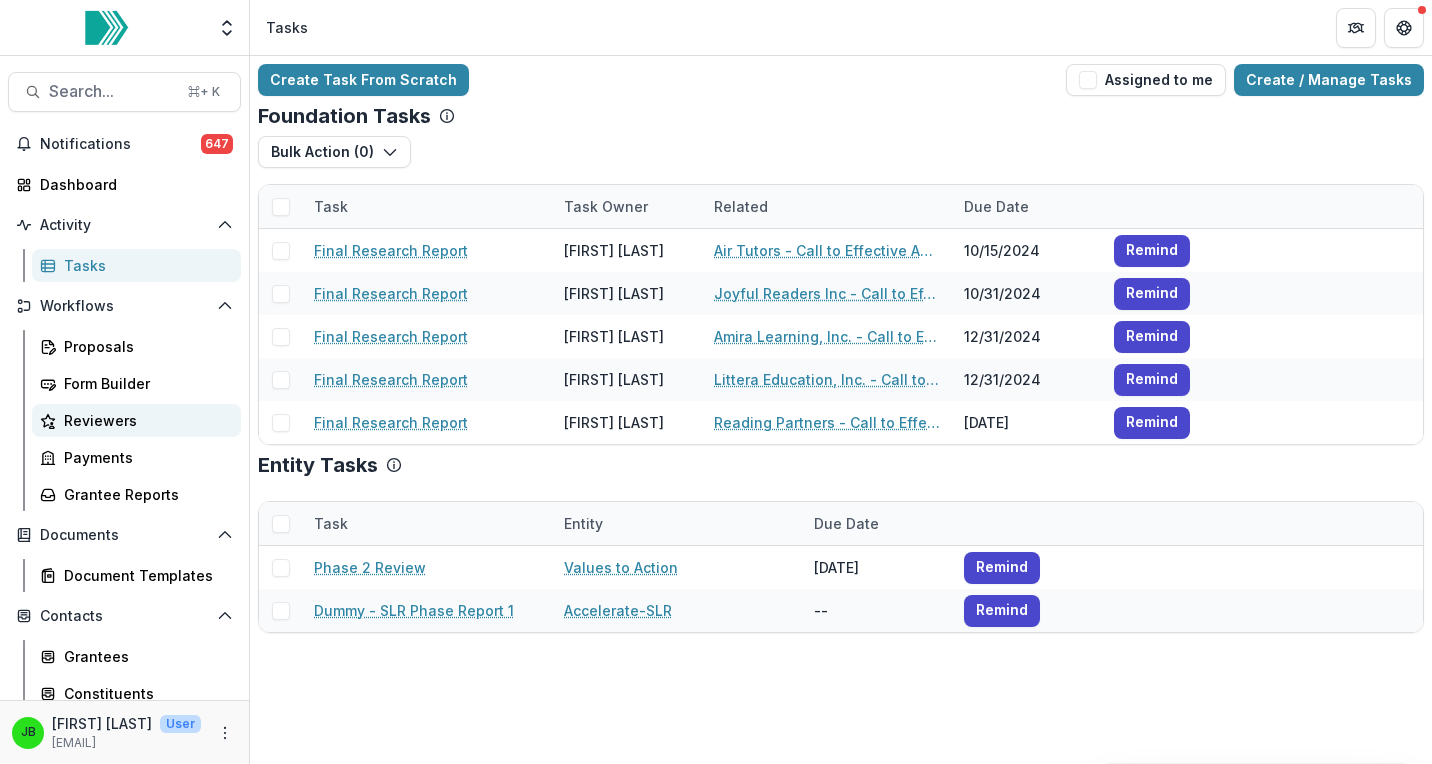 click on "Reviewers" at bounding box center [144, 420] 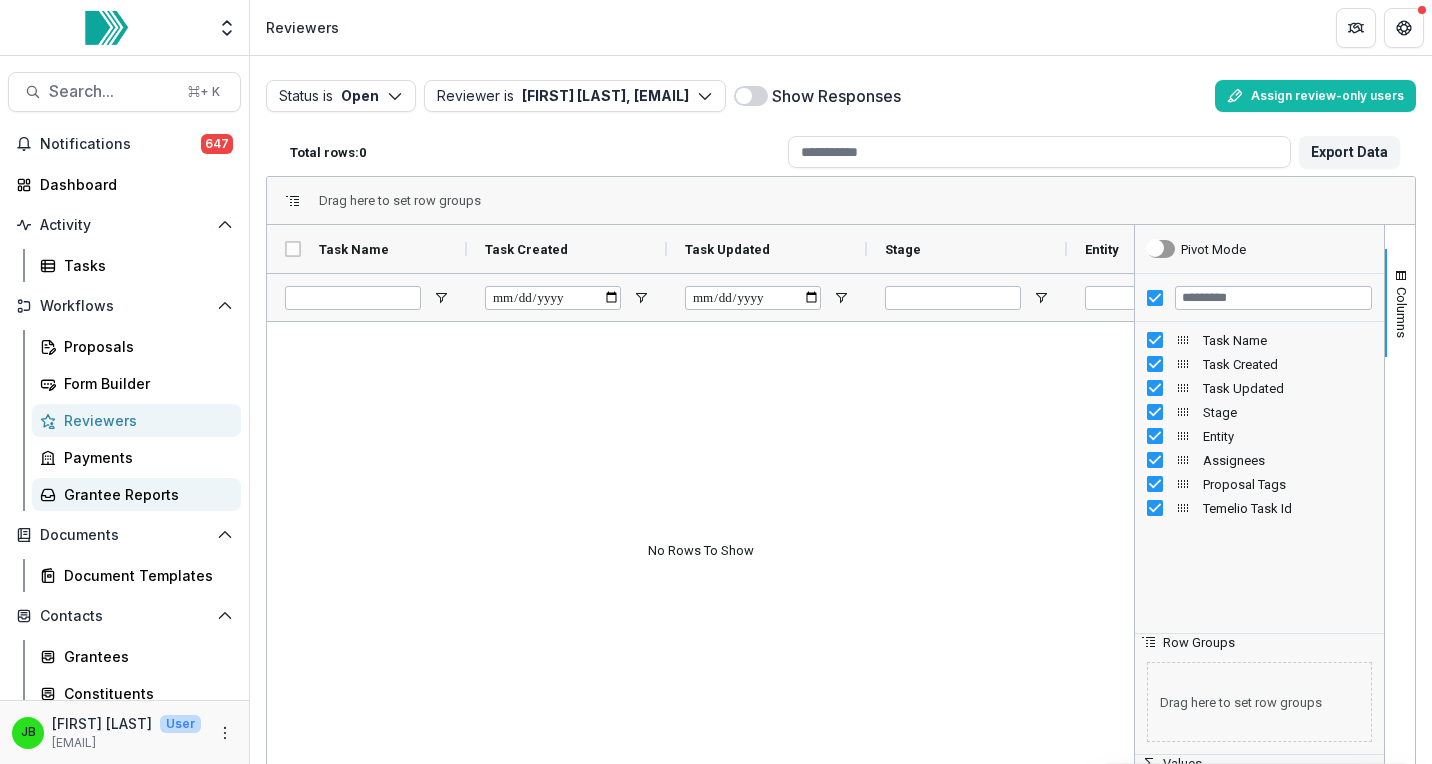click on "Grantee Reports" at bounding box center [144, 494] 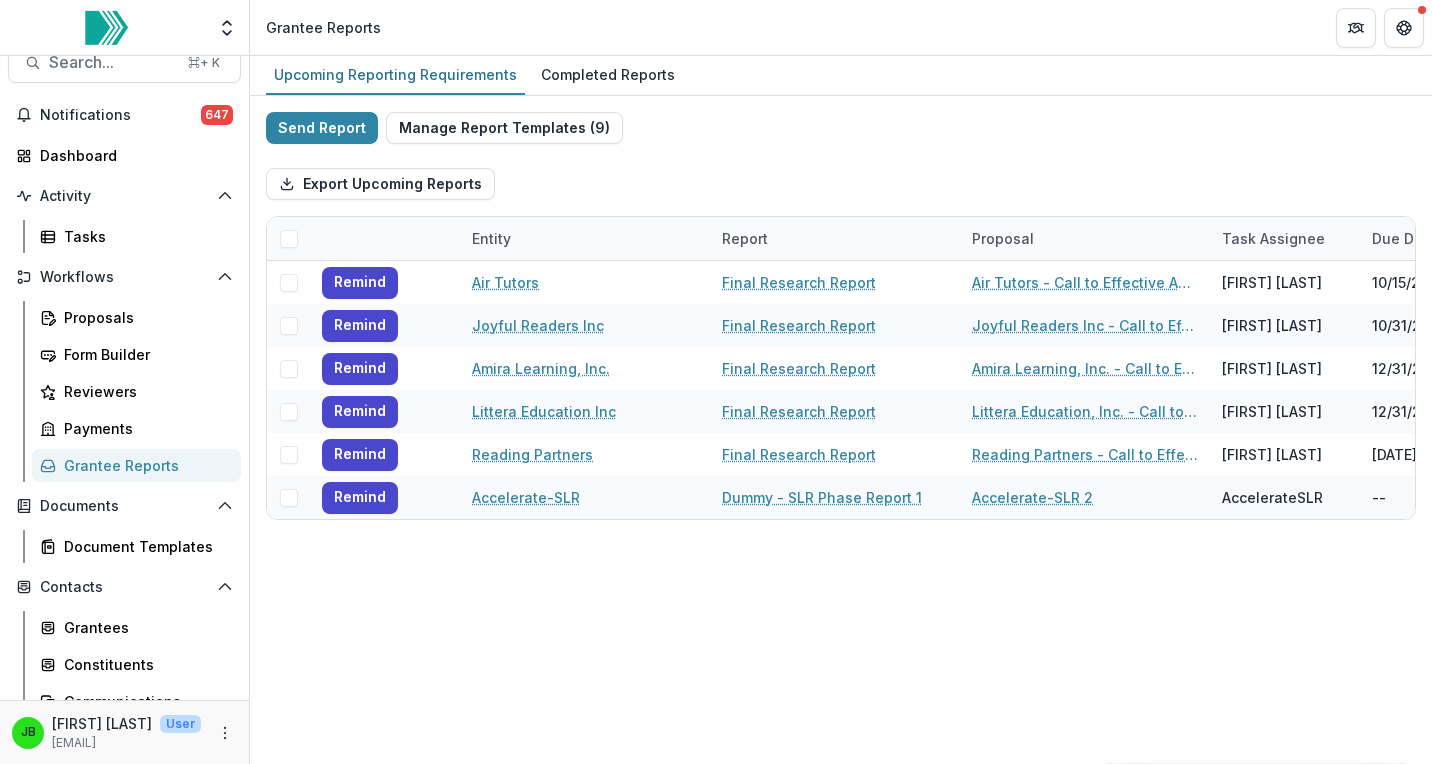 scroll, scrollTop: 0, scrollLeft: 0, axis: both 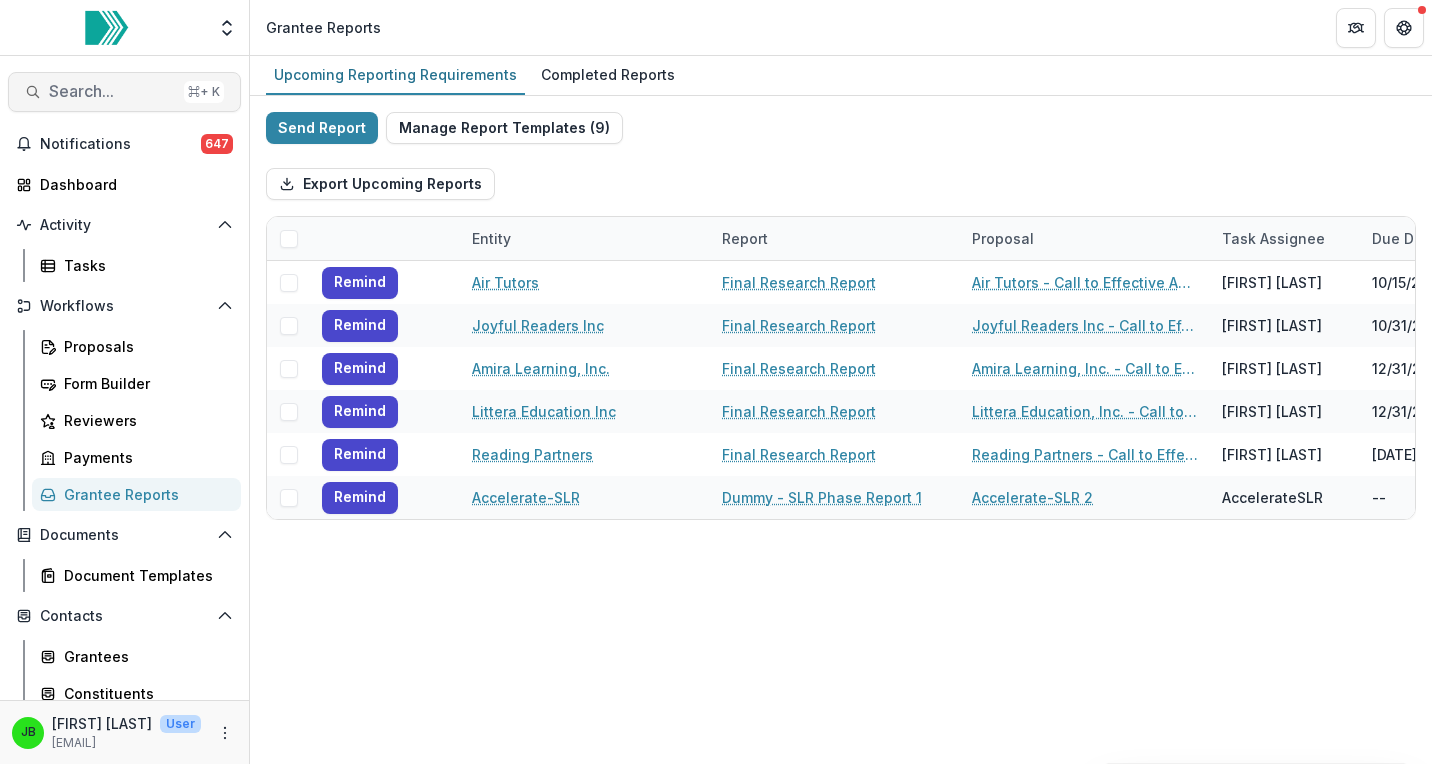 click on "Search..." at bounding box center [112, 91] 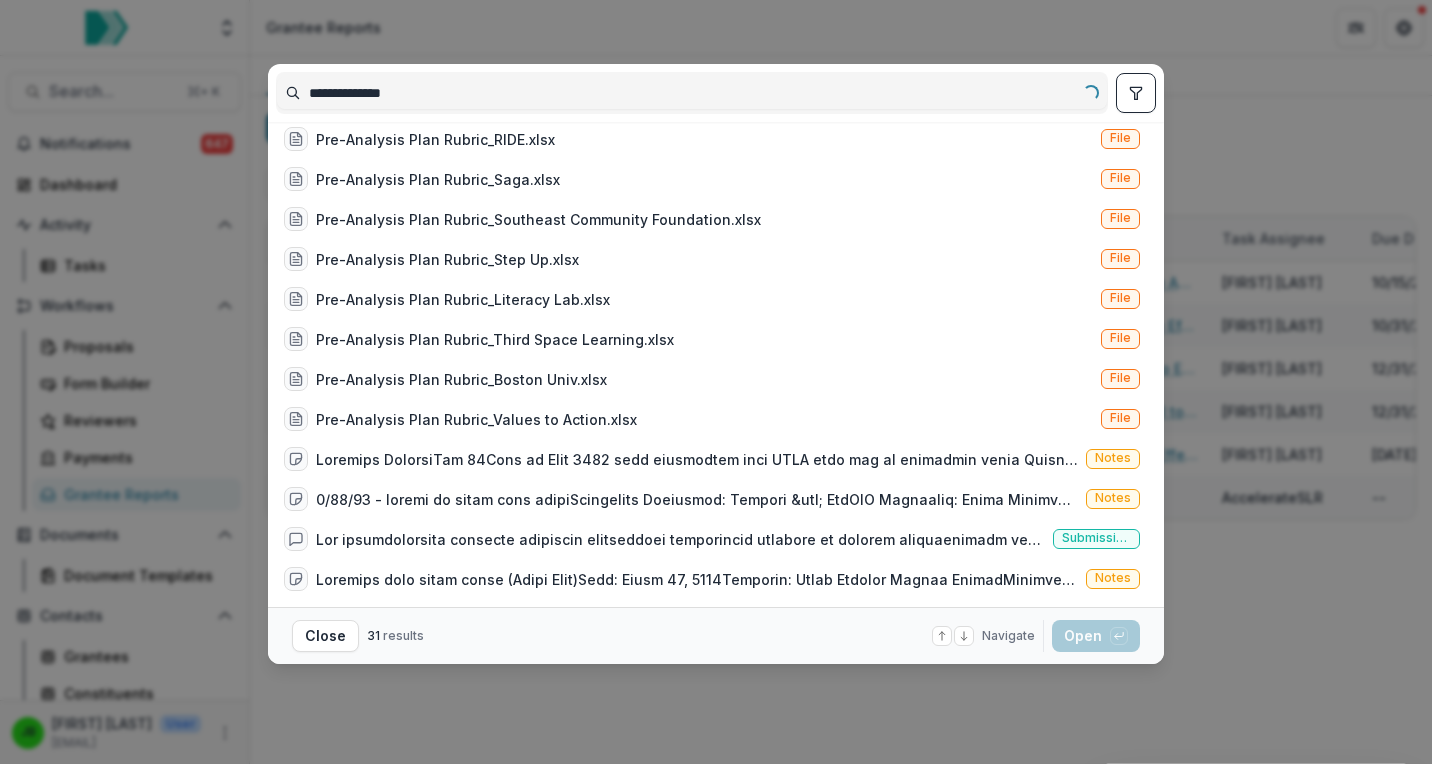 scroll, scrollTop: 0, scrollLeft: 0, axis: both 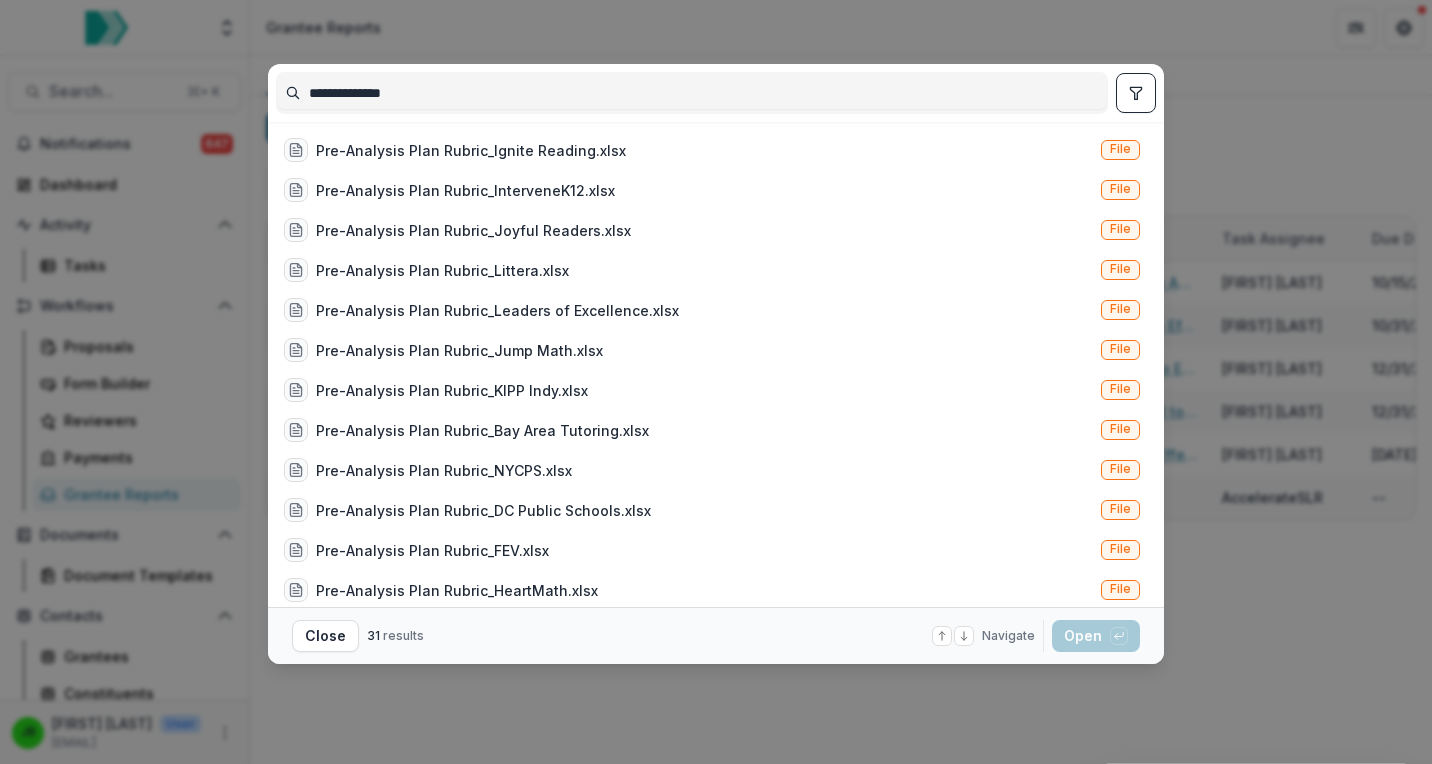 drag, startPoint x: 353, startPoint y: 99, endPoint x: 322, endPoint y: 99, distance: 31 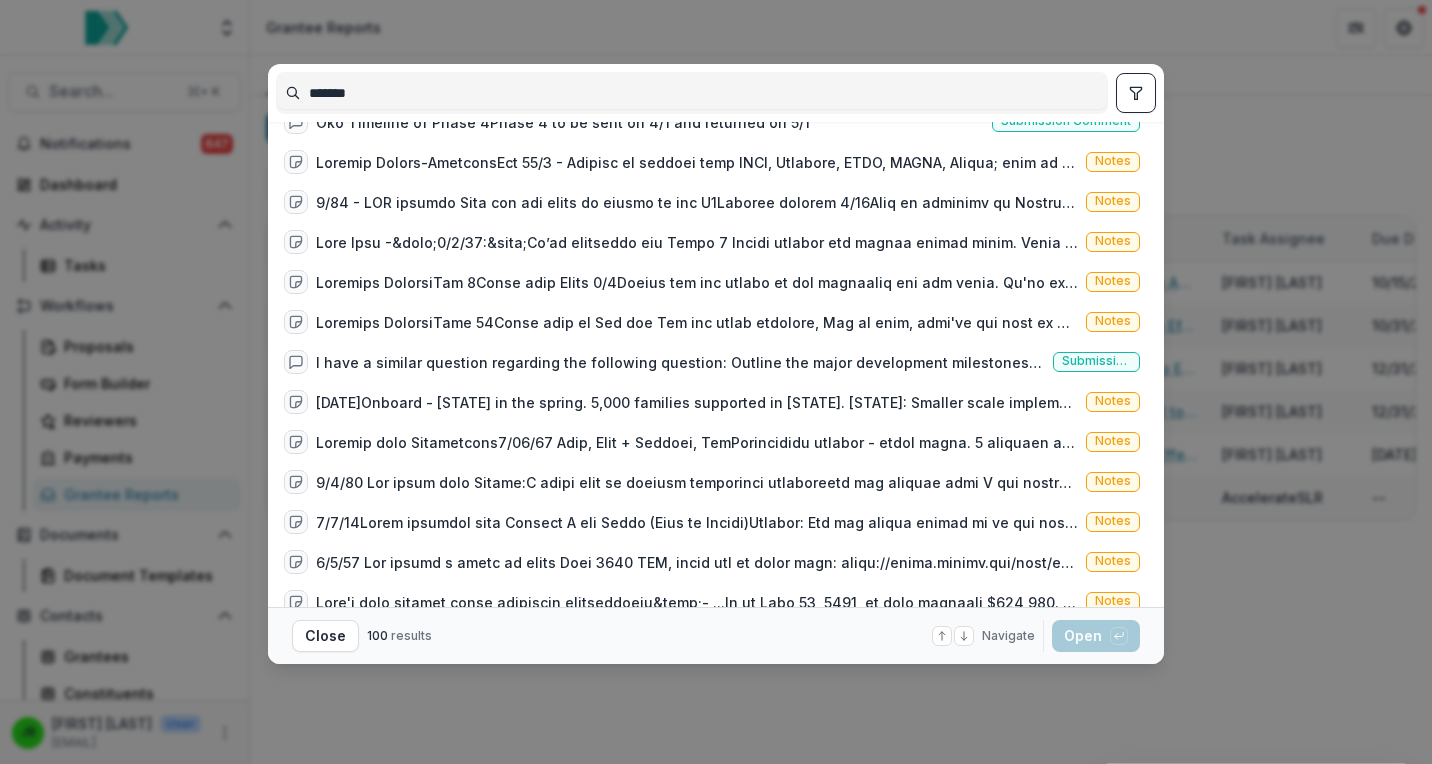 scroll, scrollTop: 0, scrollLeft: 0, axis: both 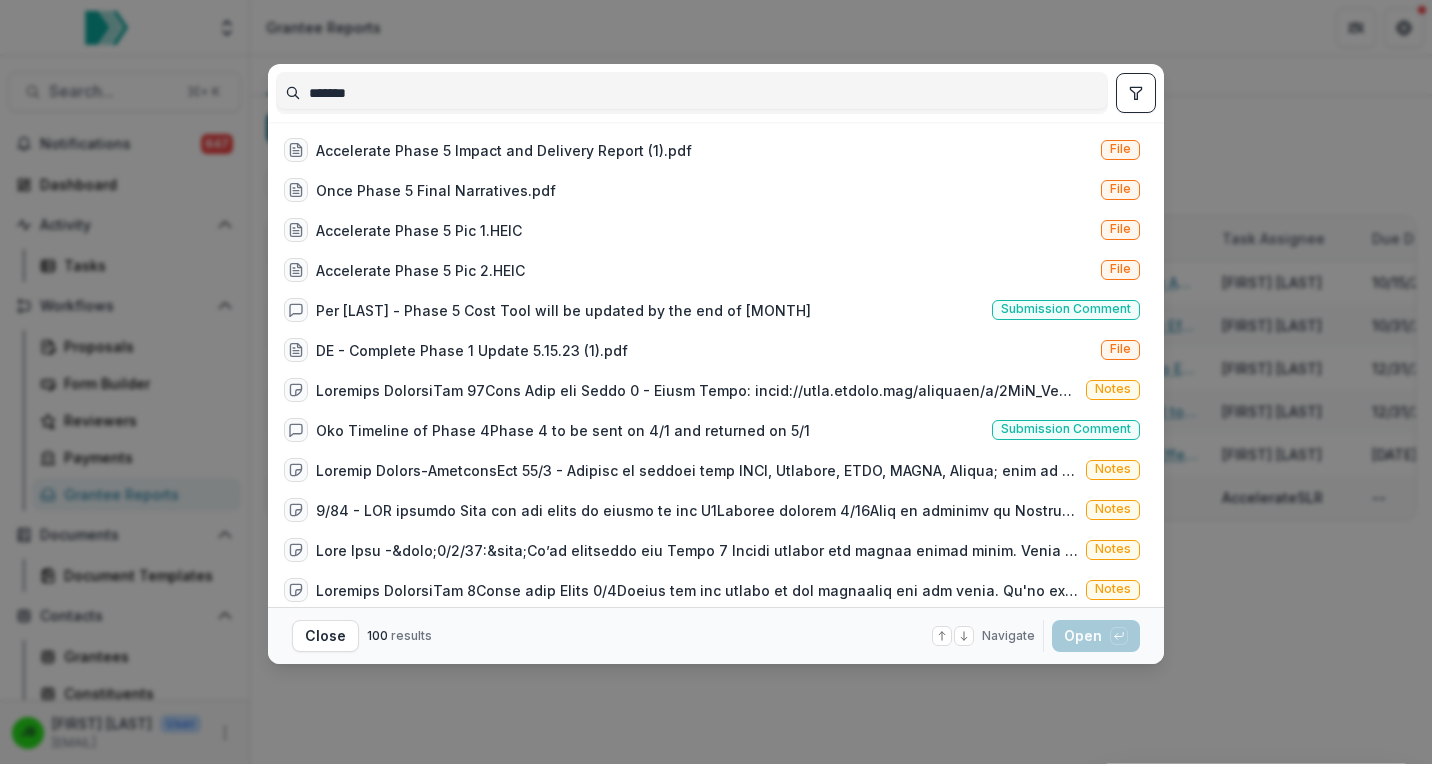 type on "*******" 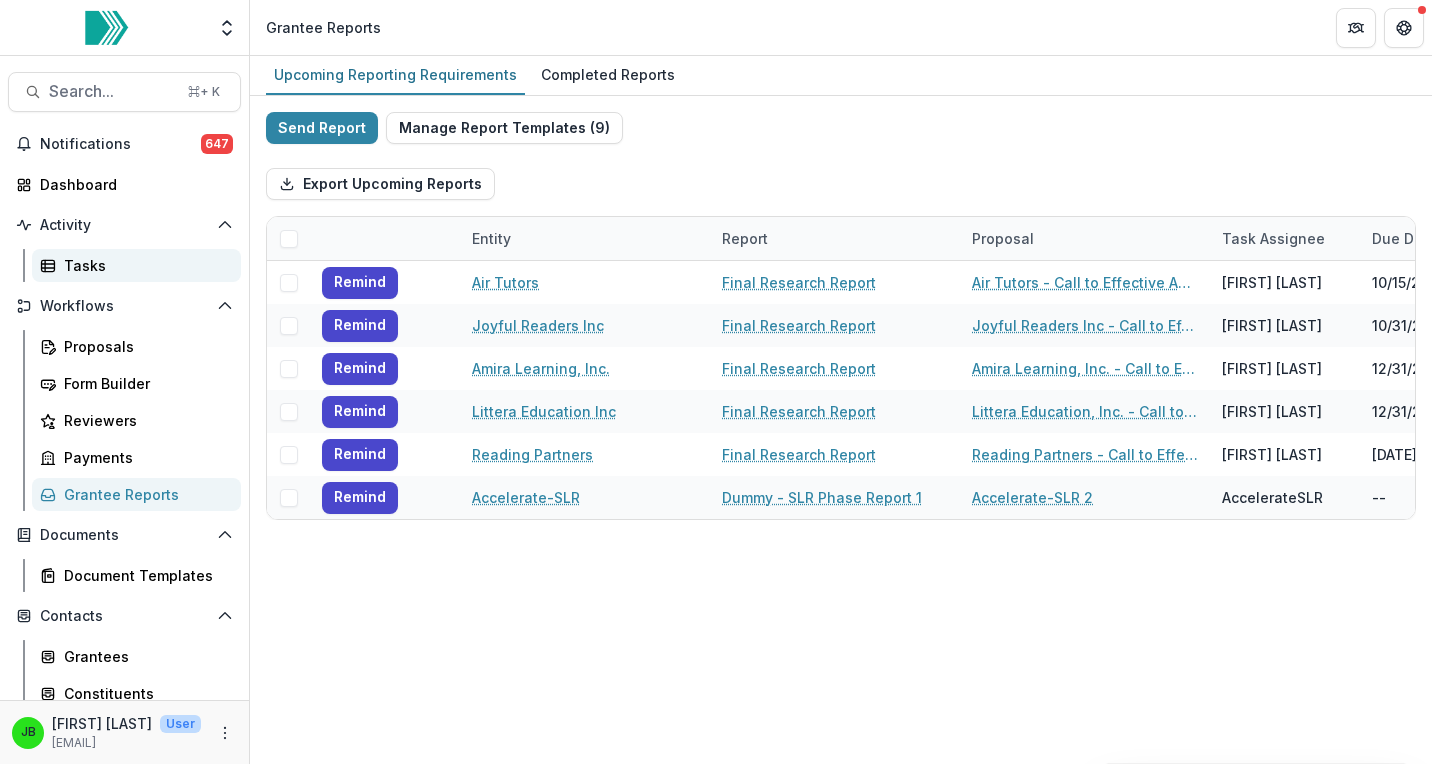 click on "Tasks" at bounding box center [136, 265] 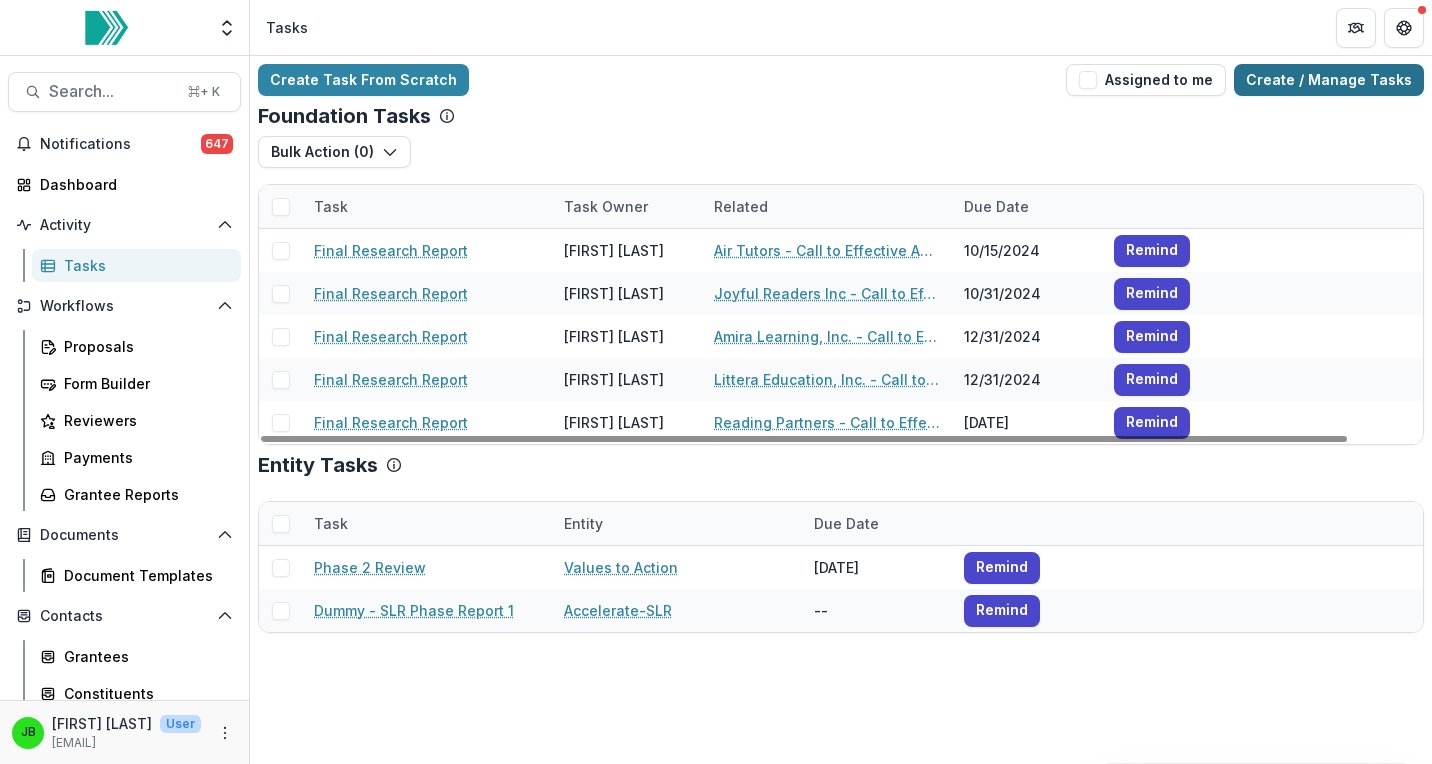 click on "Create / Manage Tasks" at bounding box center (1329, 80) 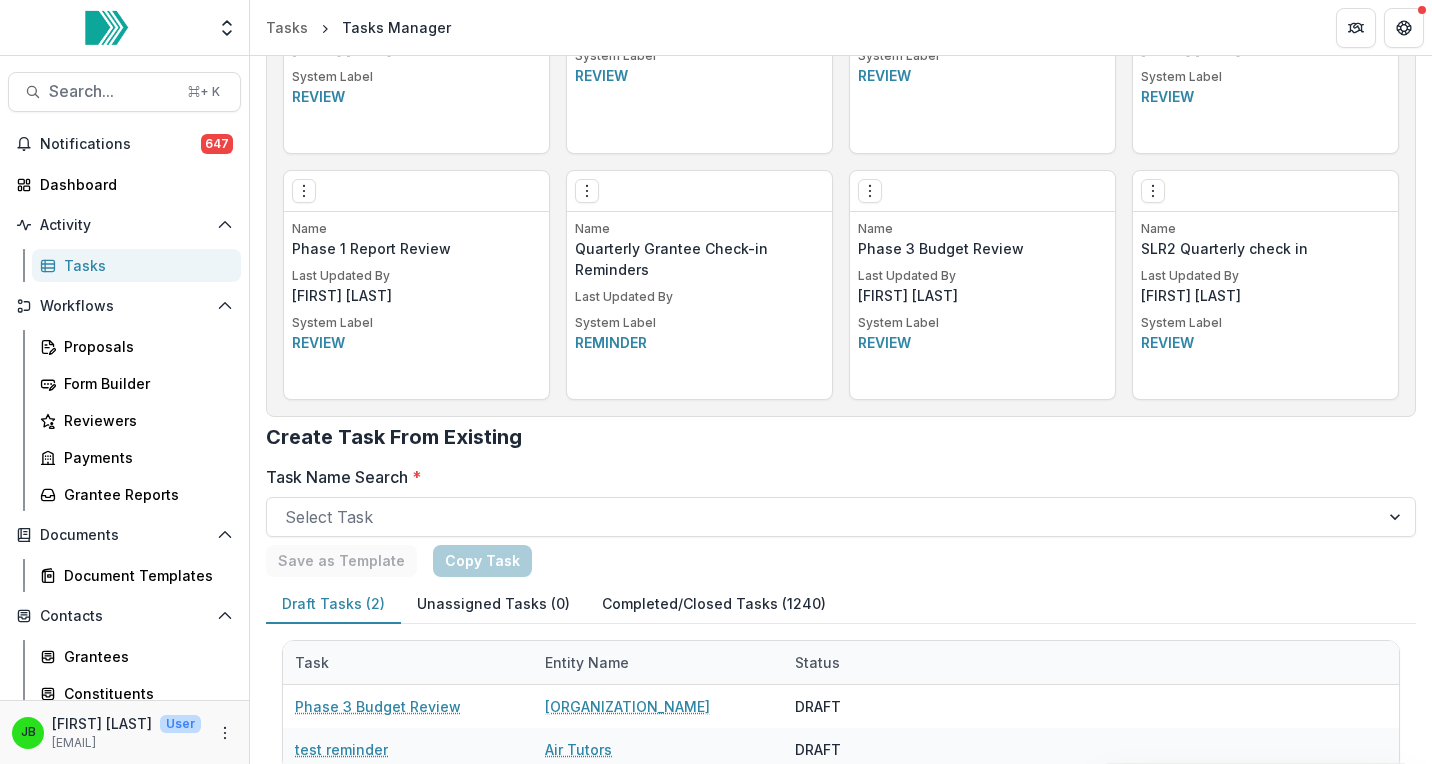 scroll, scrollTop: 1991, scrollLeft: 0, axis: vertical 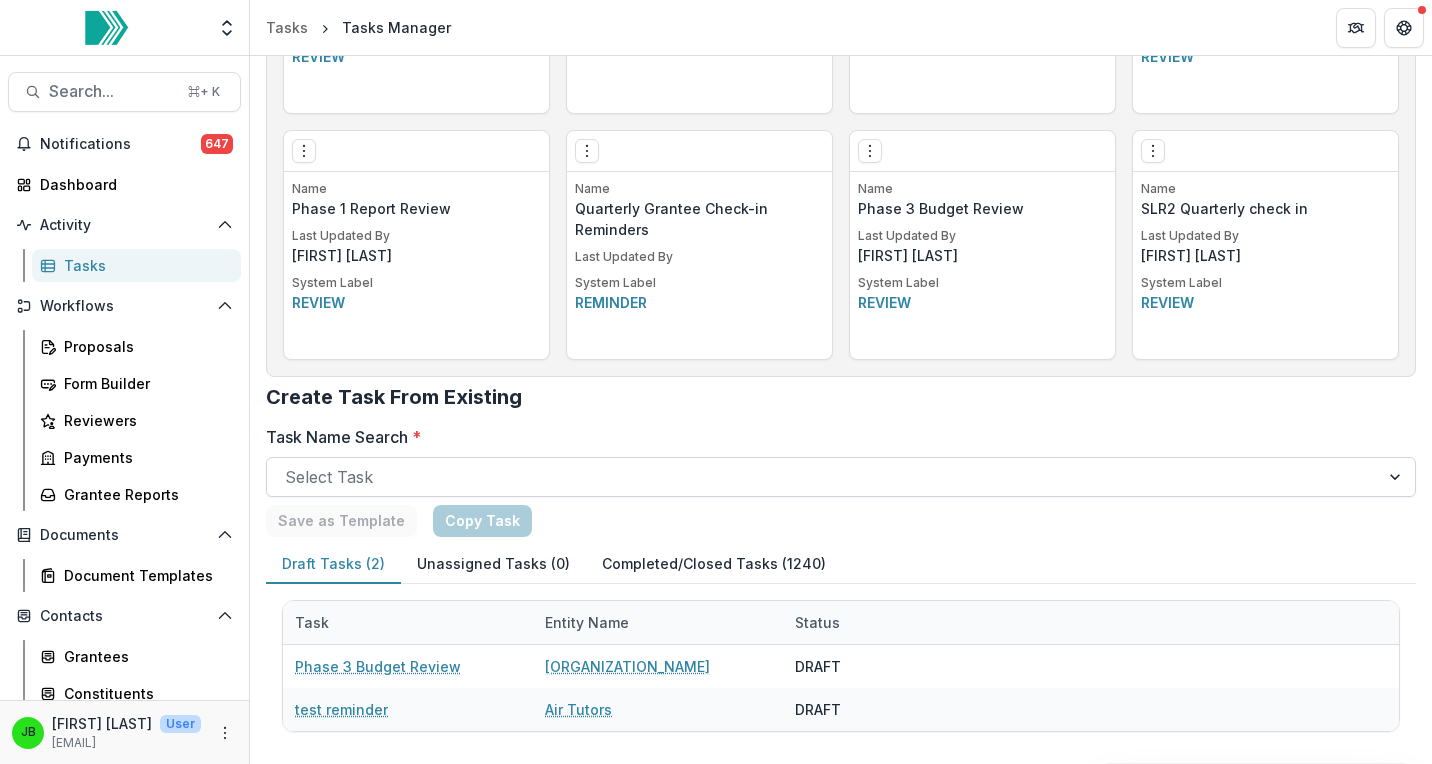 click at bounding box center (823, 477) 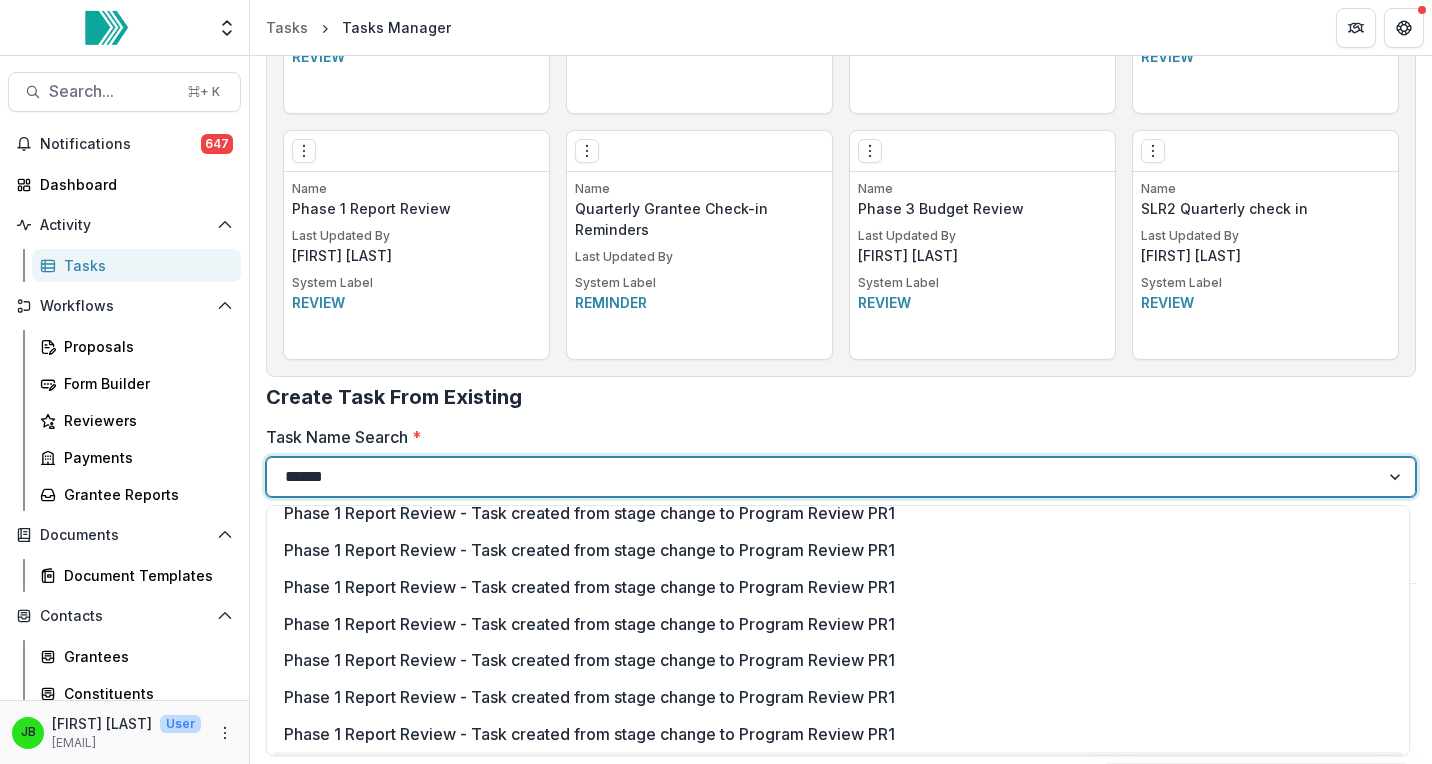 scroll, scrollTop: 495, scrollLeft: 0, axis: vertical 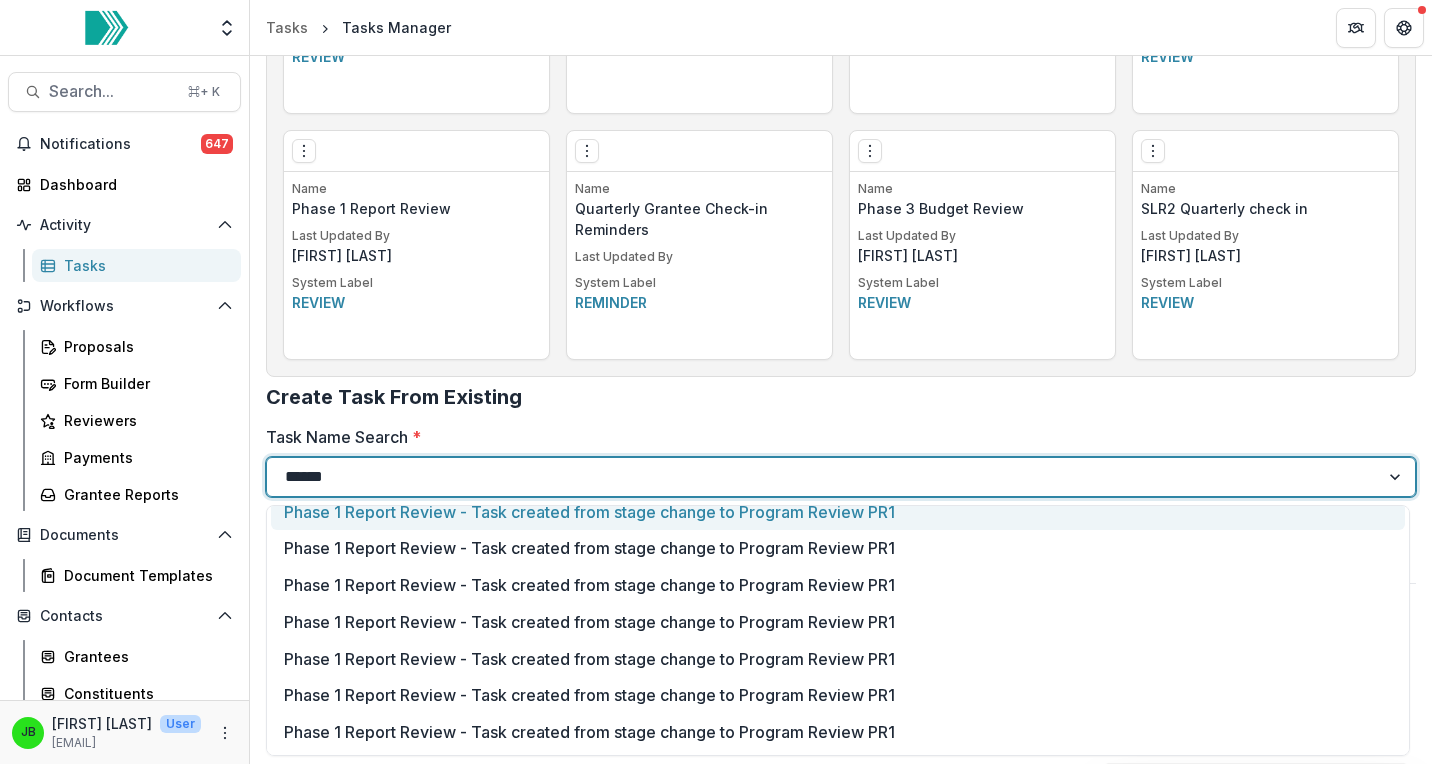 type on "*****" 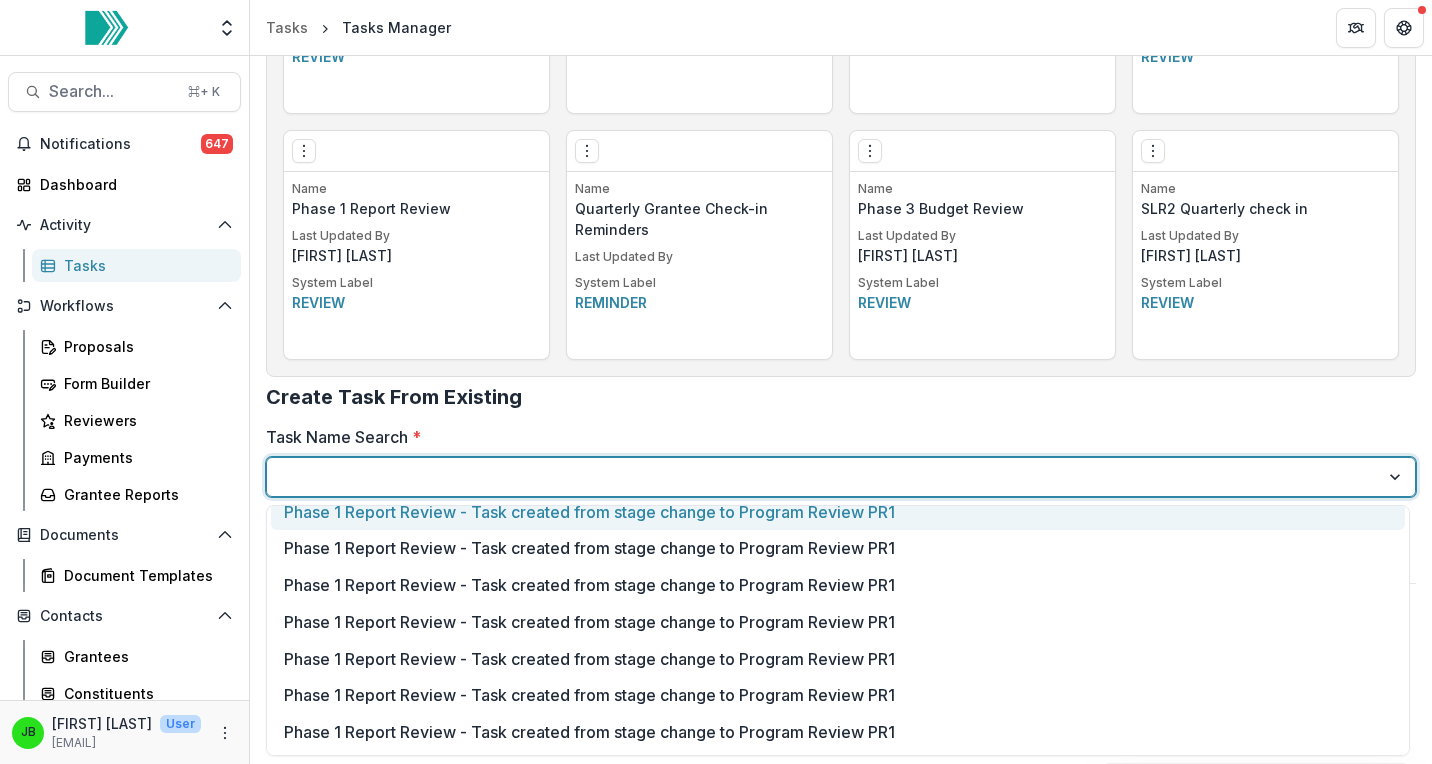 click on "Create Task Template By Temelio View Make a Copy Create Task From Template Name Review Application Last Updated By Temelio System Label Review By Temelio View Create Task From Template Name Upload Grant Agreements Last Updated By Temelio System Label Grant agreement By Temelio View Make a Copy Create Task From Template Name Upload Signed Grant Agreements Last Updated By Temelio System Label Grant upload By Temelio View Create Task From Template Name Payment Schedule Last Updated By Temelio System Label Payment By Temelio View Create Task From Template Name Reporting Schedule Last Updated By Temelio System Label Reporting By Temelio View Create Task From Template Name Recurring Reminders Last Updated By Temelio System Label Reminder By Temelio View Make a Copy Create Task From Template Name Custom Reminders Last Updated By Temelio System Label Custom reminder By Temelio View Make a Copy Create Task From Template Name External Task Last Updated By Temelio System Label External By Temelio View Make a Copy Name" at bounding box center [841, -739] 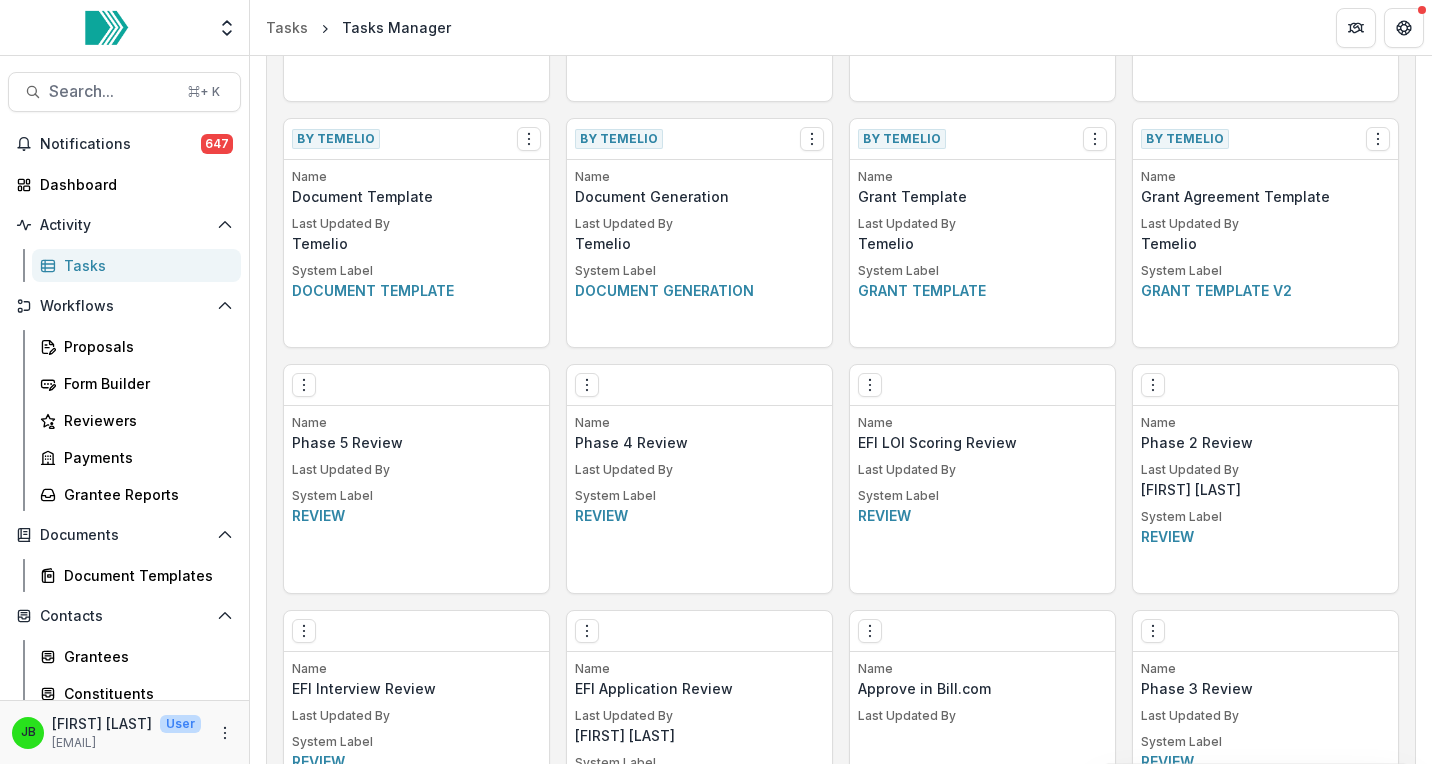 scroll, scrollTop: 1043, scrollLeft: 0, axis: vertical 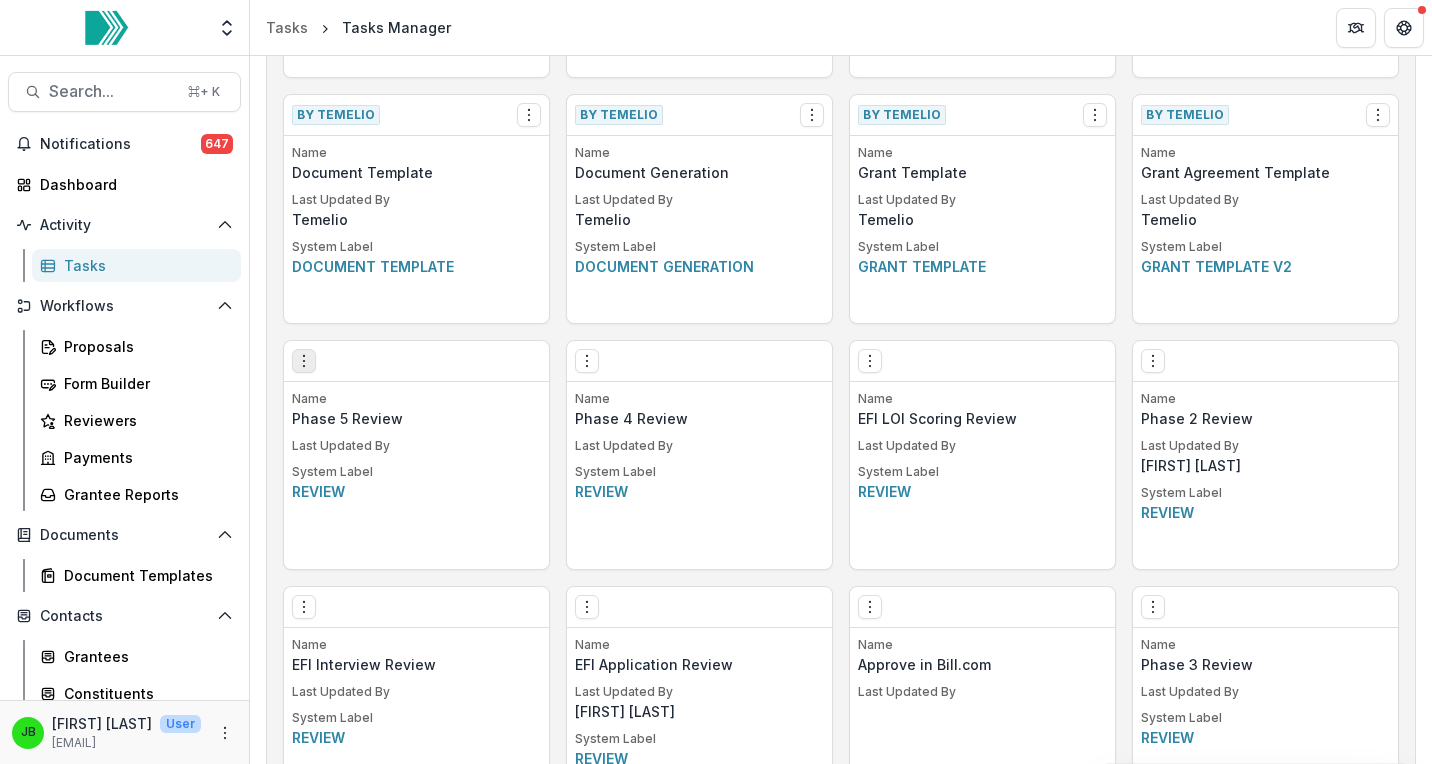 click 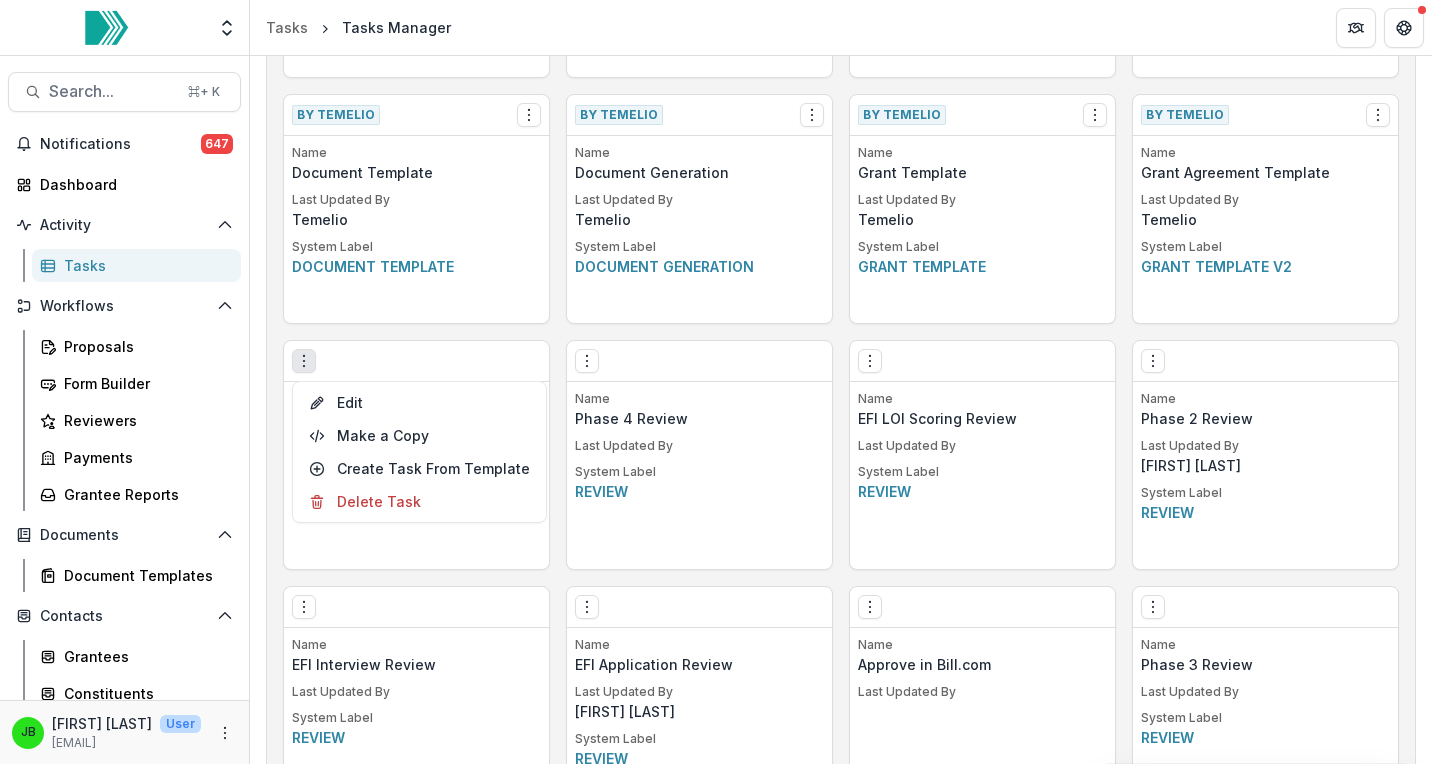 click on "Edit Make a Copy Create Task From Template Delete Task" at bounding box center (416, 361) 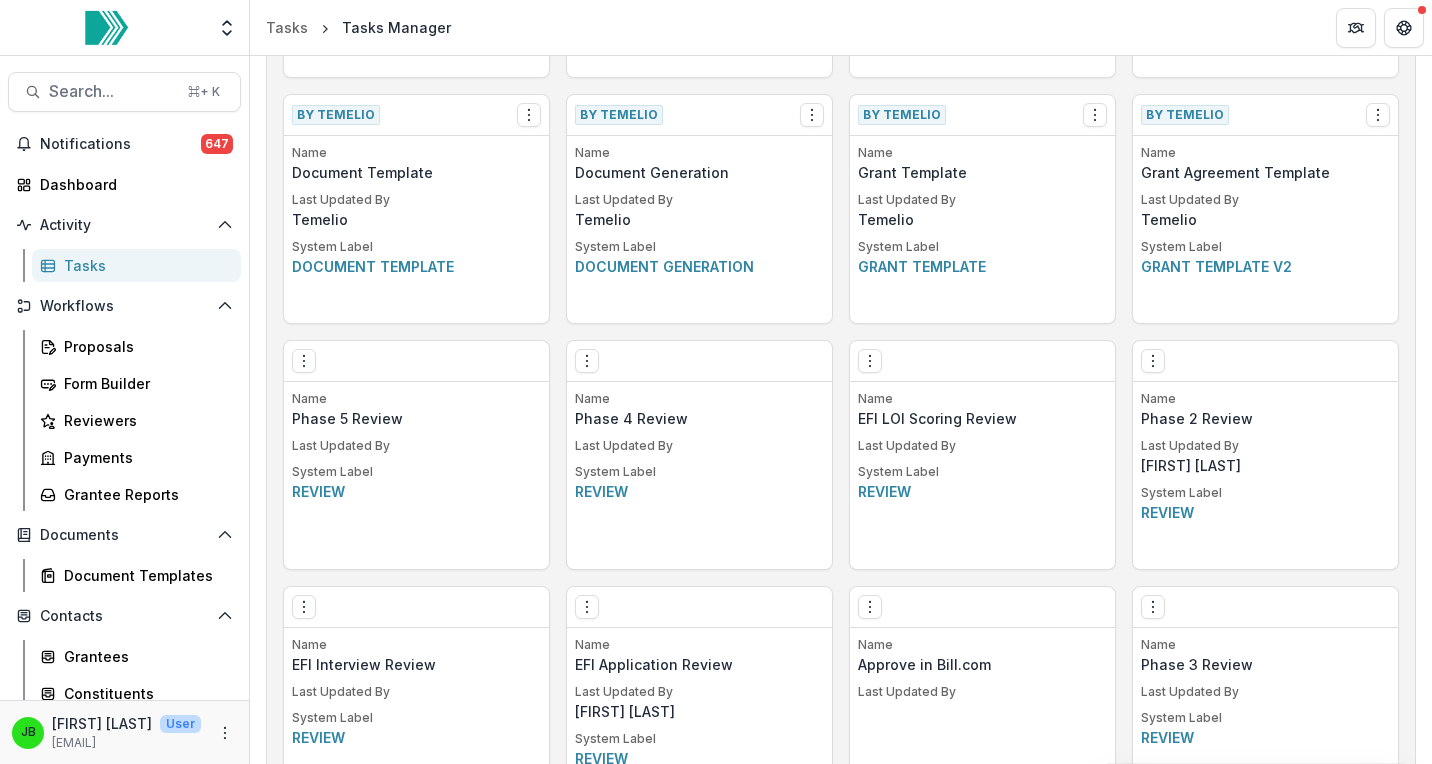 click on "Review" at bounding box center [416, 491] 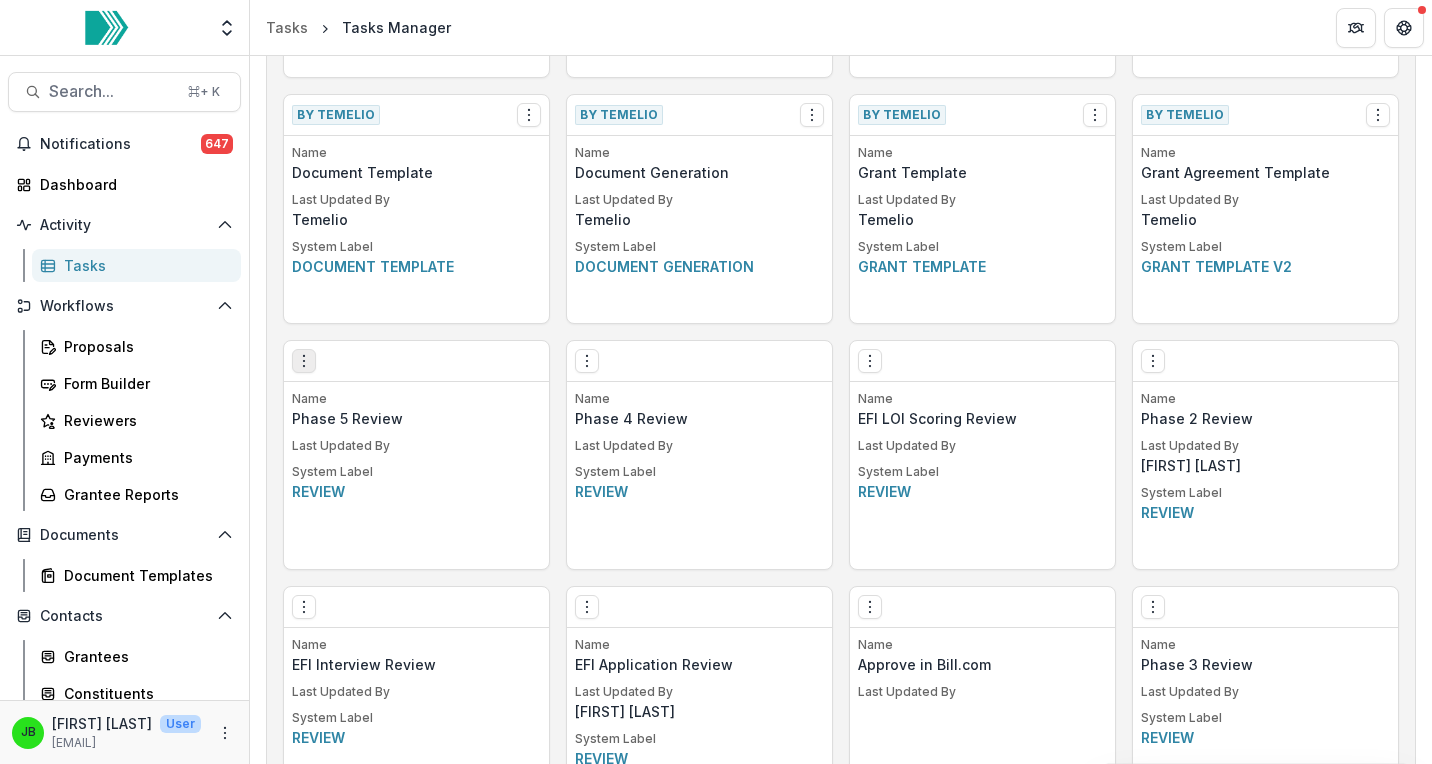 click 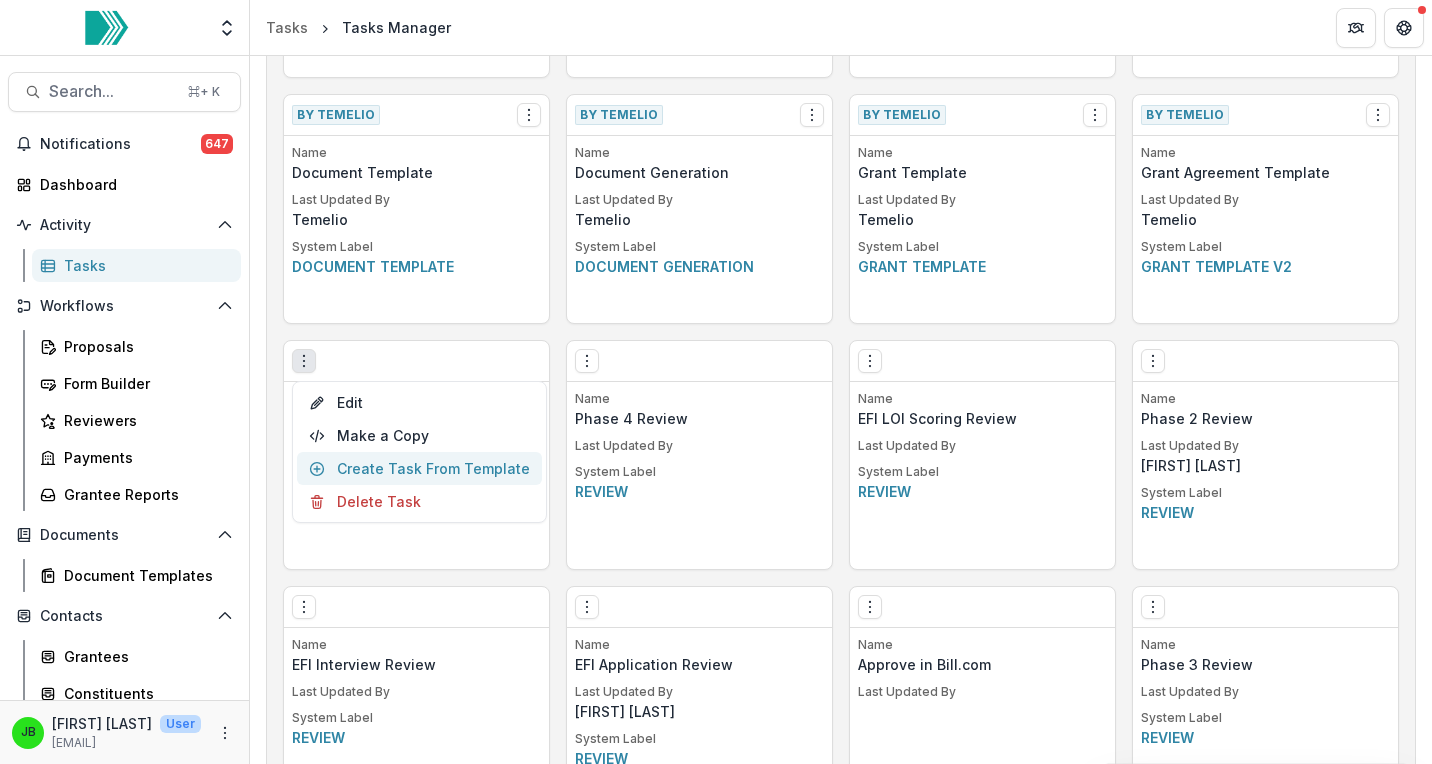 click on "Create Task From Template" at bounding box center (419, 468) 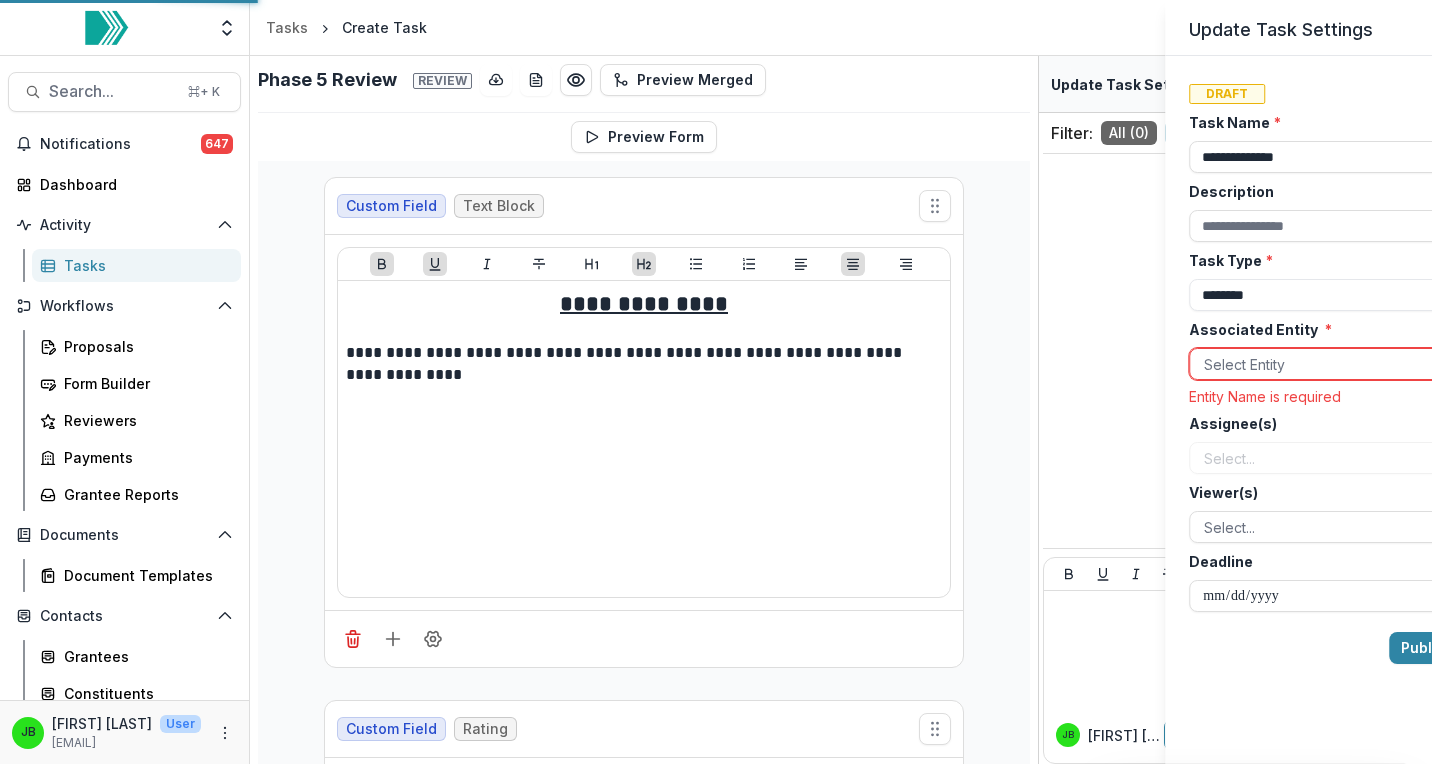 scroll, scrollTop: 0, scrollLeft: 0, axis: both 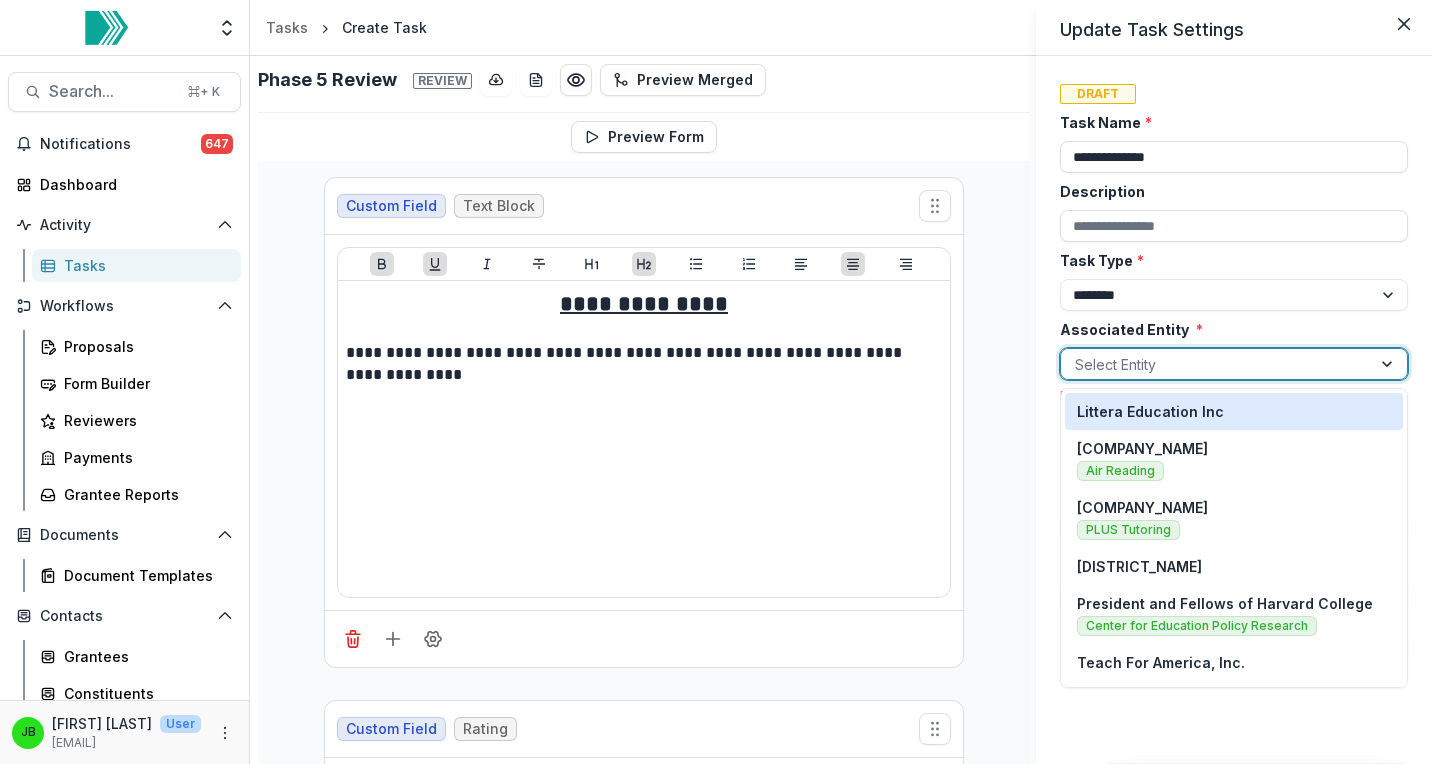 click on "Associated Entity   *" at bounding box center [1077, 364] 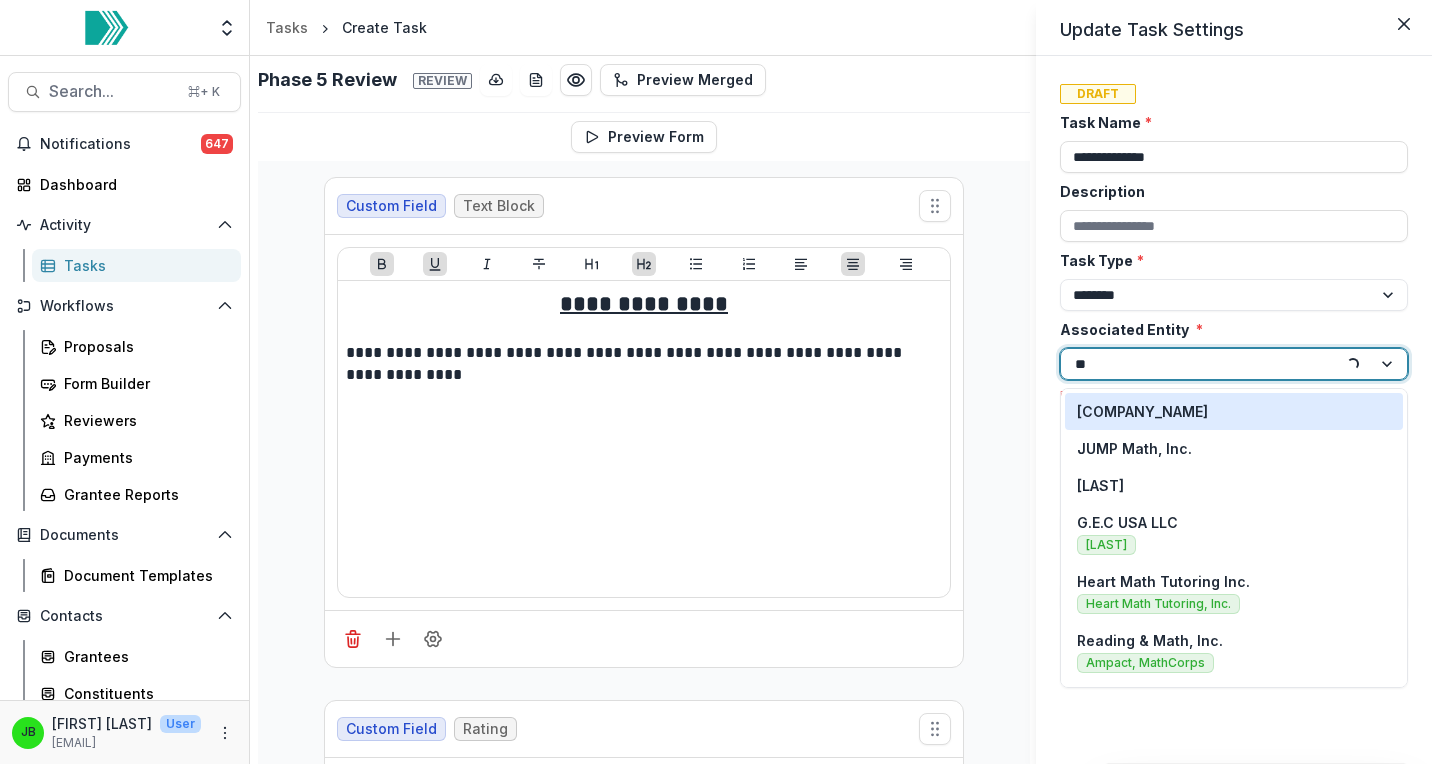 type on "*" 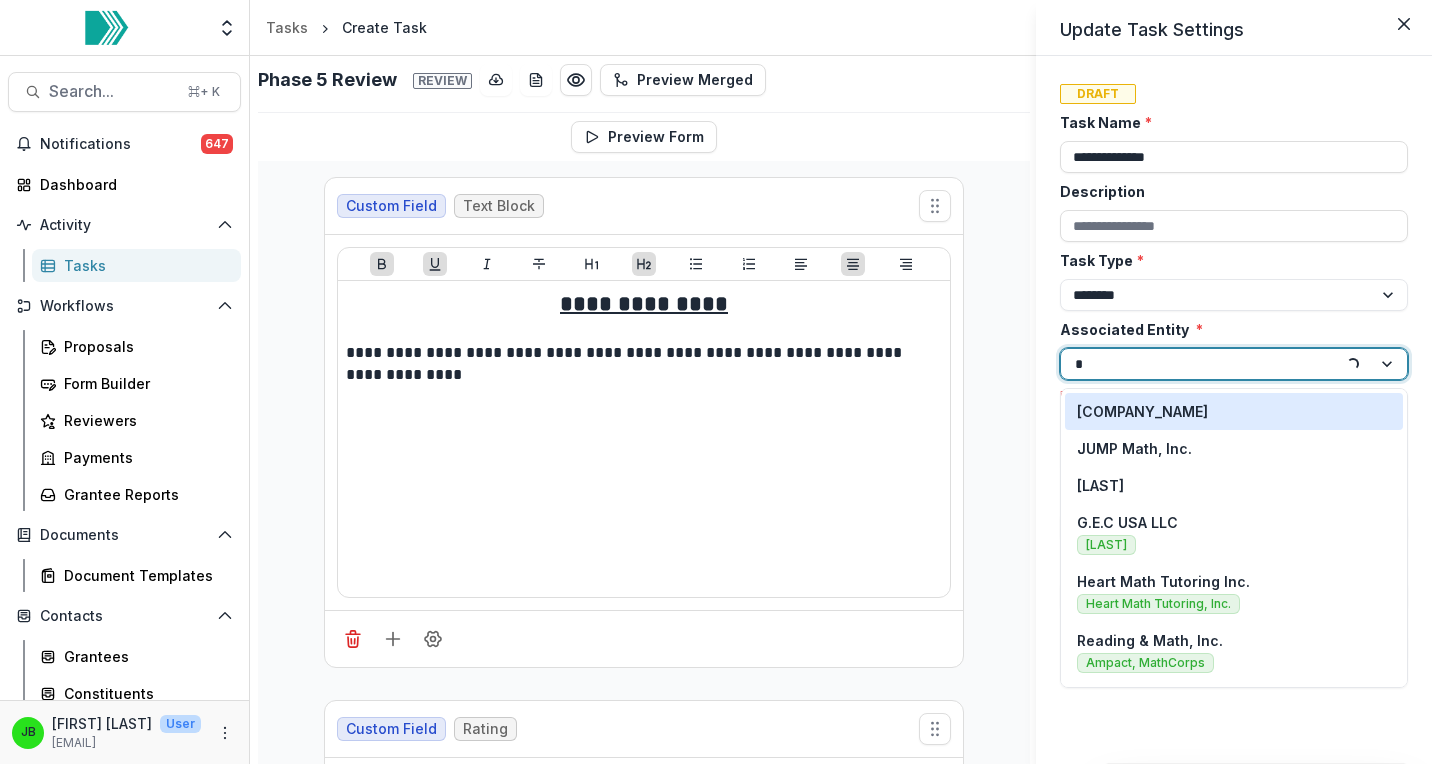 type 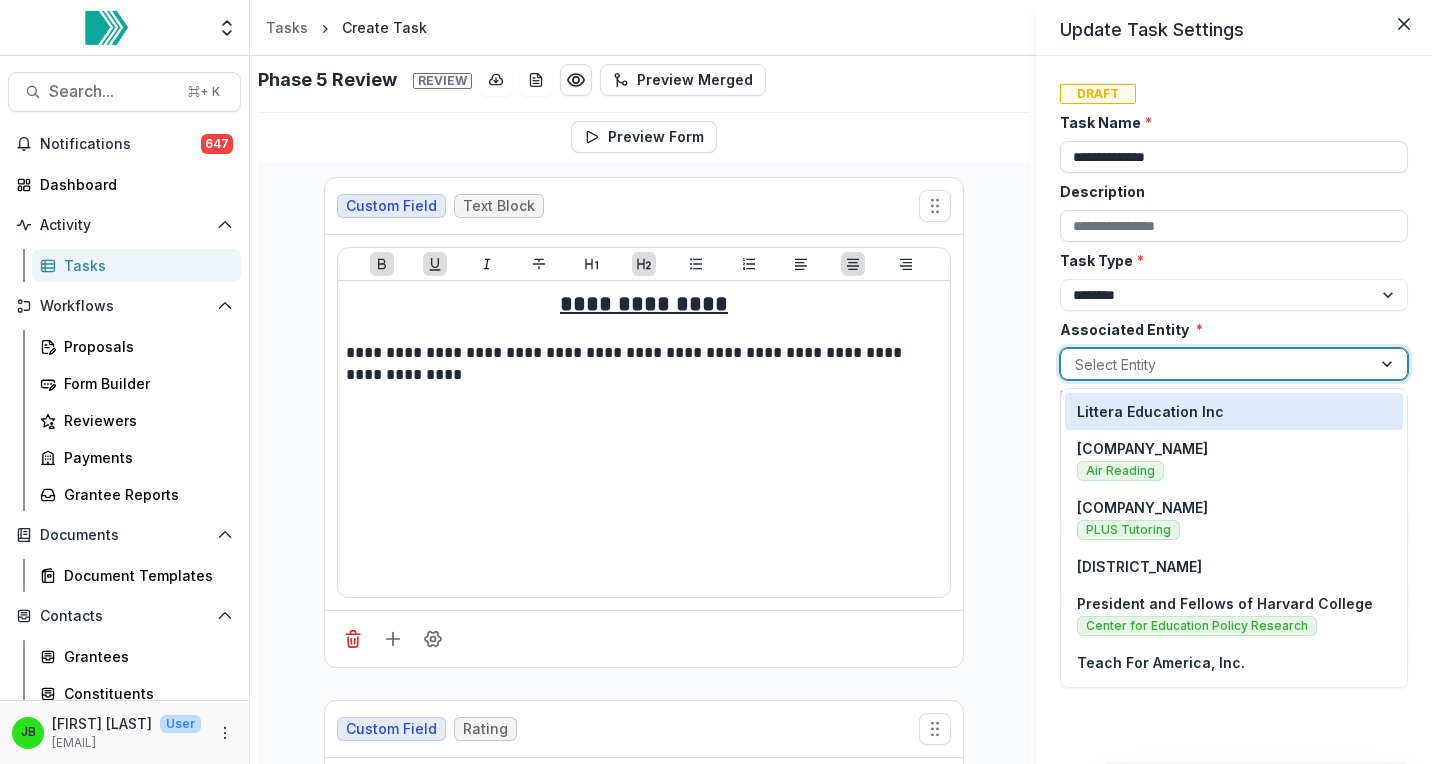 click on "**********" at bounding box center [716, 382] 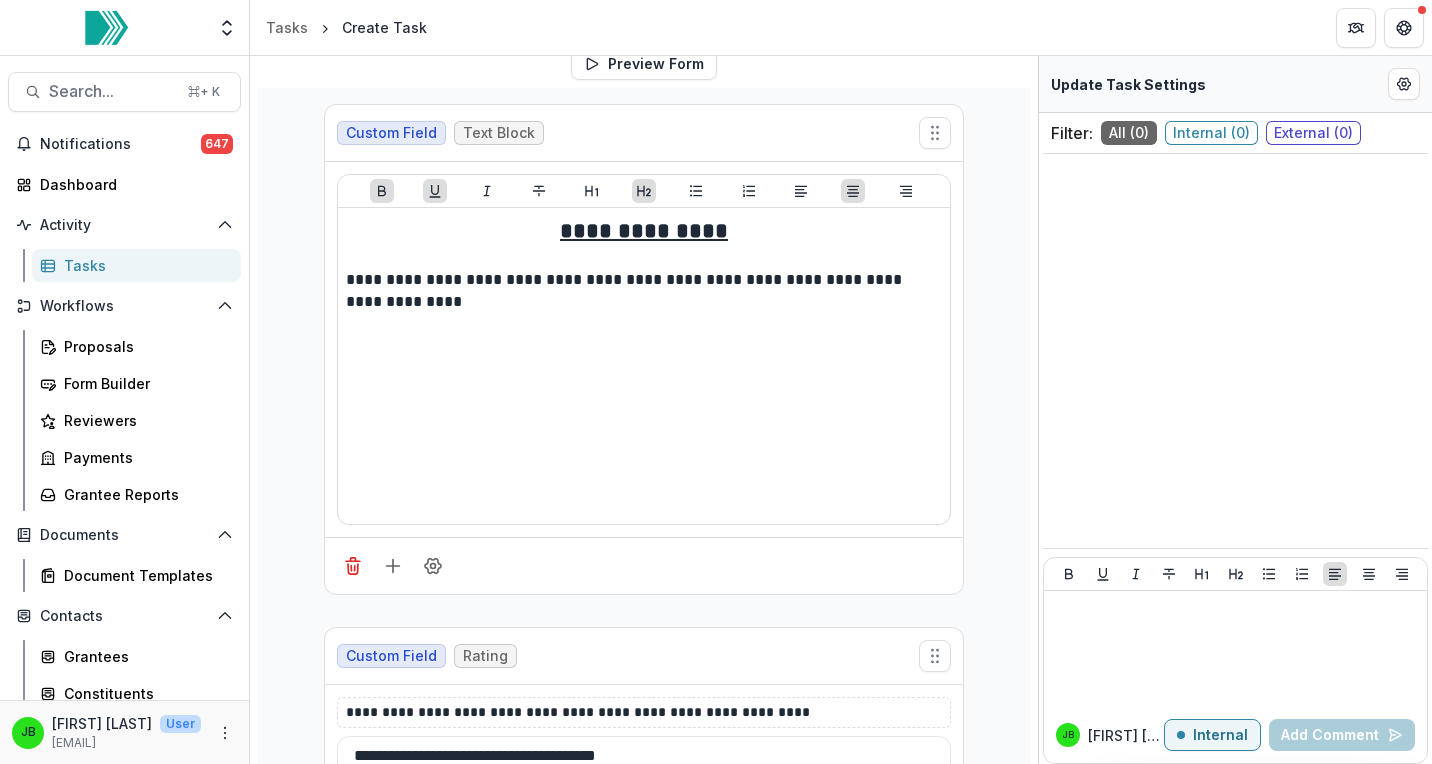 scroll, scrollTop: 0, scrollLeft: 0, axis: both 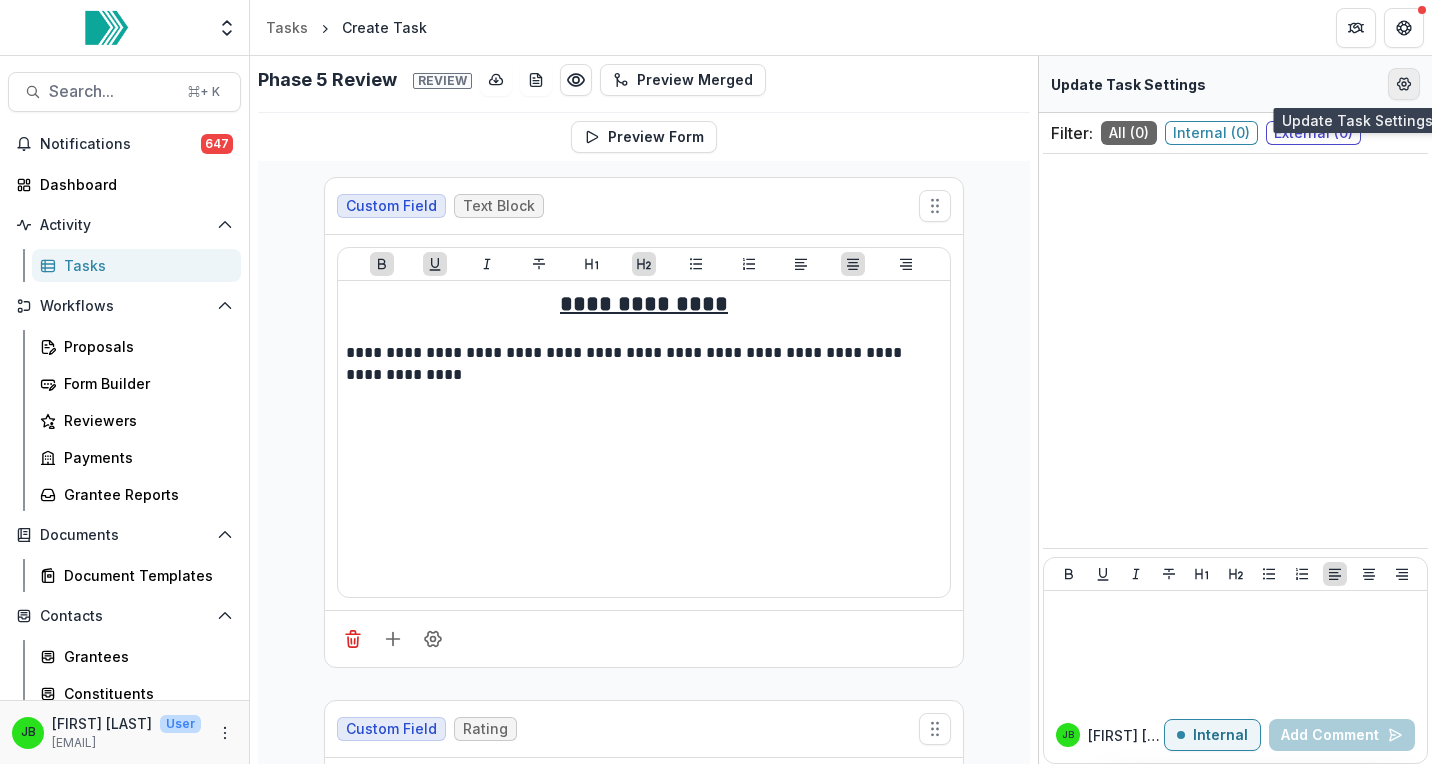 click at bounding box center [1404, 84] 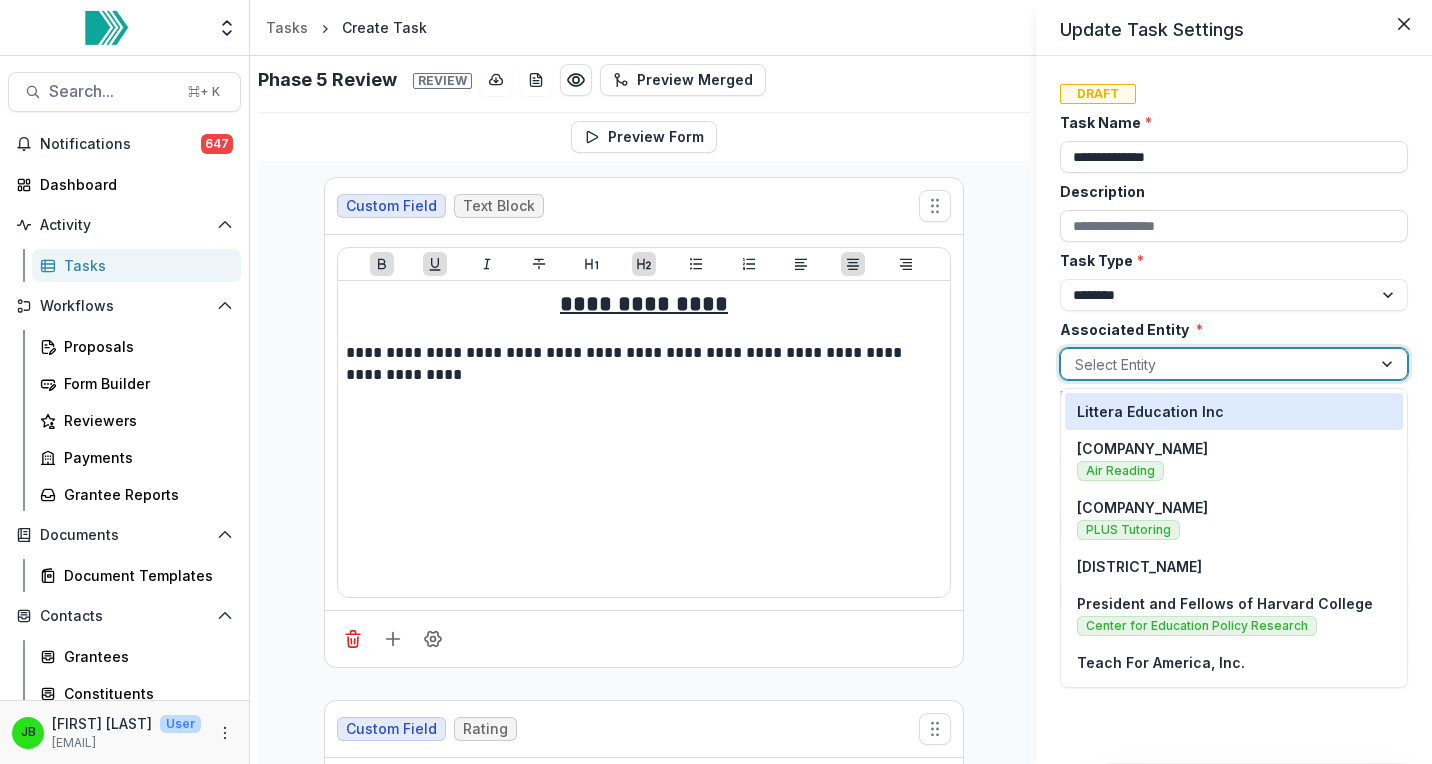 click at bounding box center (1216, 364) 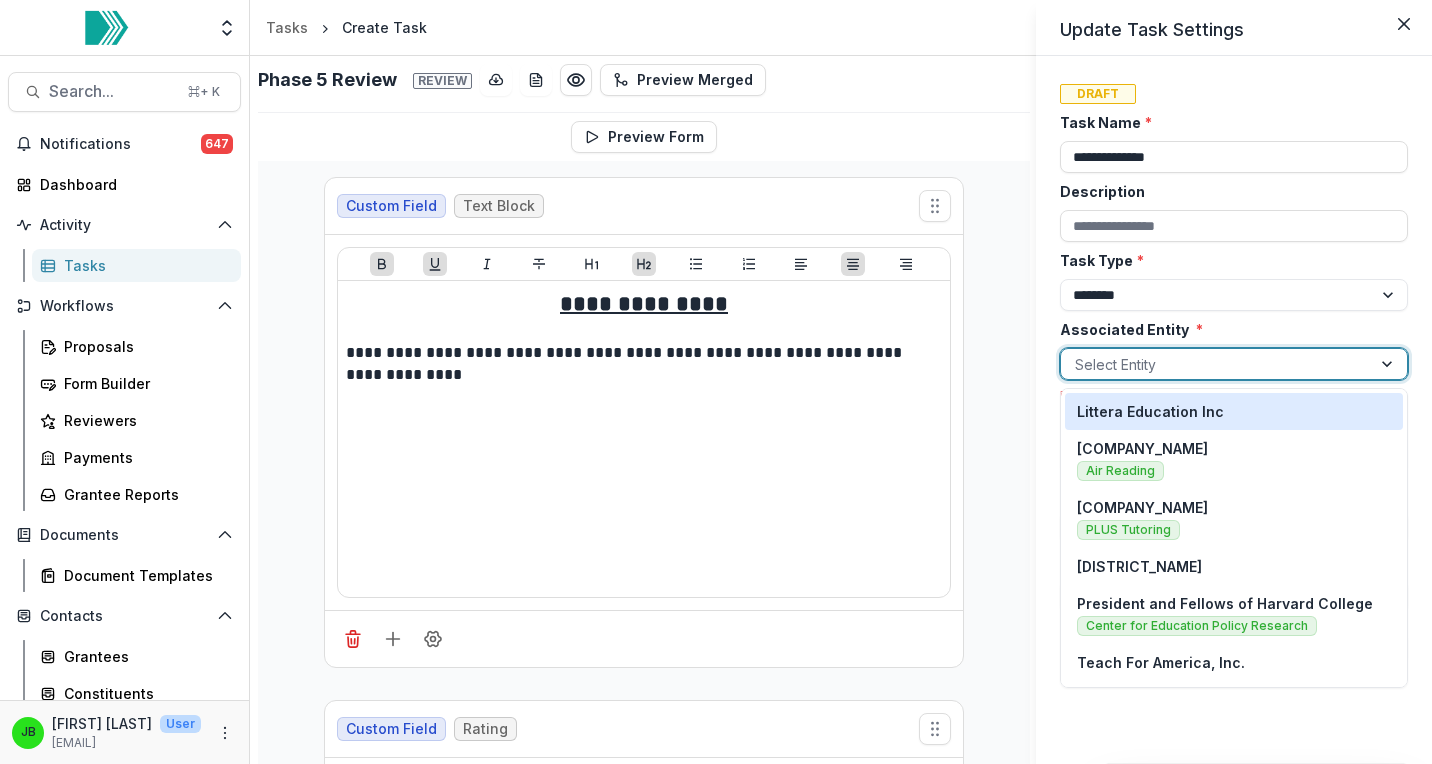 click at bounding box center (1216, 364) 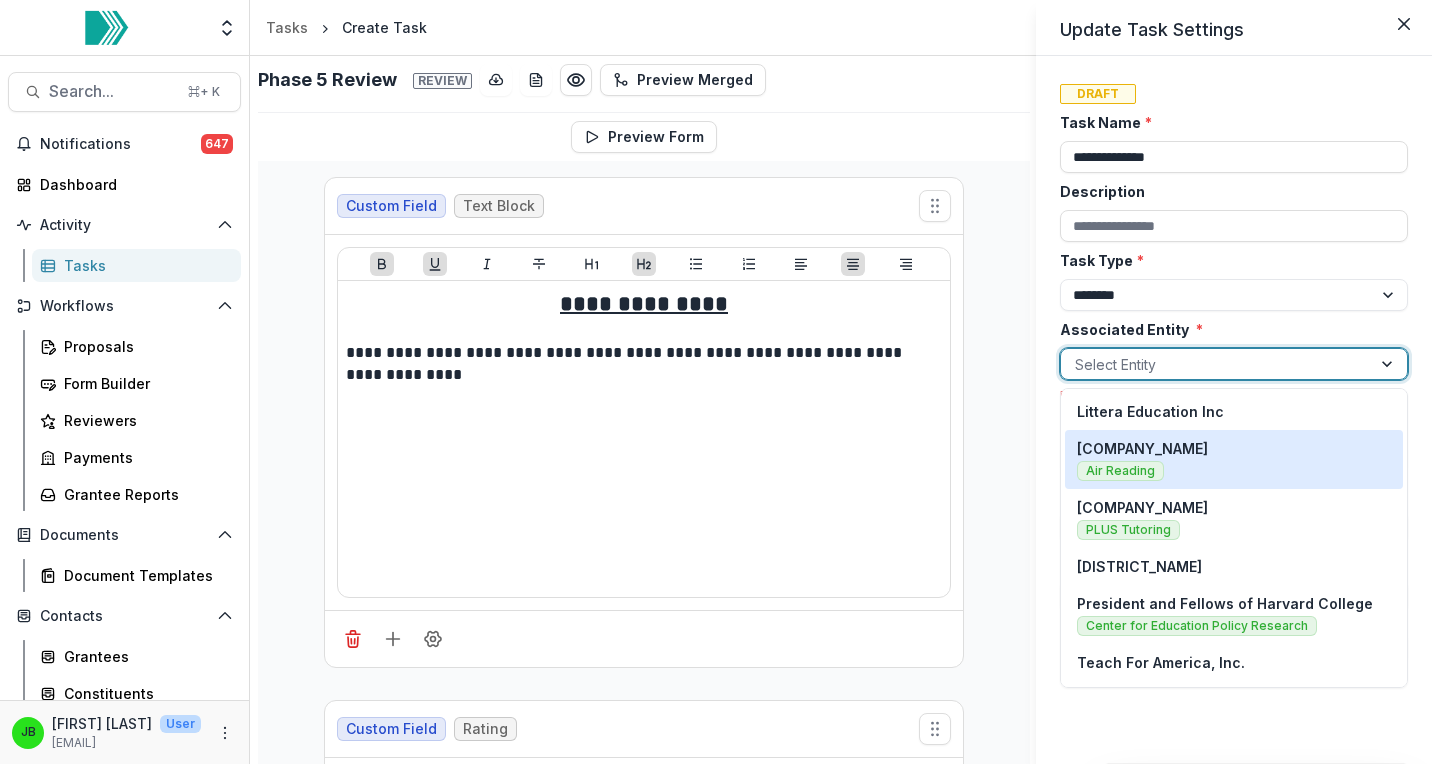 scroll, scrollTop: 614, scrollLeft: 0, axis: vertical 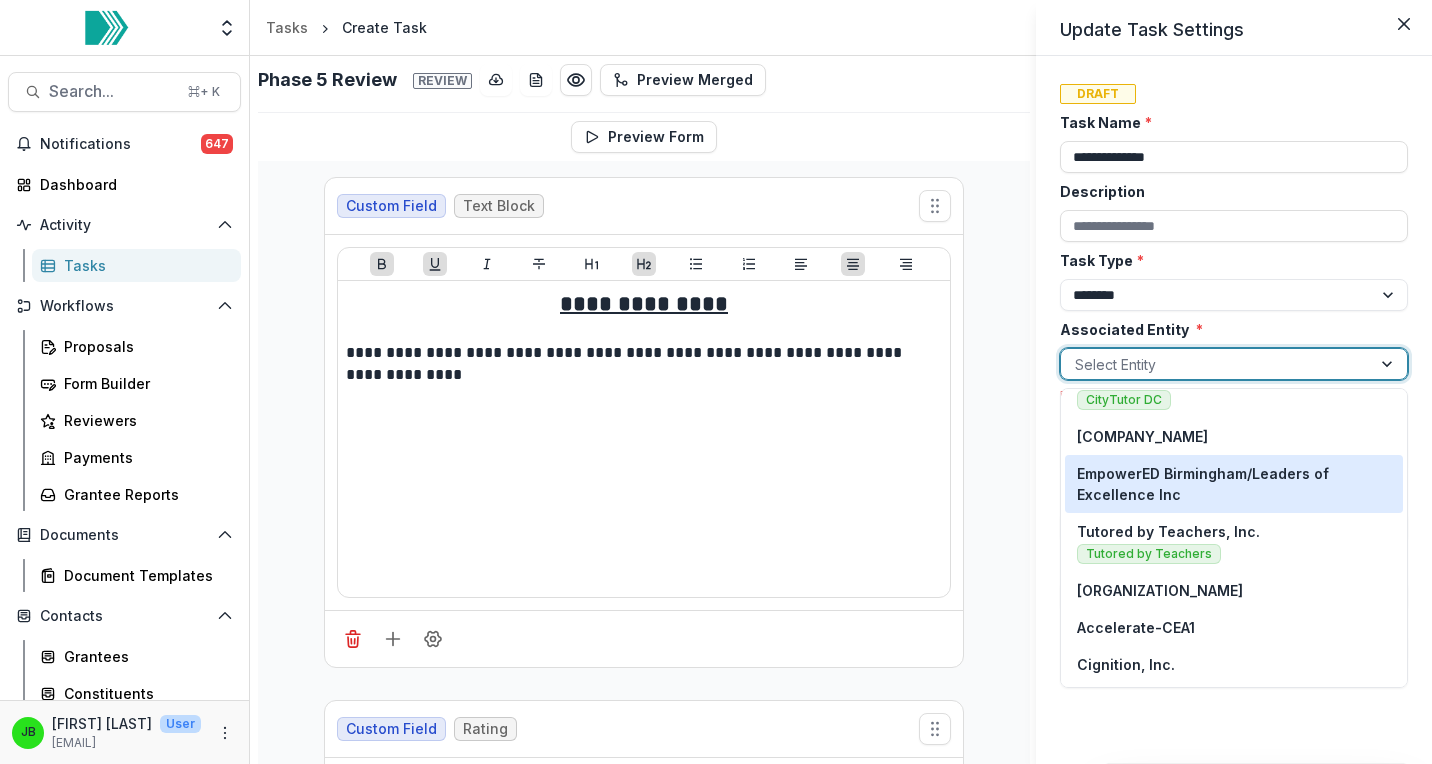 click on "**********" at bounding box center [1234, 410] 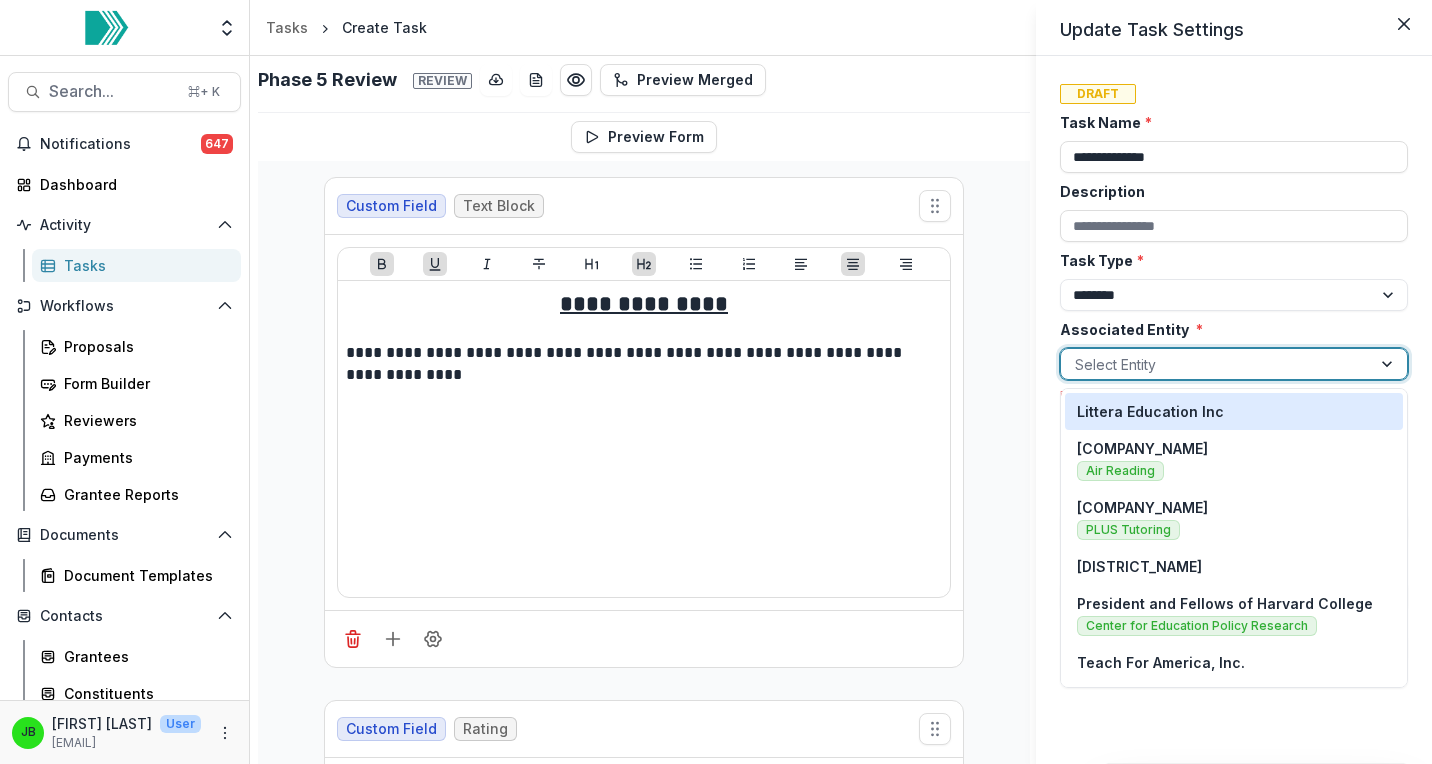 click at bounding box center (1216, 364) 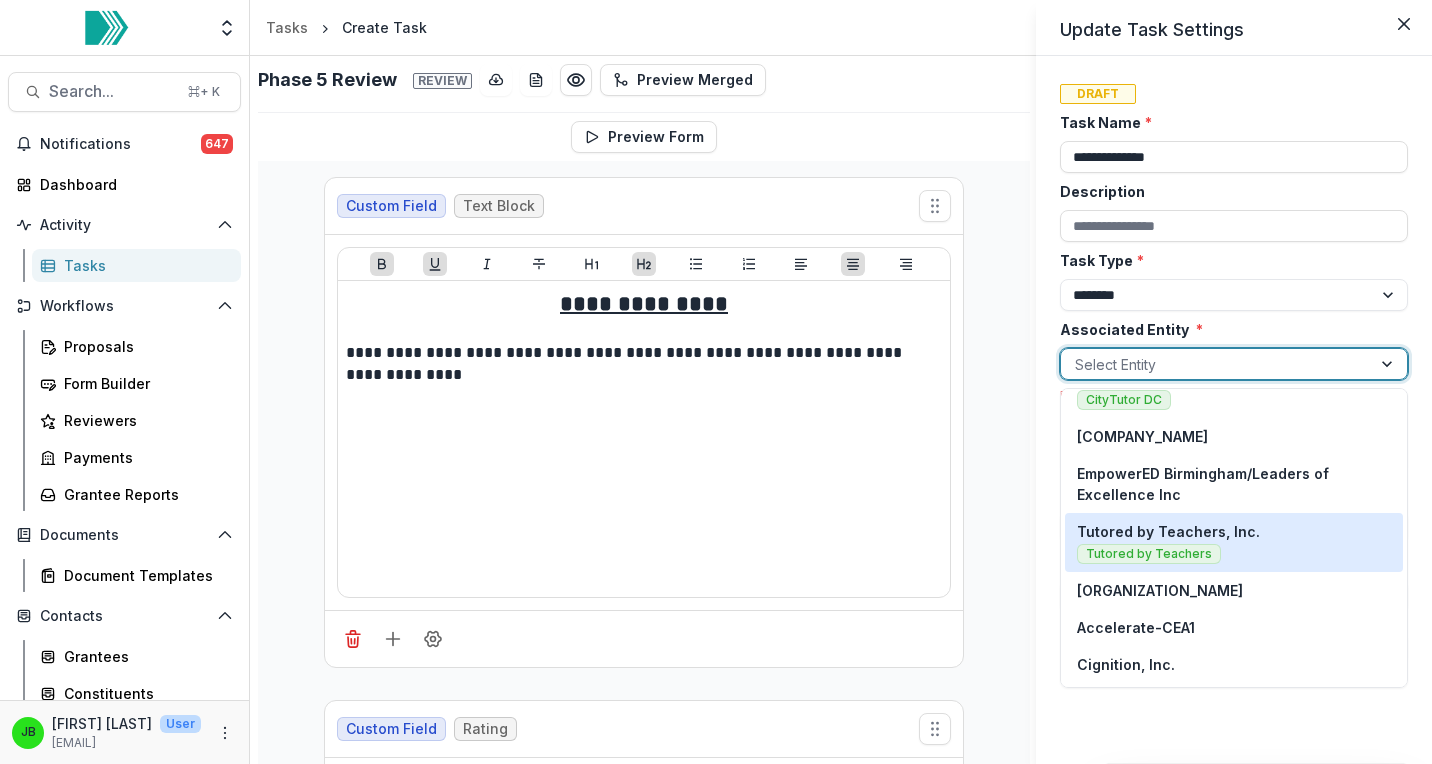 scroll, scrollTop: 0, scrollLeft: 0, axis: both 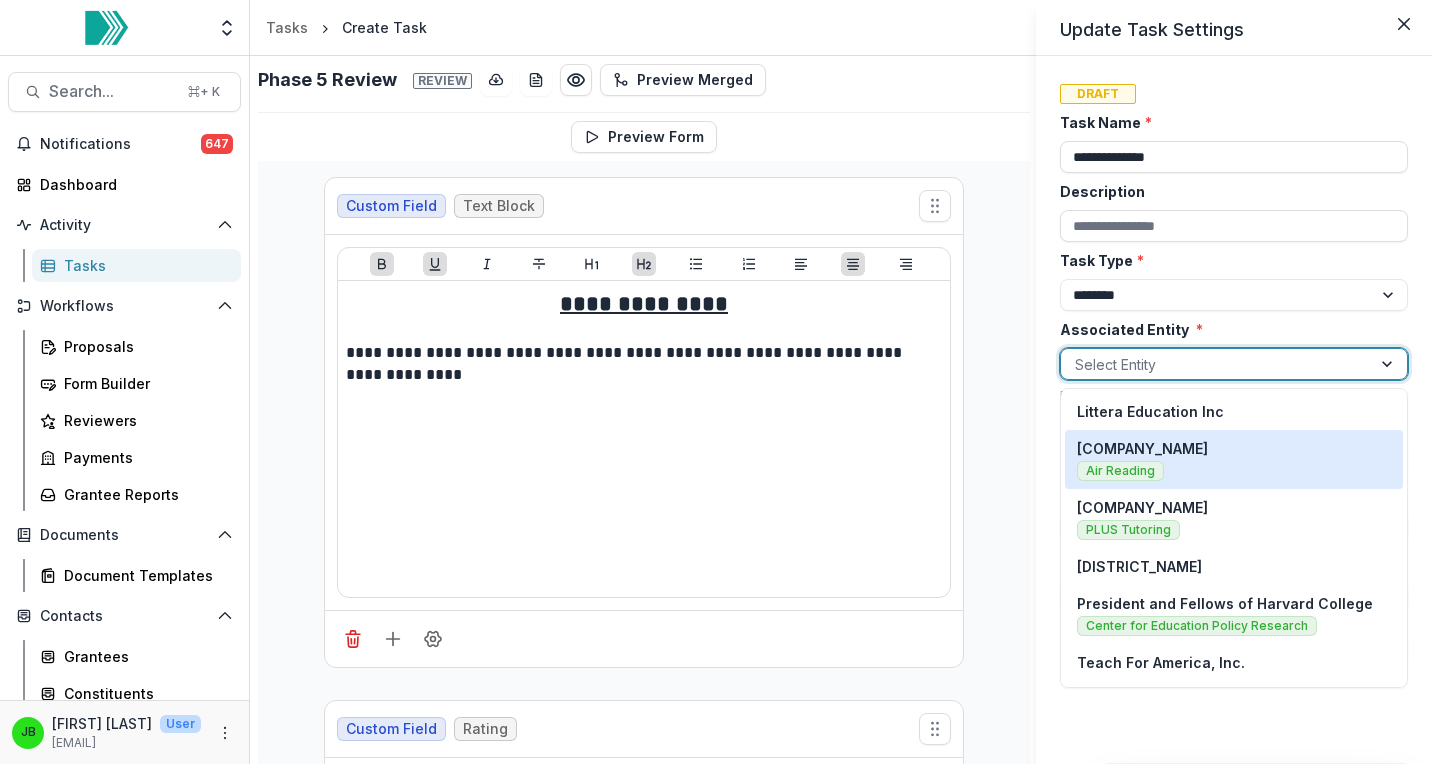 click on "**********" at bounding box center [1234, 410] 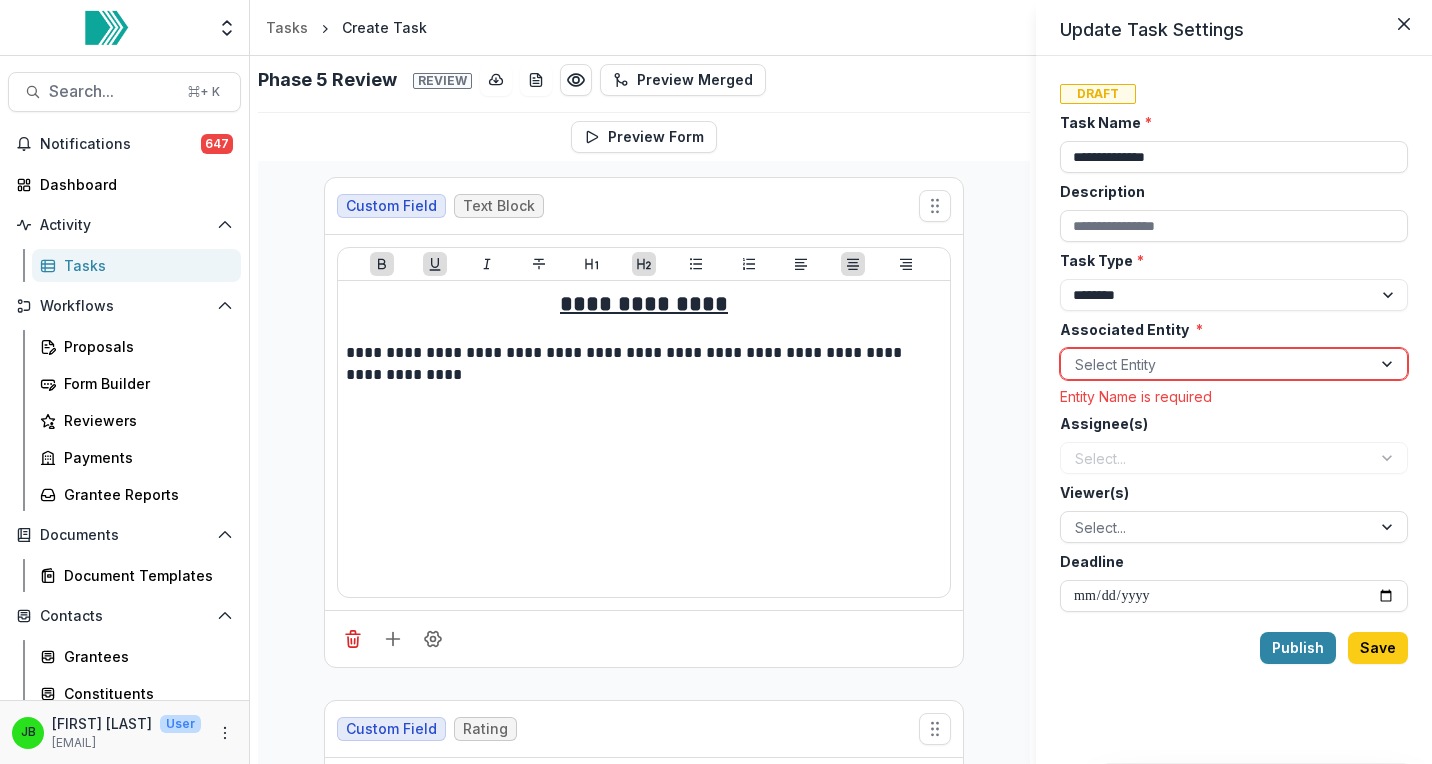 click on "**********" at bounding box center (716, 382) 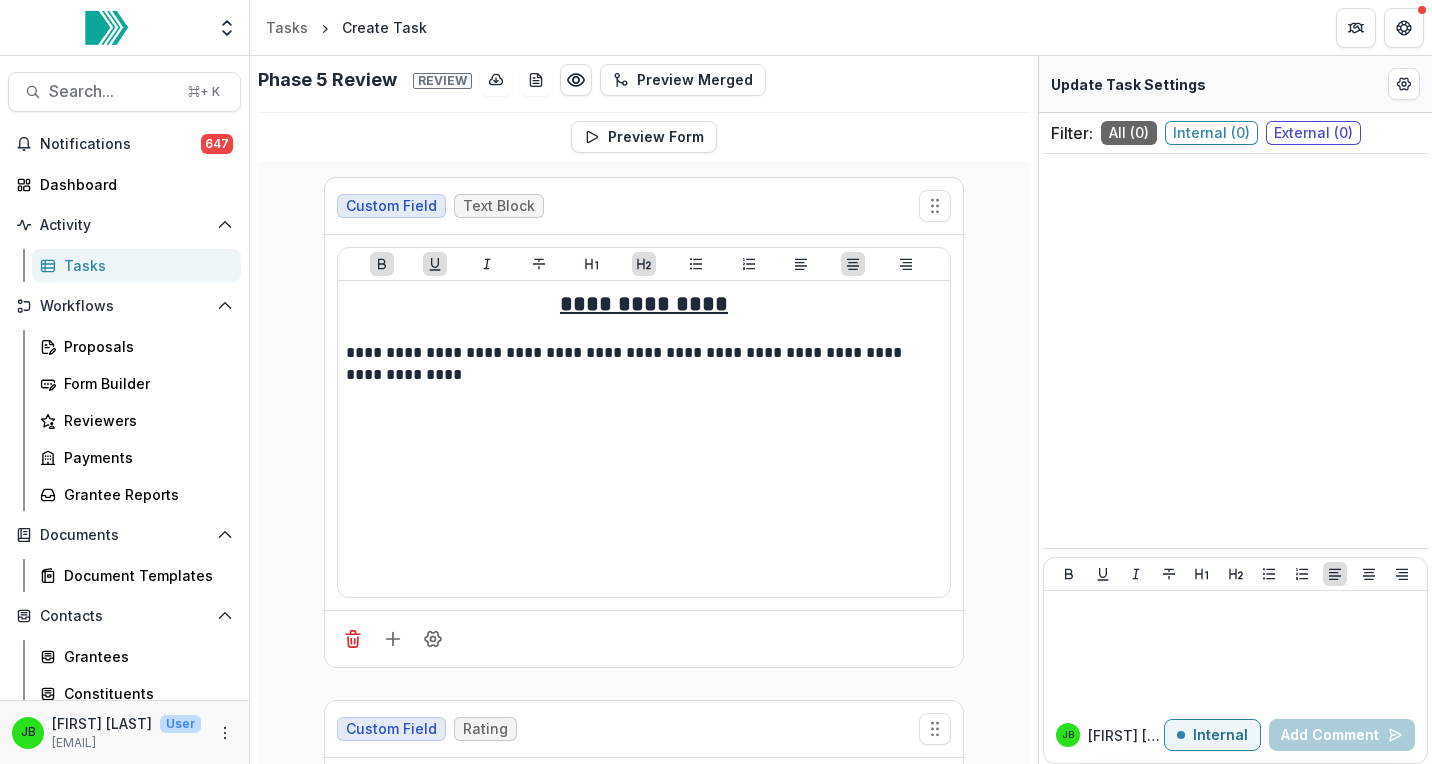 click on "Tasks" at bounding box center [144, 265] 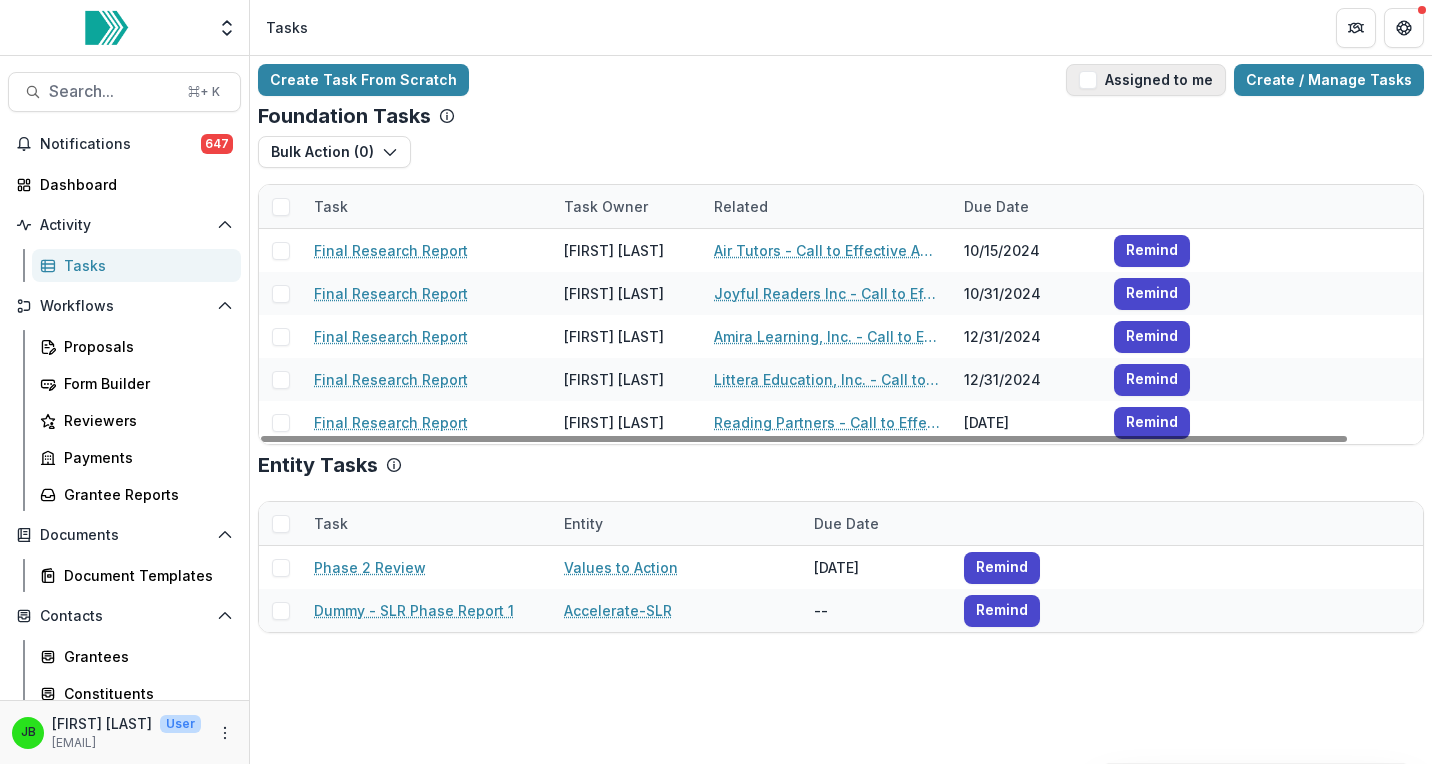 click on "Assigned to me" at bounding box center [1146, 80] 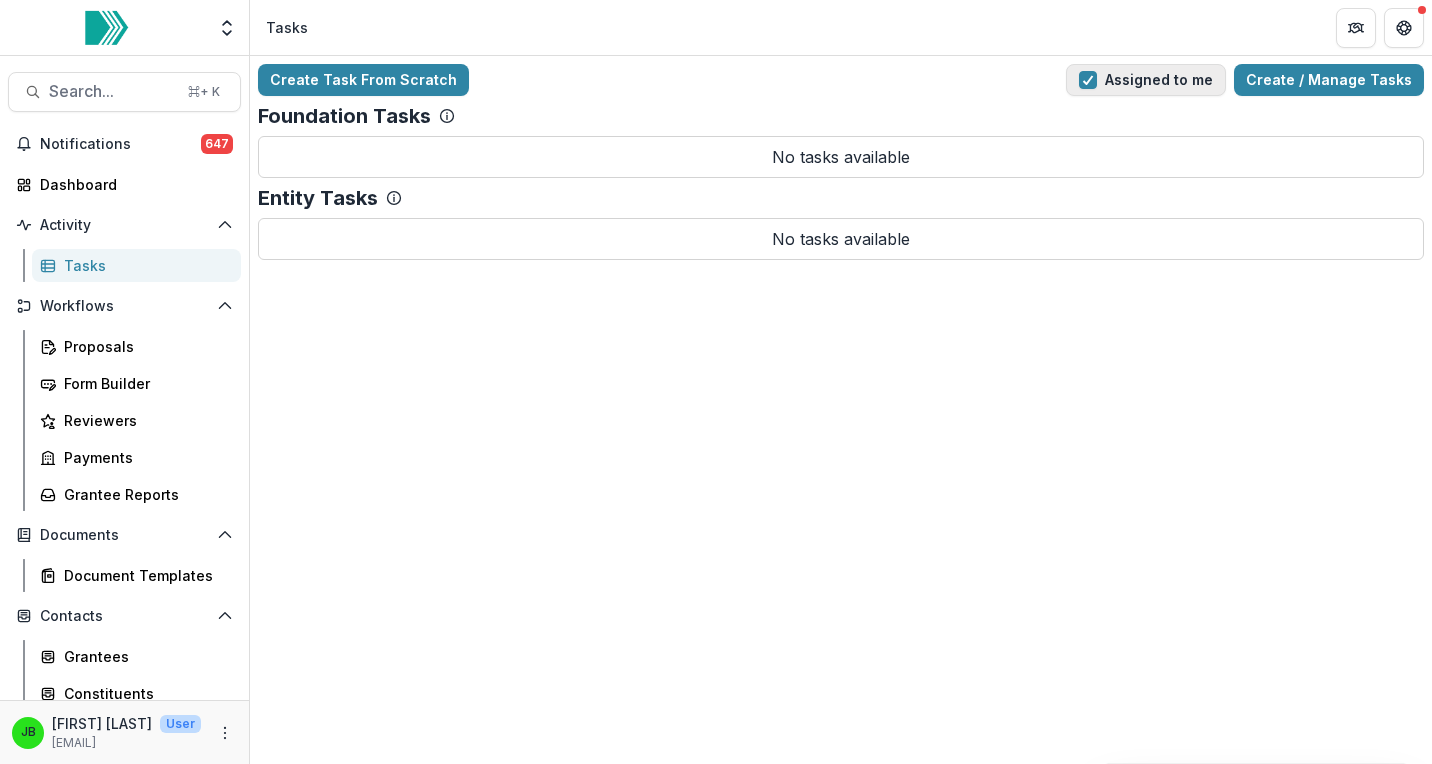 click on "Assigned to me" at bounding box center [1146, 80] 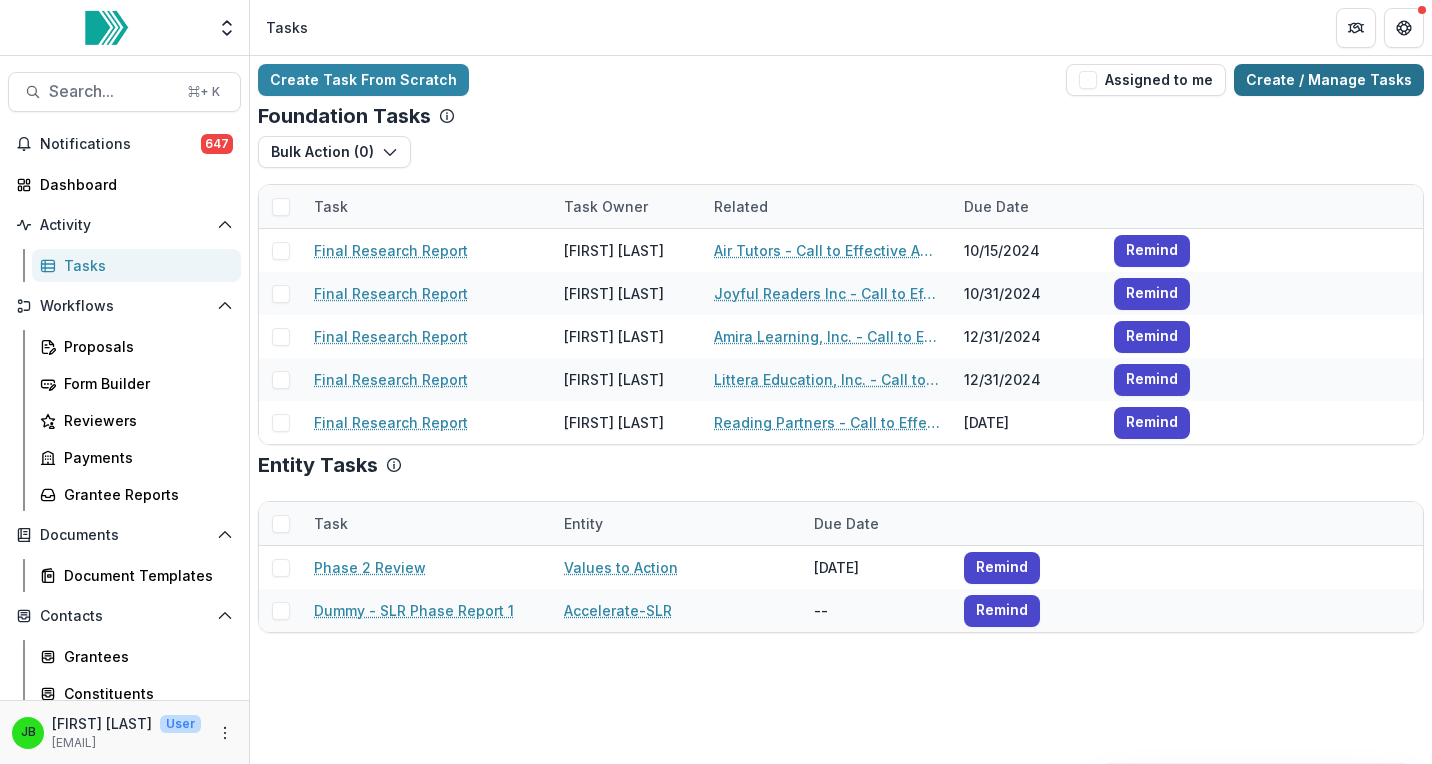 click on "Create / Manage Tasks" at bounding box center (1329, 80) 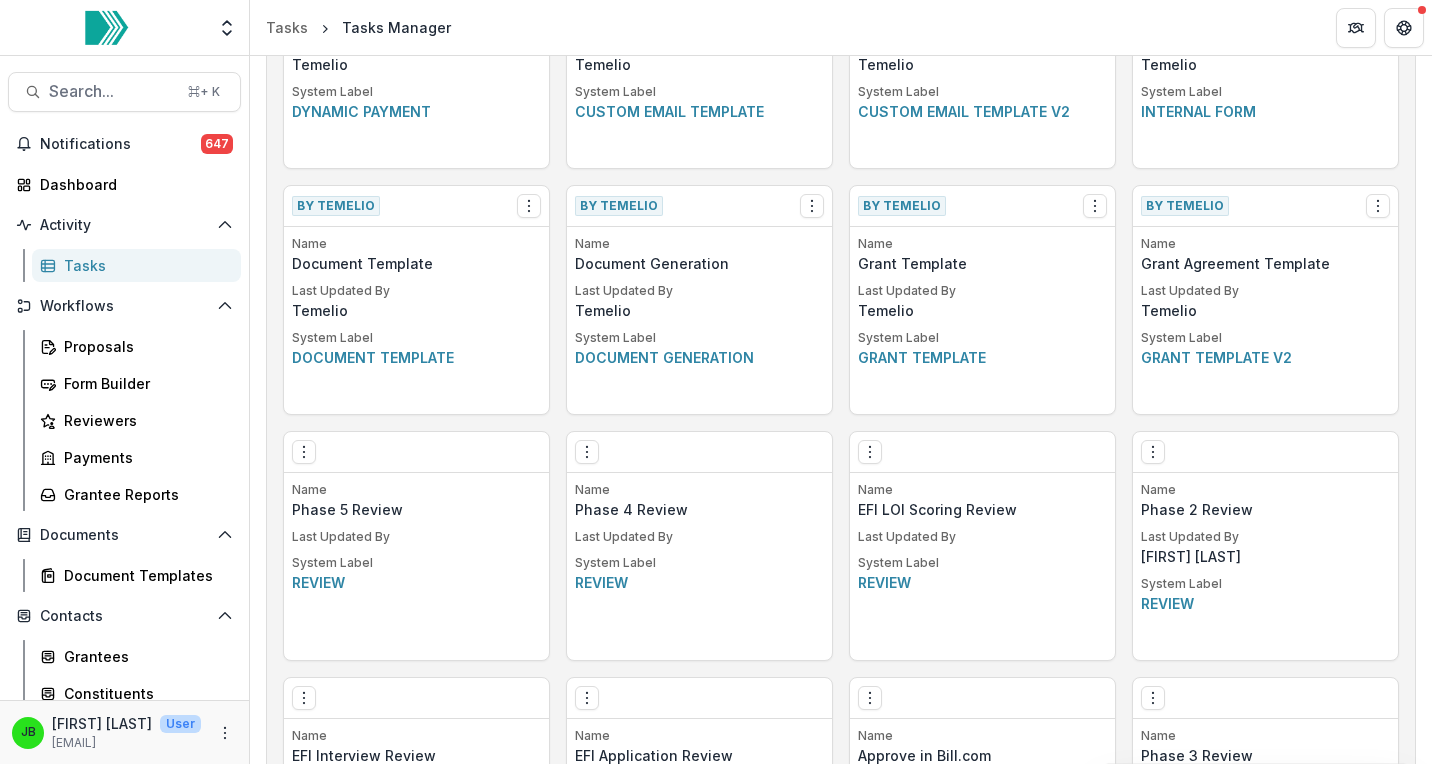 scroll, scrollTop: 957, scrollLeft: 0, axis: vertical 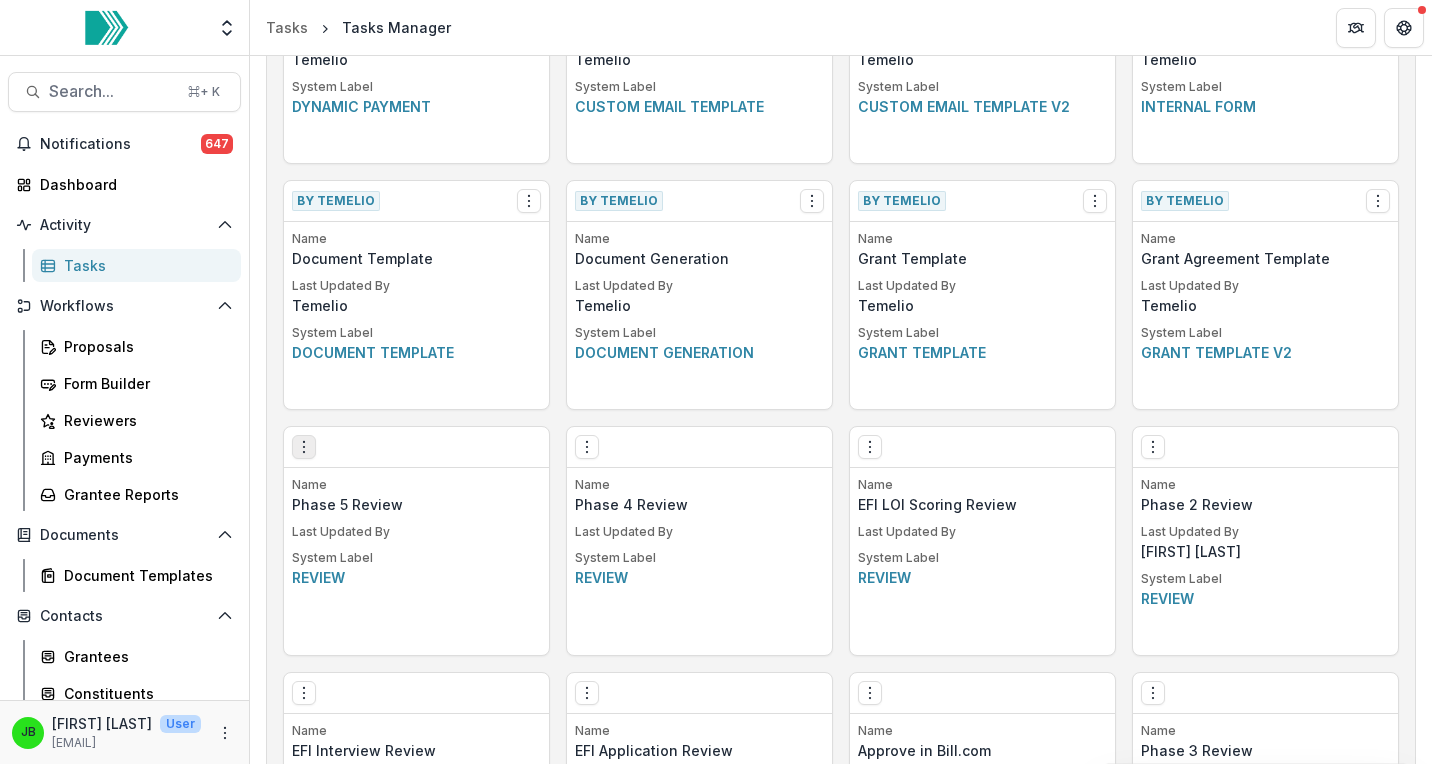 click 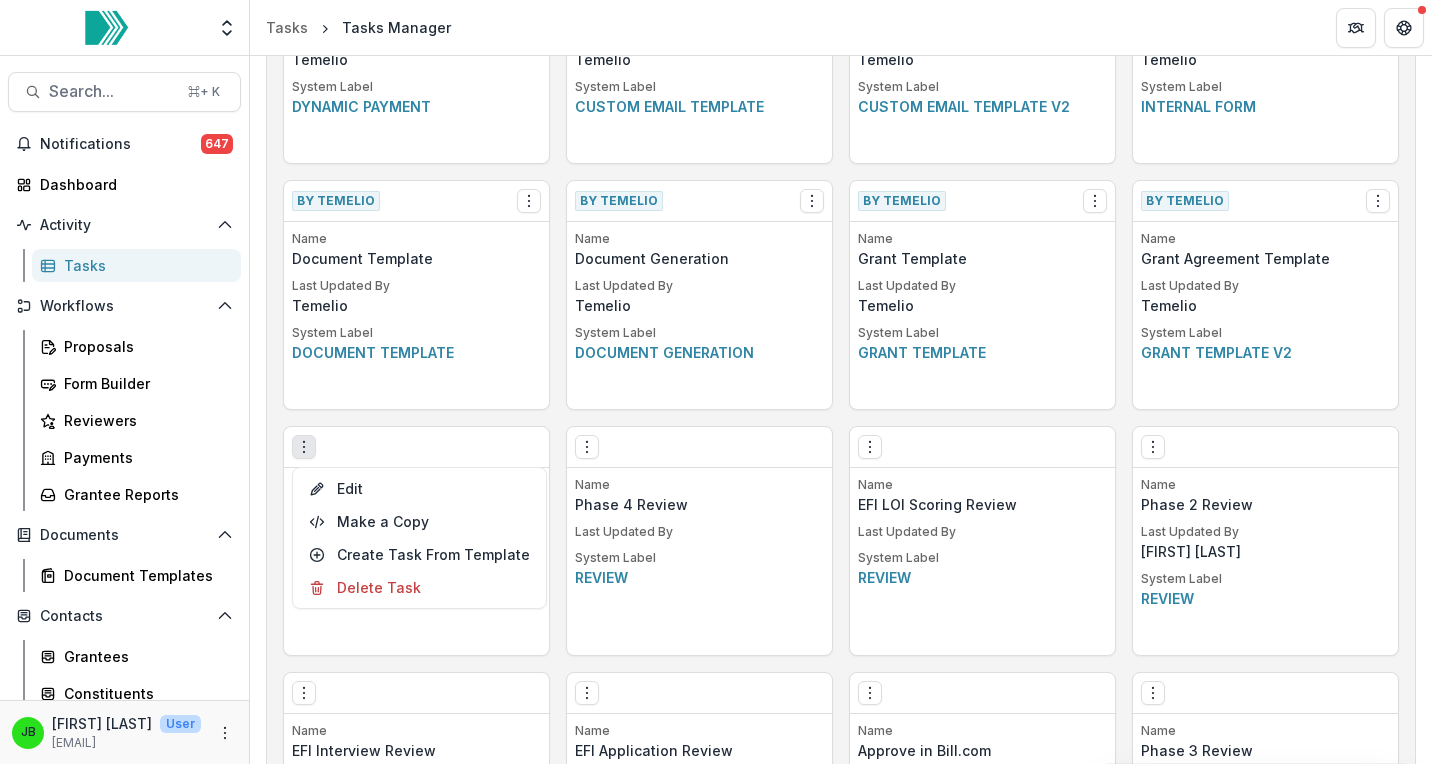 click on "Build a New Task Template Create Task Template By Temelio View Make a Copy Create Task From Template Name Review Application Last Updated By Temelio System Label Review By Temelio View Create Task From Template Name Upload Grant Agreements Last Updated By Temelio System Label Grant agreement By Temelio View Make a Copy Create Task From Template Name Upload Signed Grant Agreements Last Updated By Temelio System Label Grant upload By Temelio View Create Task From Template Name Payment Schedule Last Updated By Temelio System Label Payment By Temelio View Create Task From Template Name Reporting Schedule Last Updated By Temelio System Label Reporting By Temelio View Create Task From Template Name Recurring Reminders Last Updated By Temelio System Label Reminder By Temelio View Make a Copy Create Task From Template Name Custom Reminders Last Updated By Temelio System Label Custom reminder By Temelio View Make a Copy Create Task From Template Name External Task Last Updated By Temelio System Label External View Pdf" at bounding box center (841, 448) 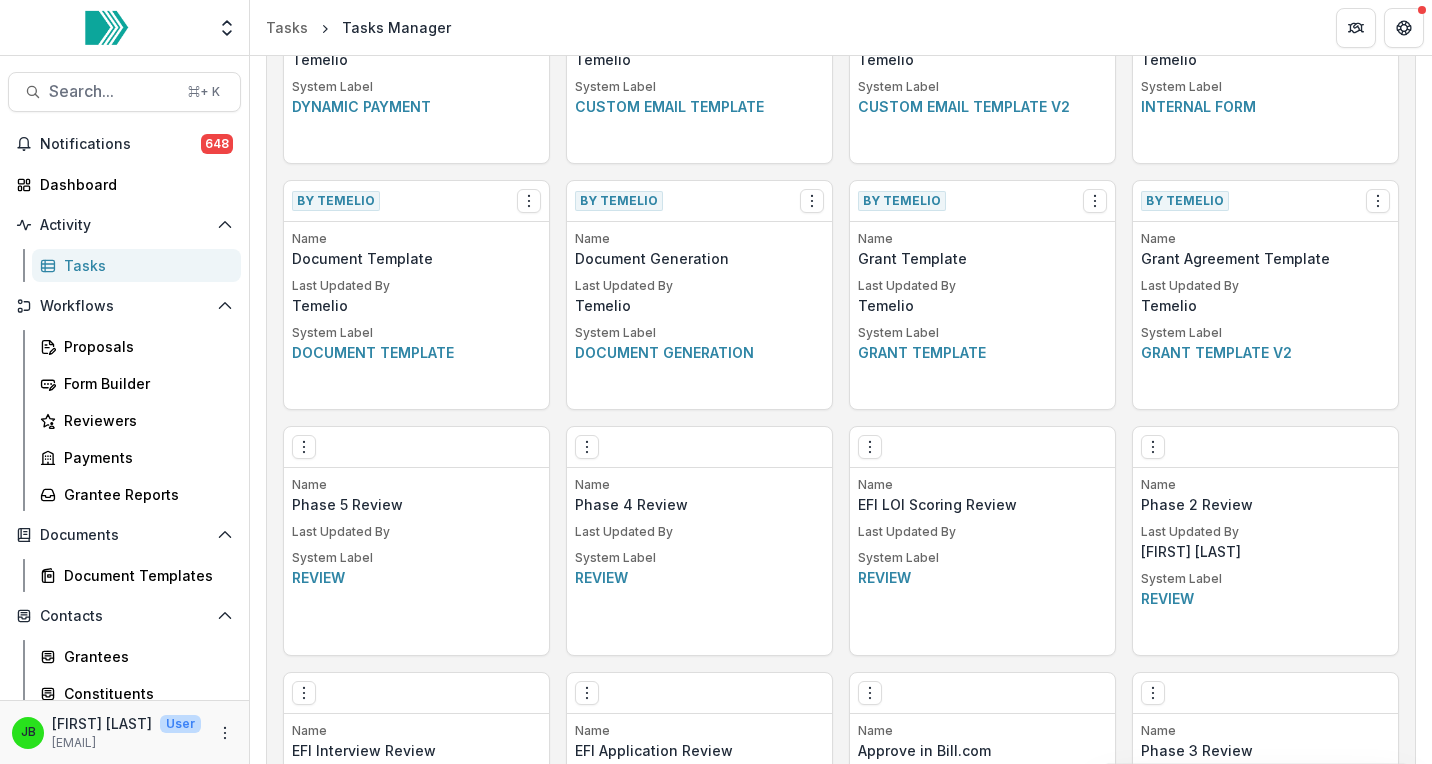 click on "Tasks" at bounding box center [144, 265] 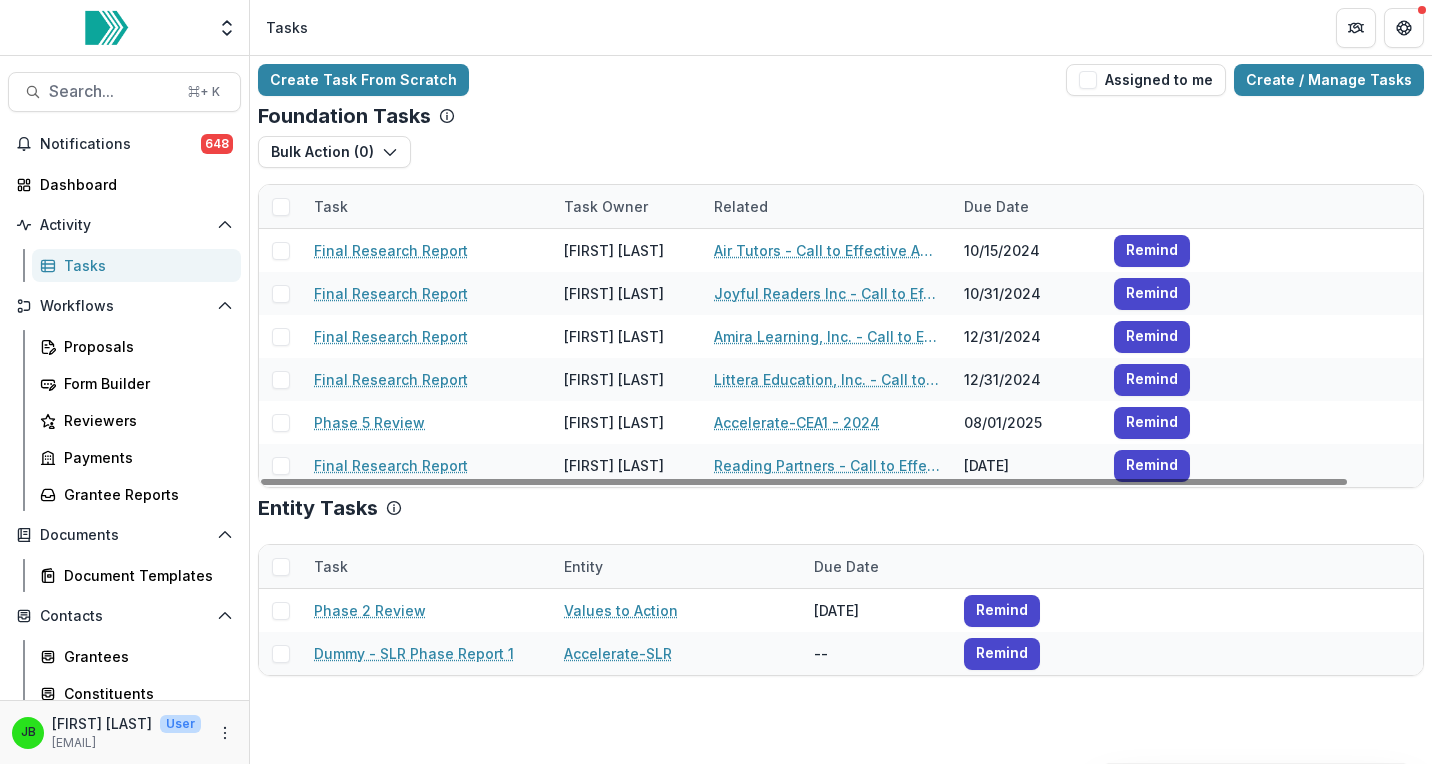 click on "Task Owner" at bounding box center (627, 206) 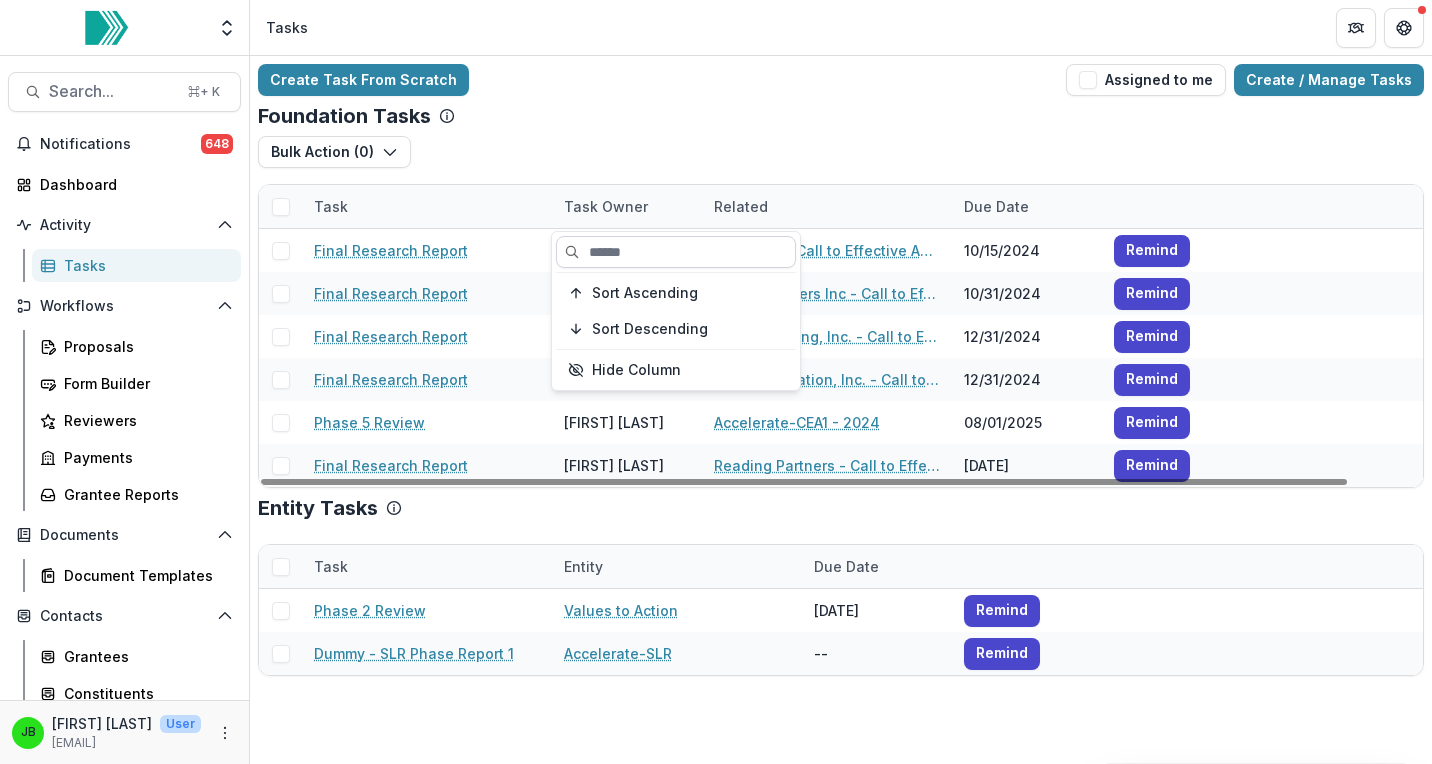 click at bounding box center (676, 252) 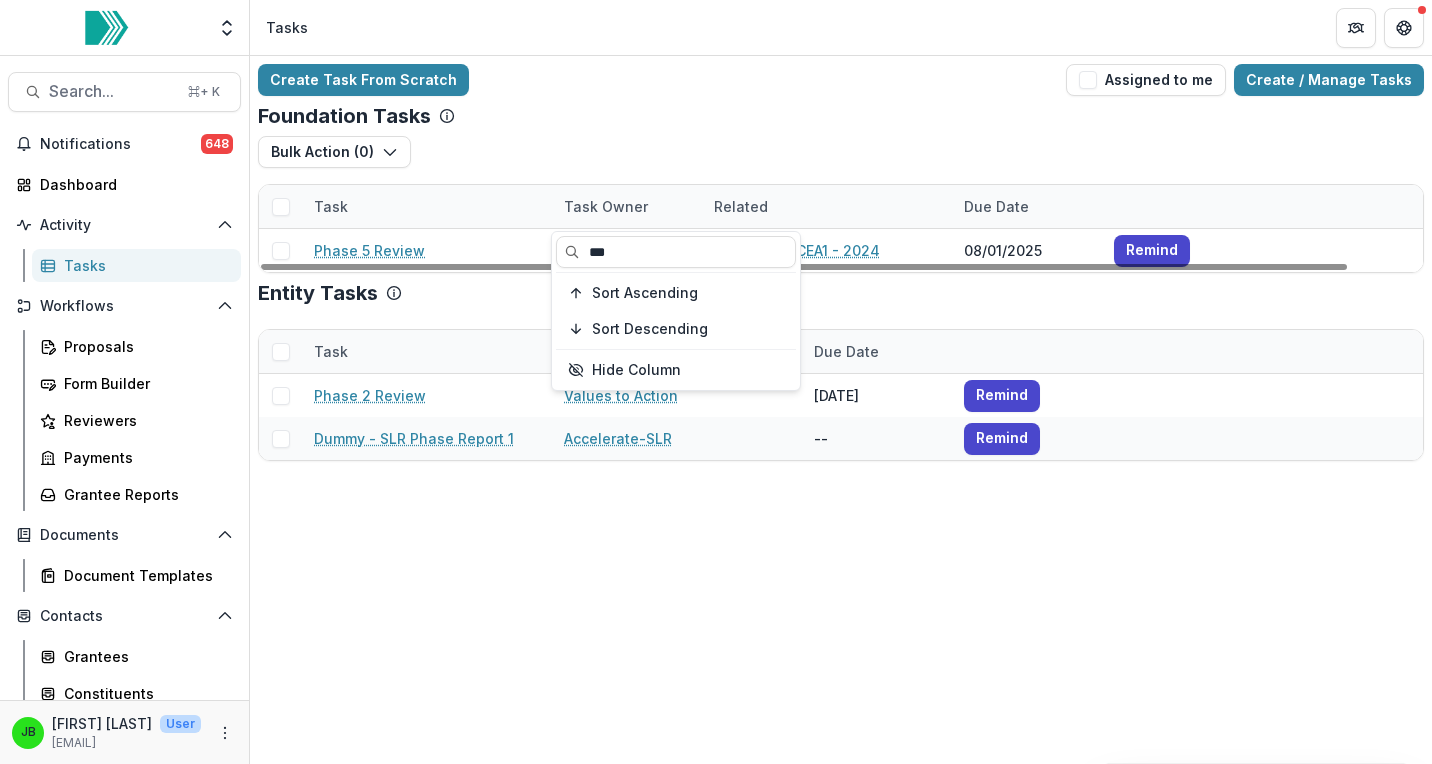 type on "***" 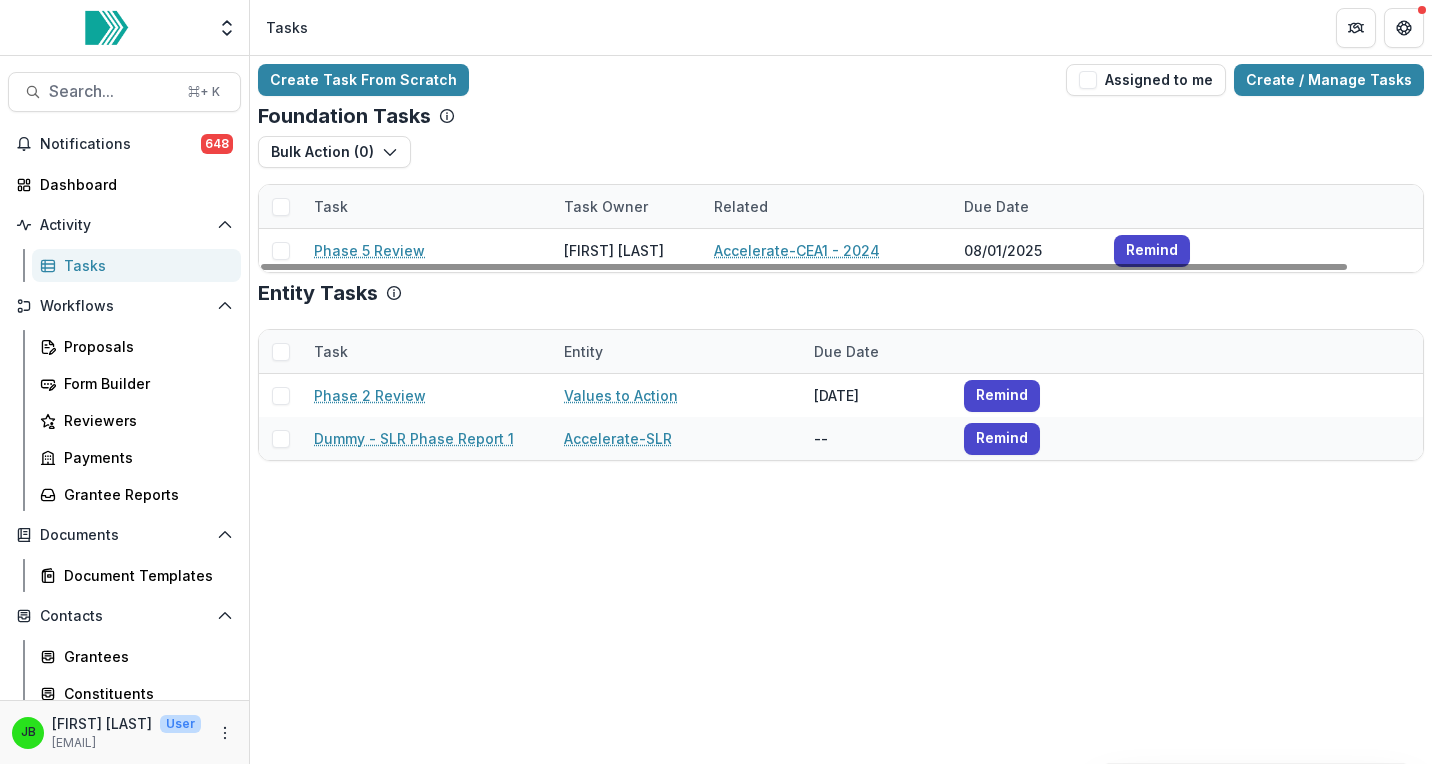 click on "Tasks" at bounding box center (841, 27) 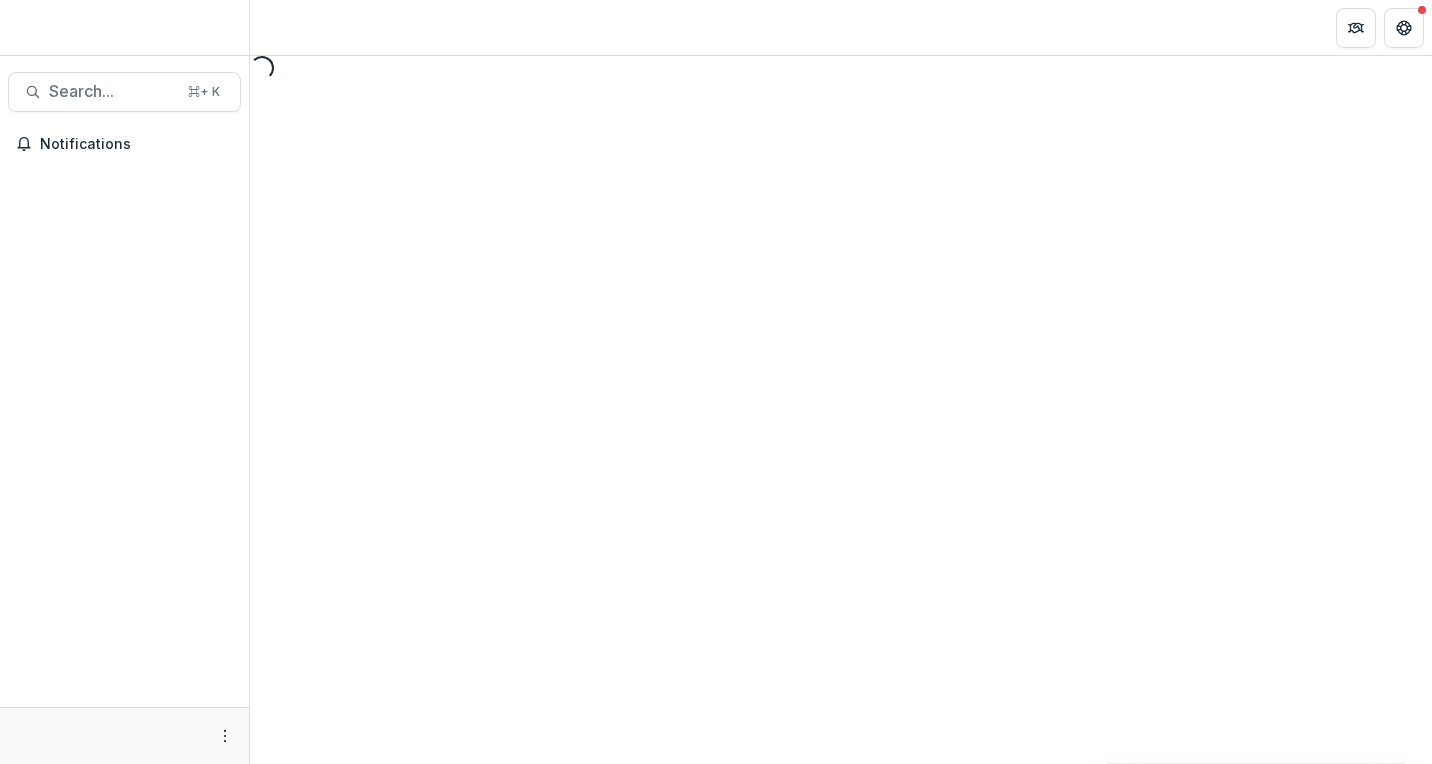 scroll, scrollTop: 0, scrollLeft: 0, axis: both 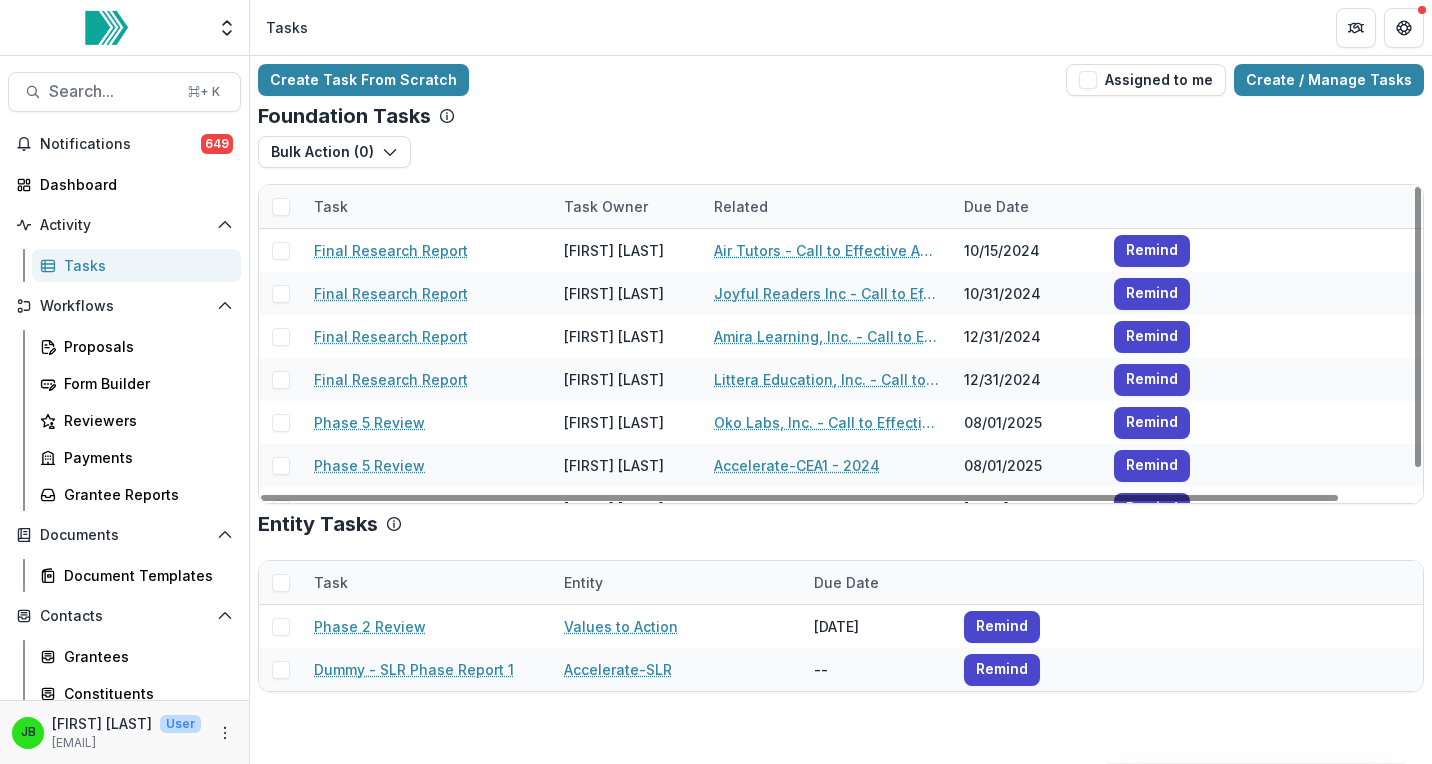 click on "Task Owner" at bounding box center [606, 206] 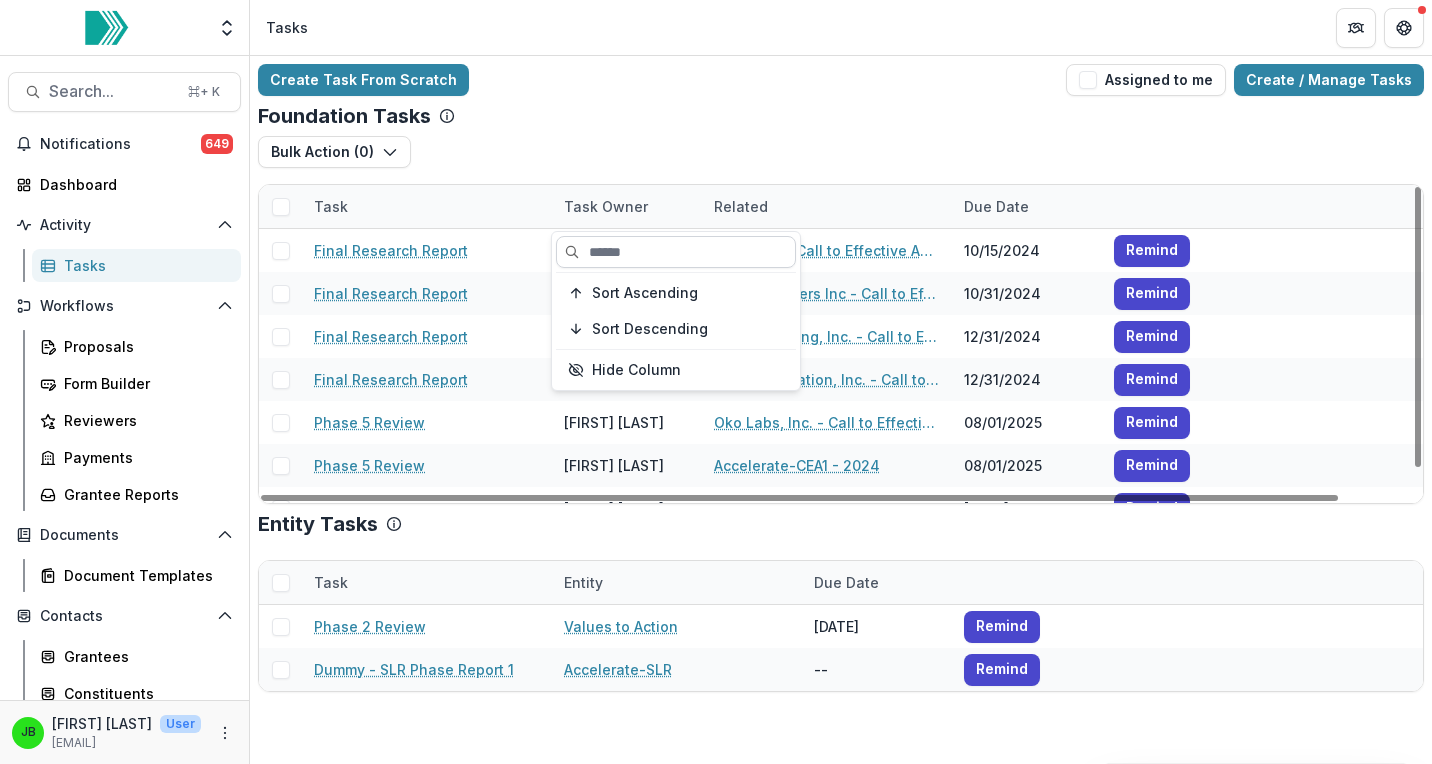 click at bounding box center [676, 252] 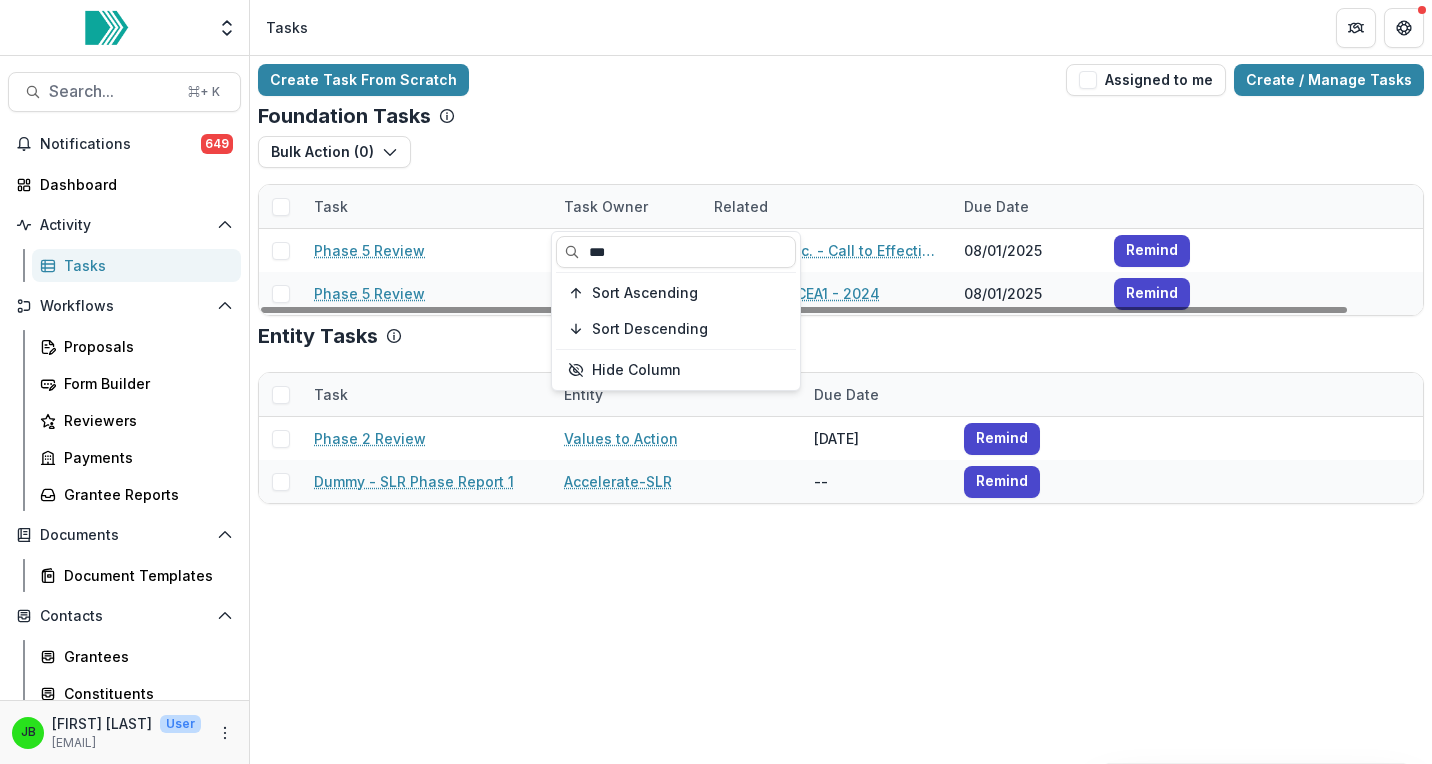 type on "***" 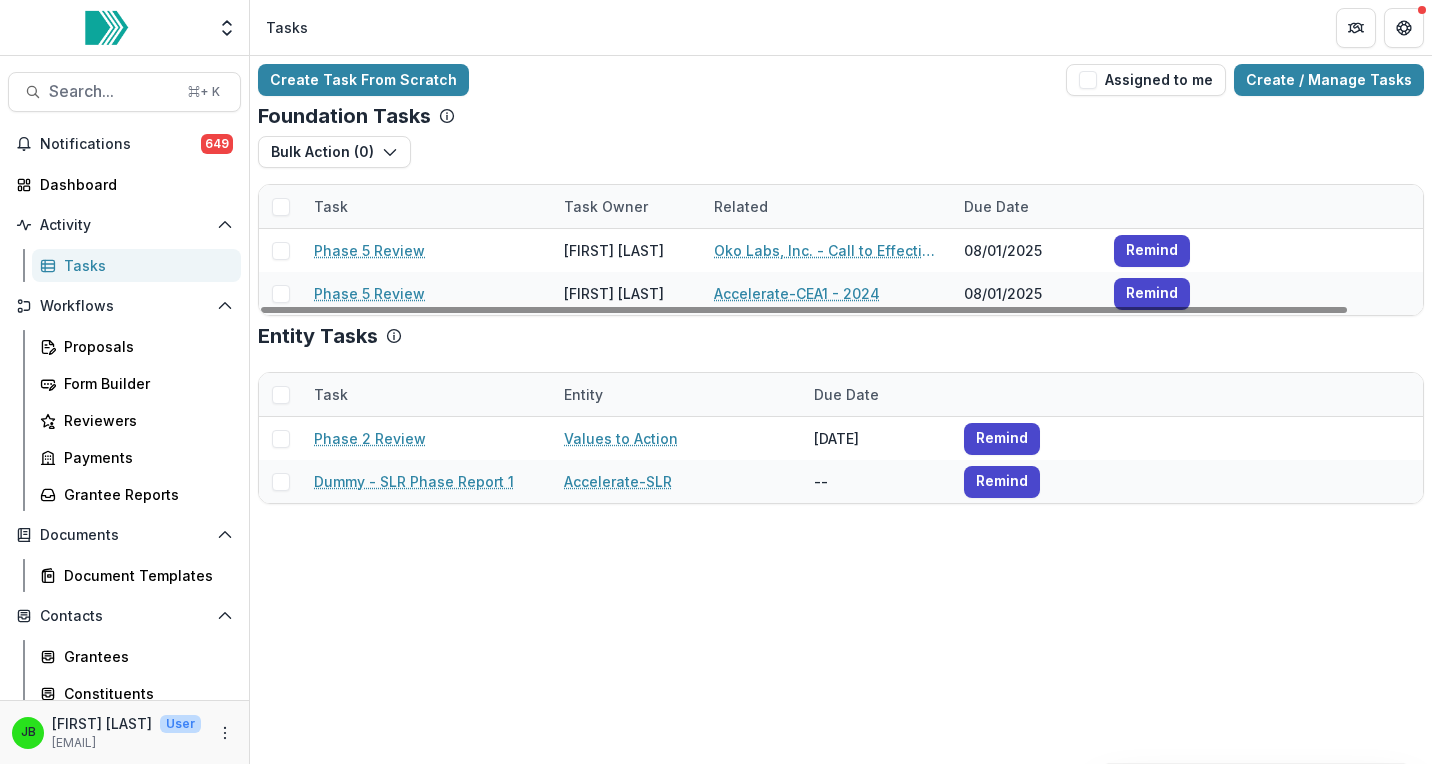click on "Foundation Tasks Bulk Action ( 0 ) Reporting Schedule Tasks Task Task Owner Related Due Date Phase 5 Review Jennifer Bronson Oko Labs, Inc. - Call to Effective Action - 2 08/01/2025 Remind Phase 5 Review Jennifer Bronson Accelerate-CEA1 - 2024 08/01/2025 Remind" at bounding box center [841, 210] 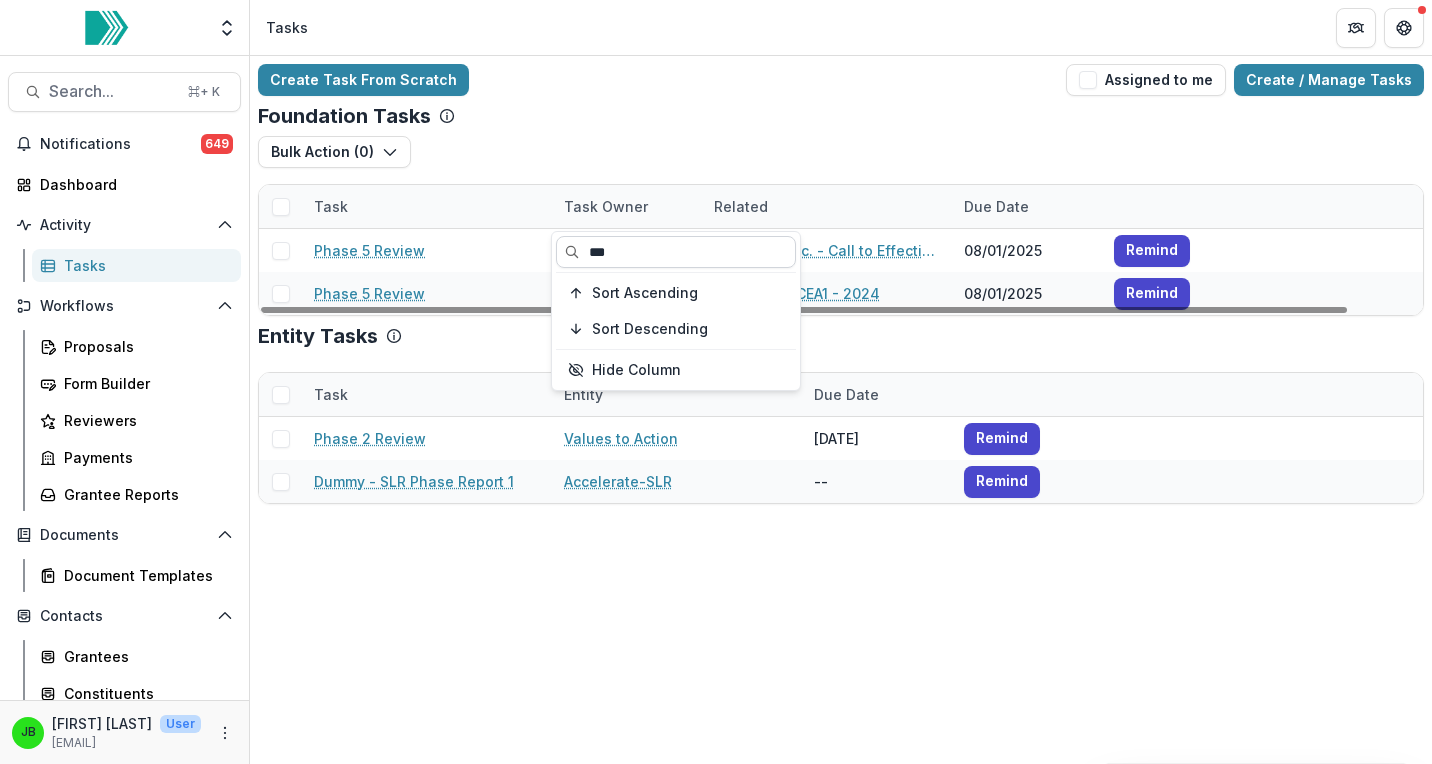 click on "***" at bounding box center [676, 252] 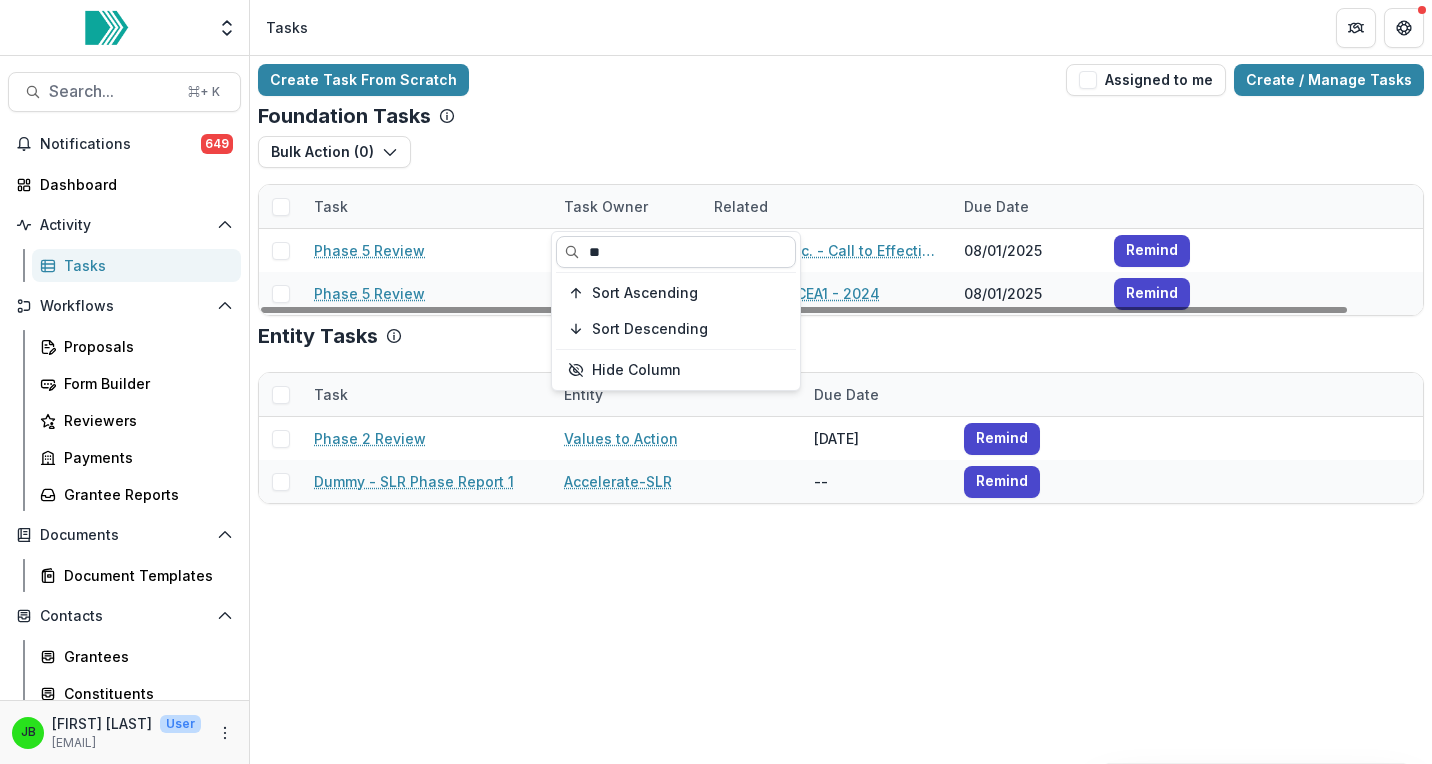 type on "*" 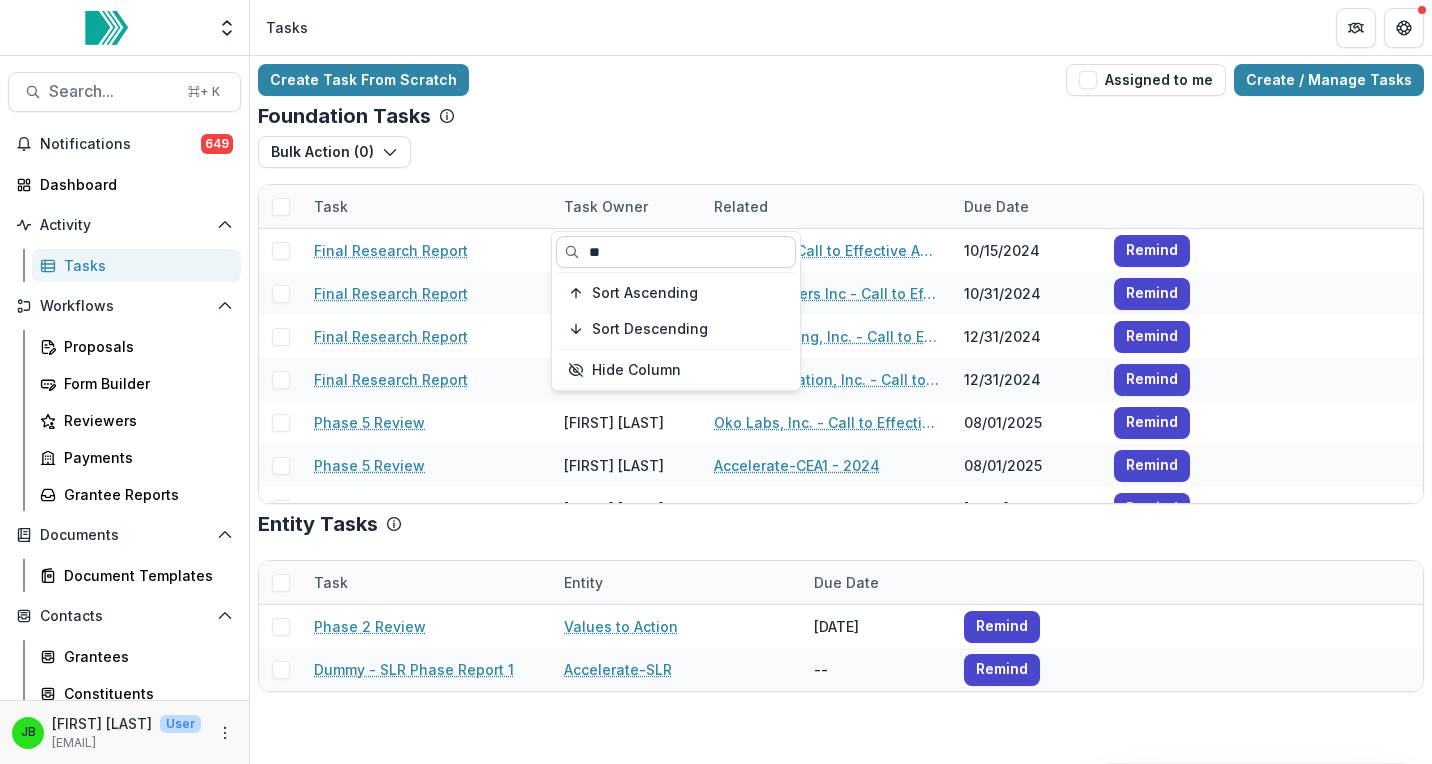 type on "***" 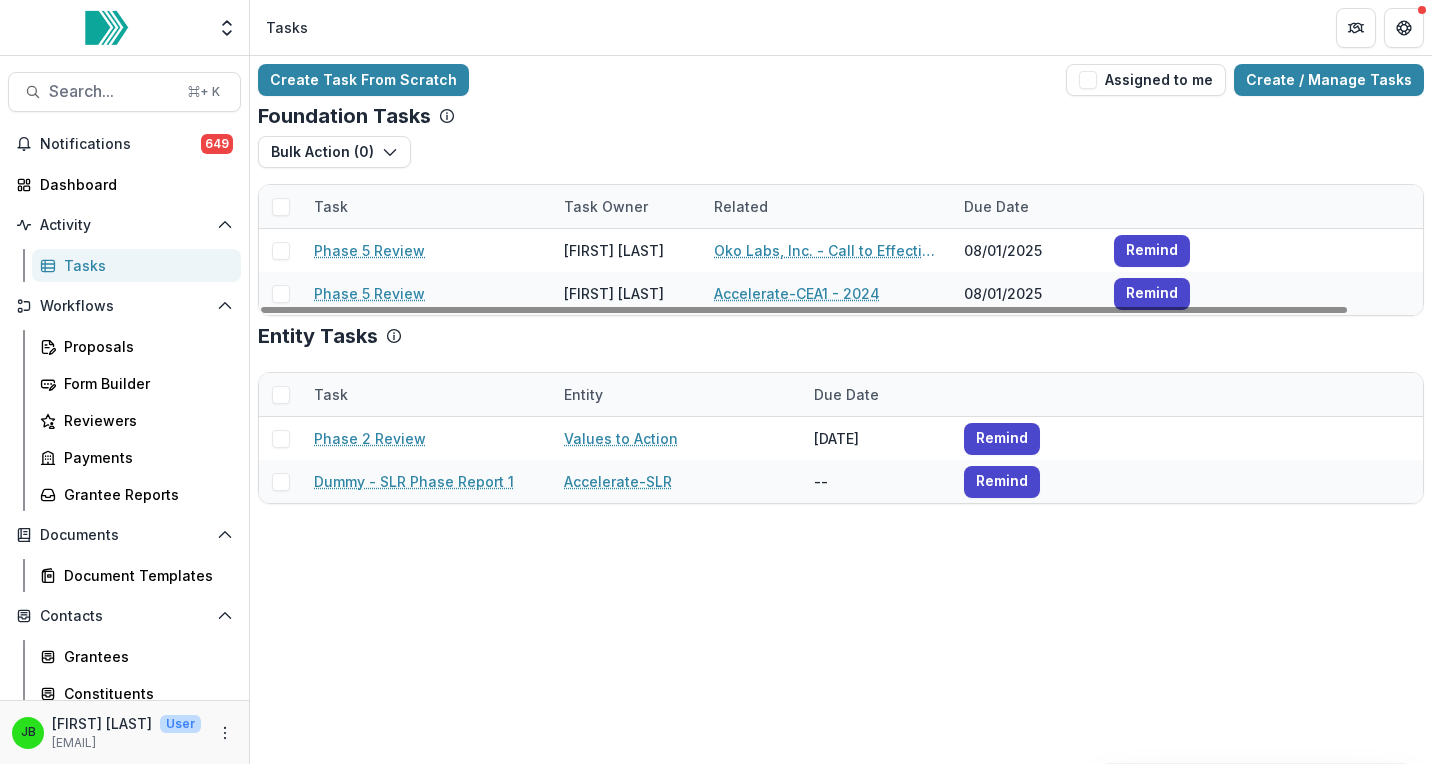 click on "Task Task Owner Related Due Date Phase 5 Review Jennifer Bronson Oko Labs, Inc. - Call to Effective Action - 2 08/01/2025 Remind Phase 5 Review Jennifer Bronson Accelerate-CEA1 - 2024 08/01/2025 Remind" at bounding box center [841, 250] 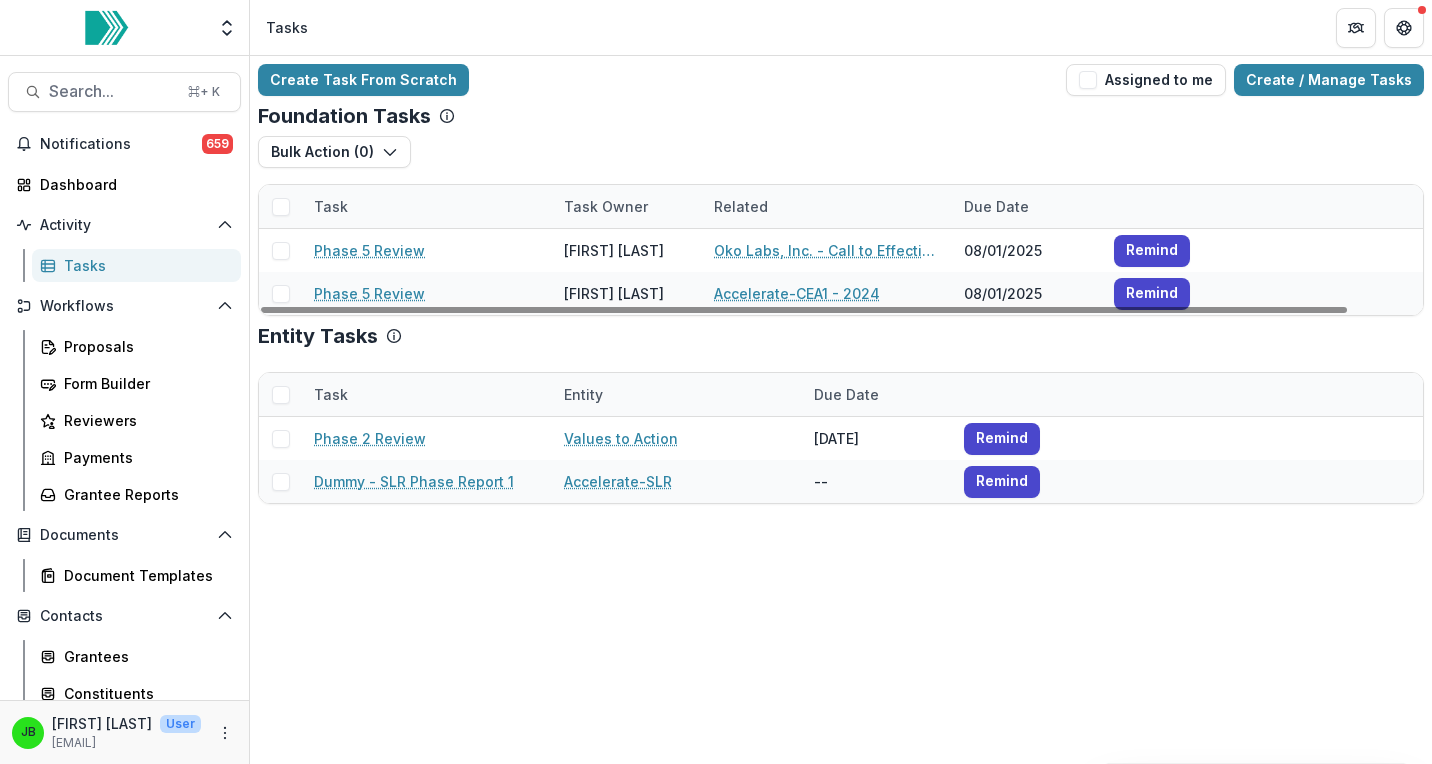click on "Task Owner" at bounding box center [627, 206] 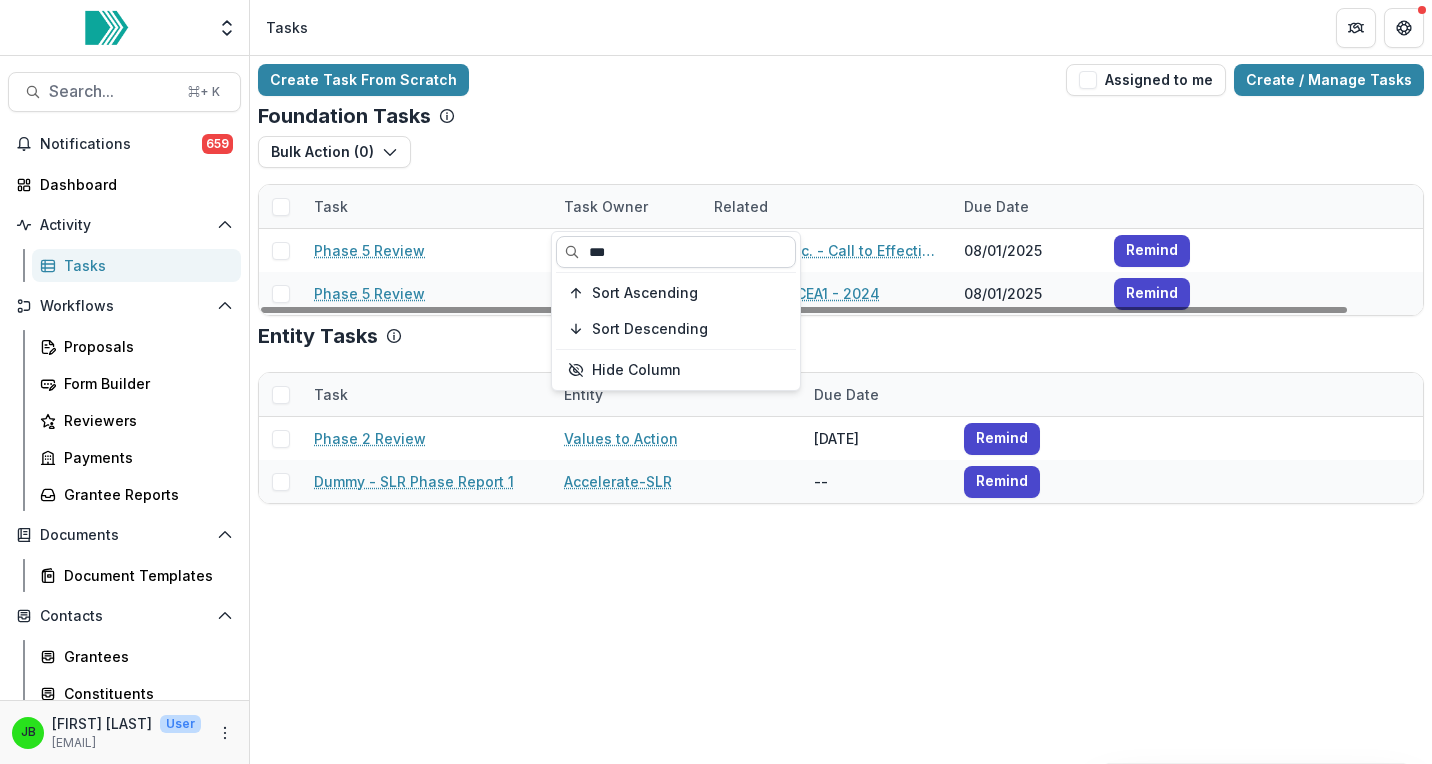 click on "***" at bounding box center [676, 252] 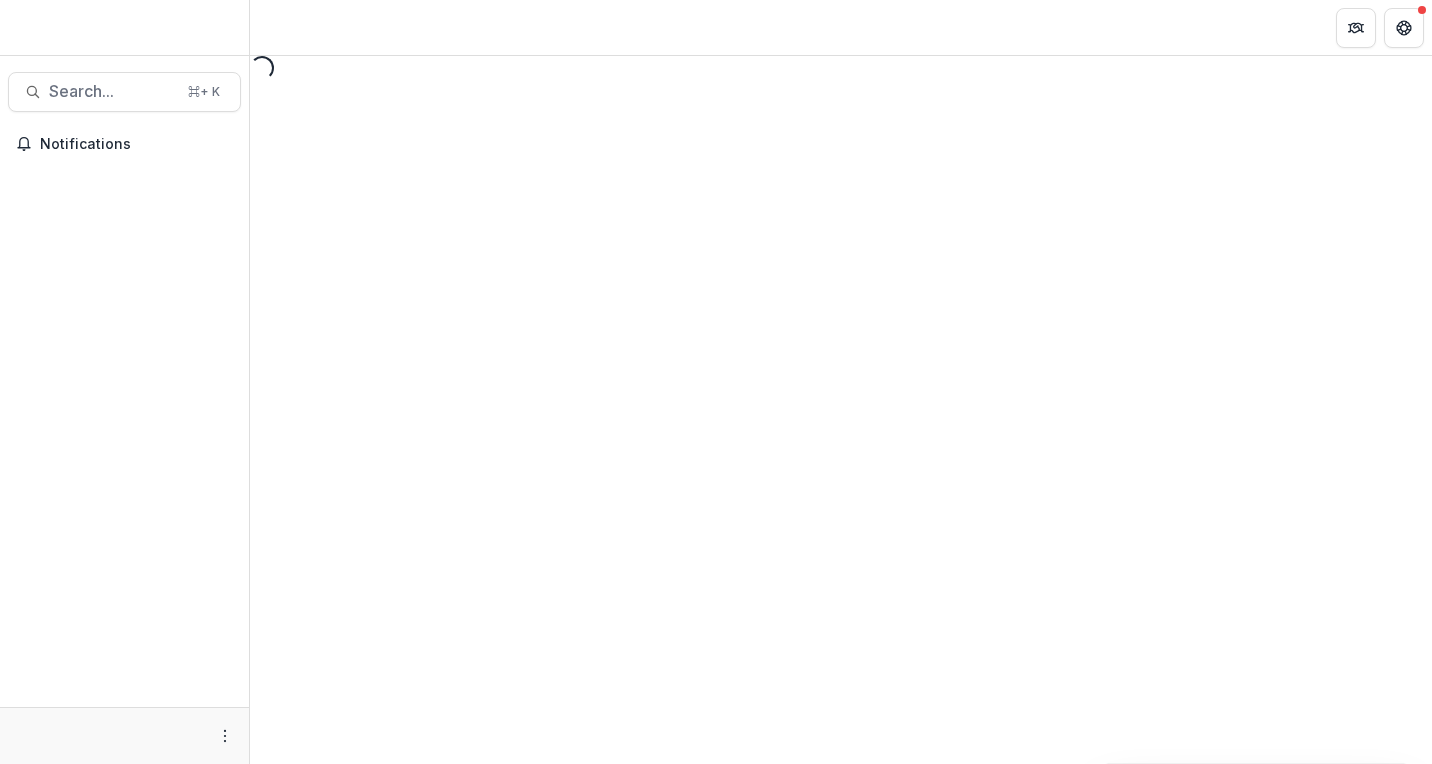 scroll, scrollTop: 0, scrollLeft: 0, axis: both 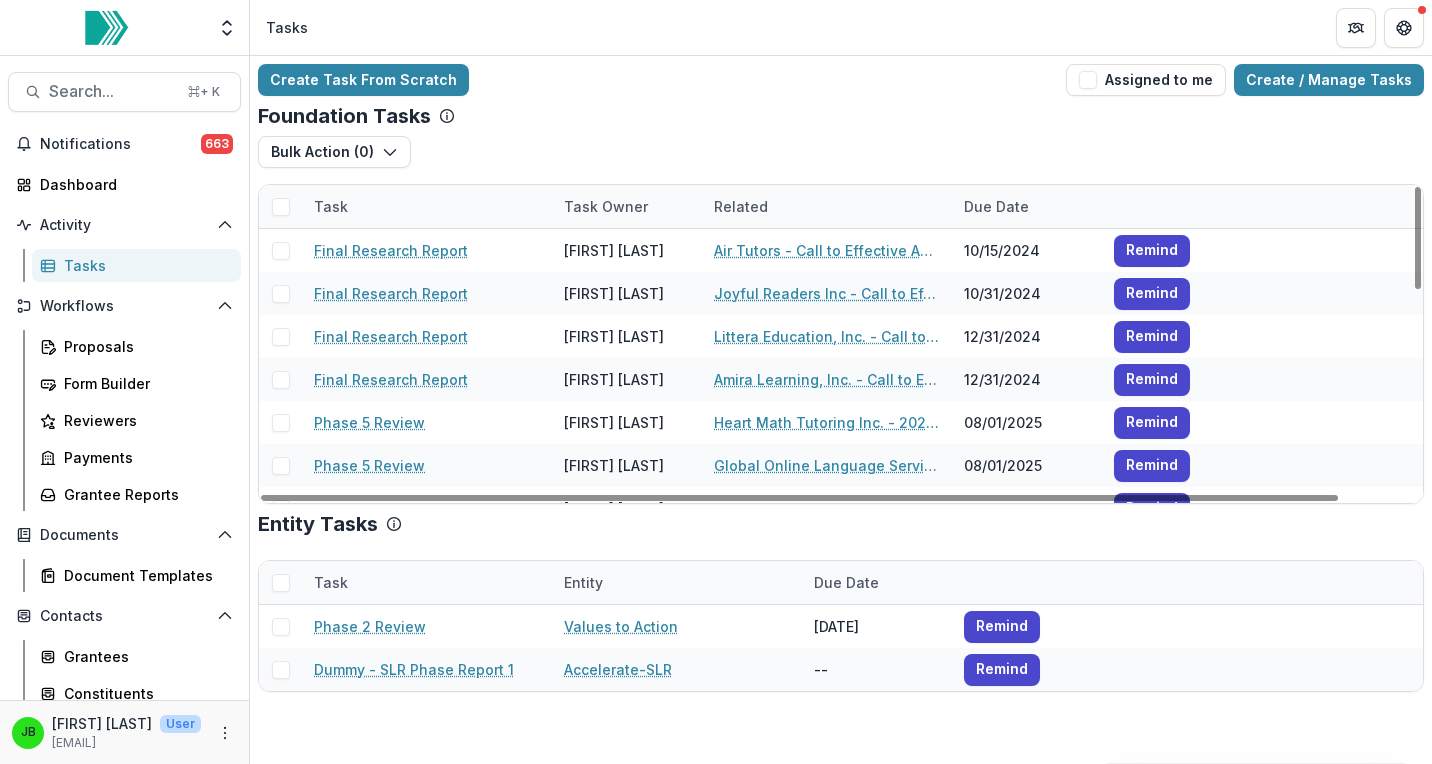 click on "Task Owner" at bounding box center (606, 206) 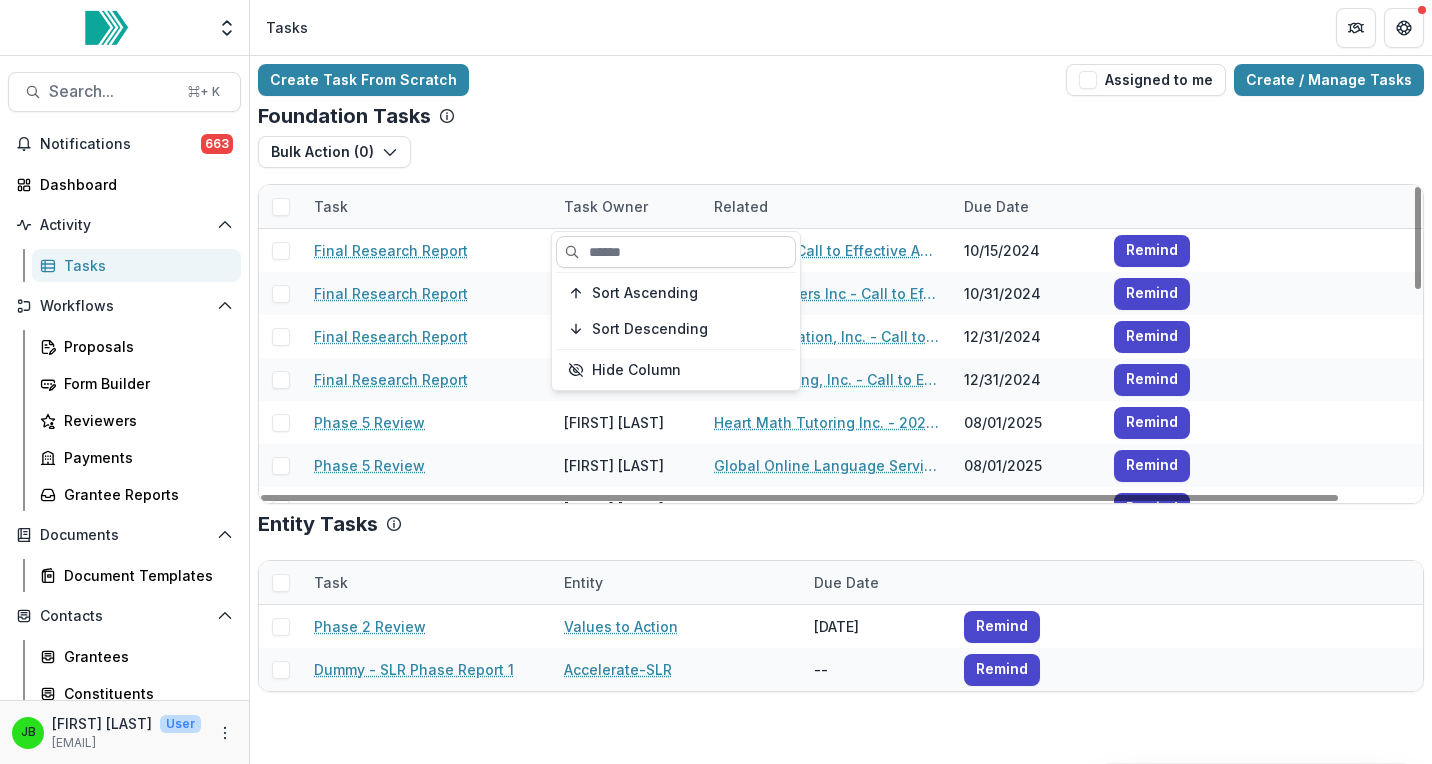 click at bounding box center [676, 252] 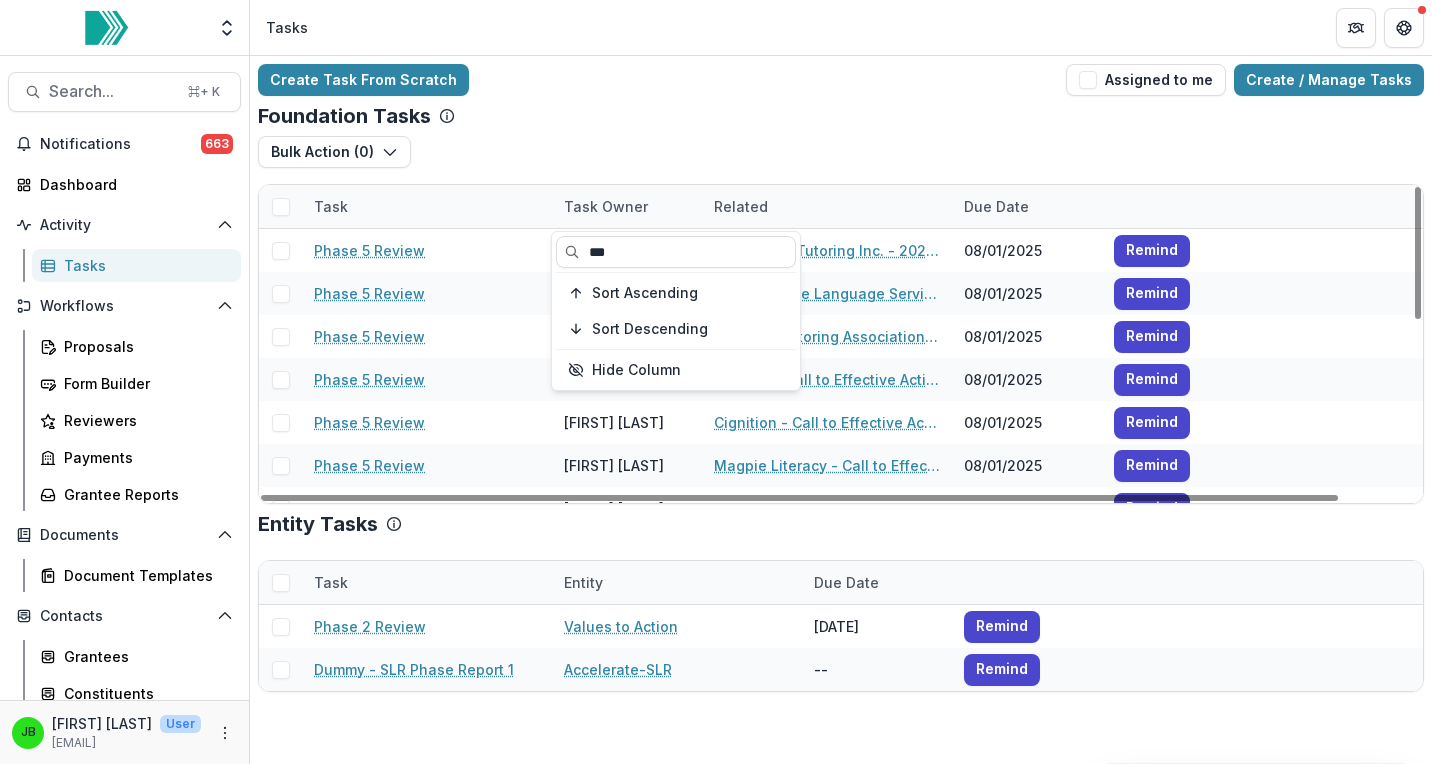 type on "***" 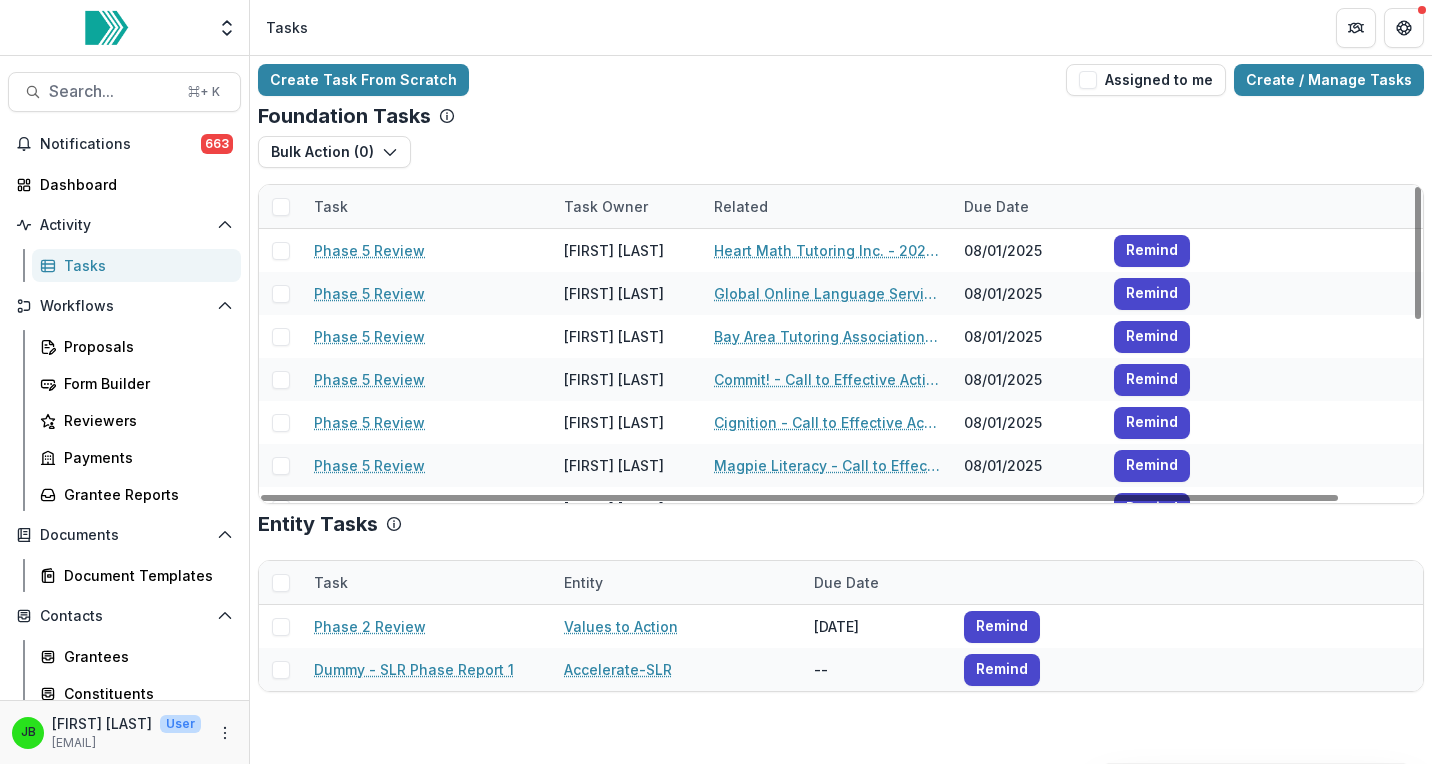 click on "Foundation Tasks" at bounding box center [841, 116] 